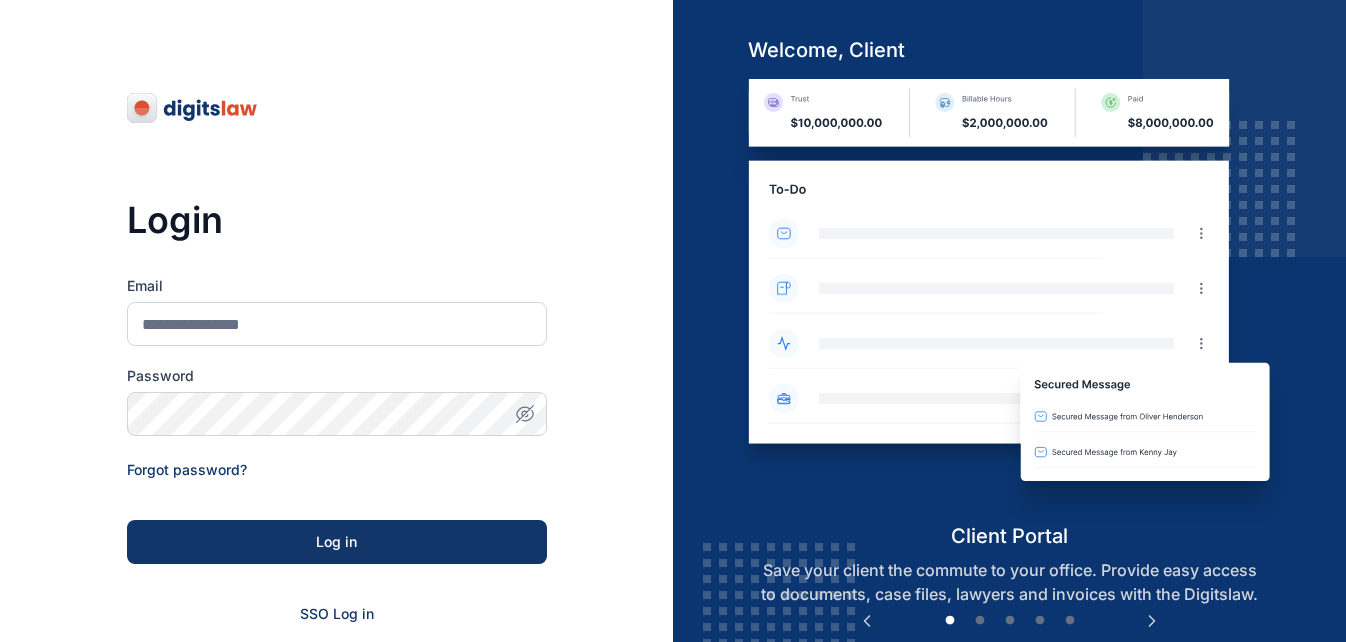 scroll, scrollTop: 0, scrollLeft: 0, axis: both 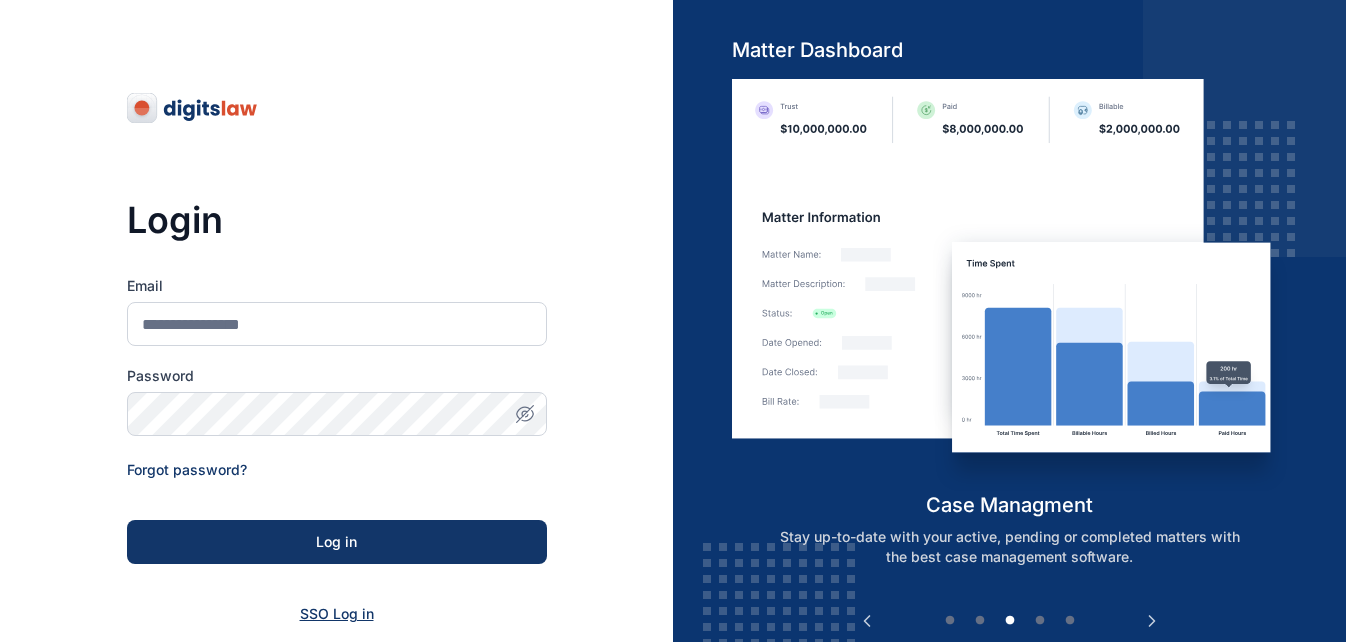 click on "SSO Log in" at bounding box center (337, 613) 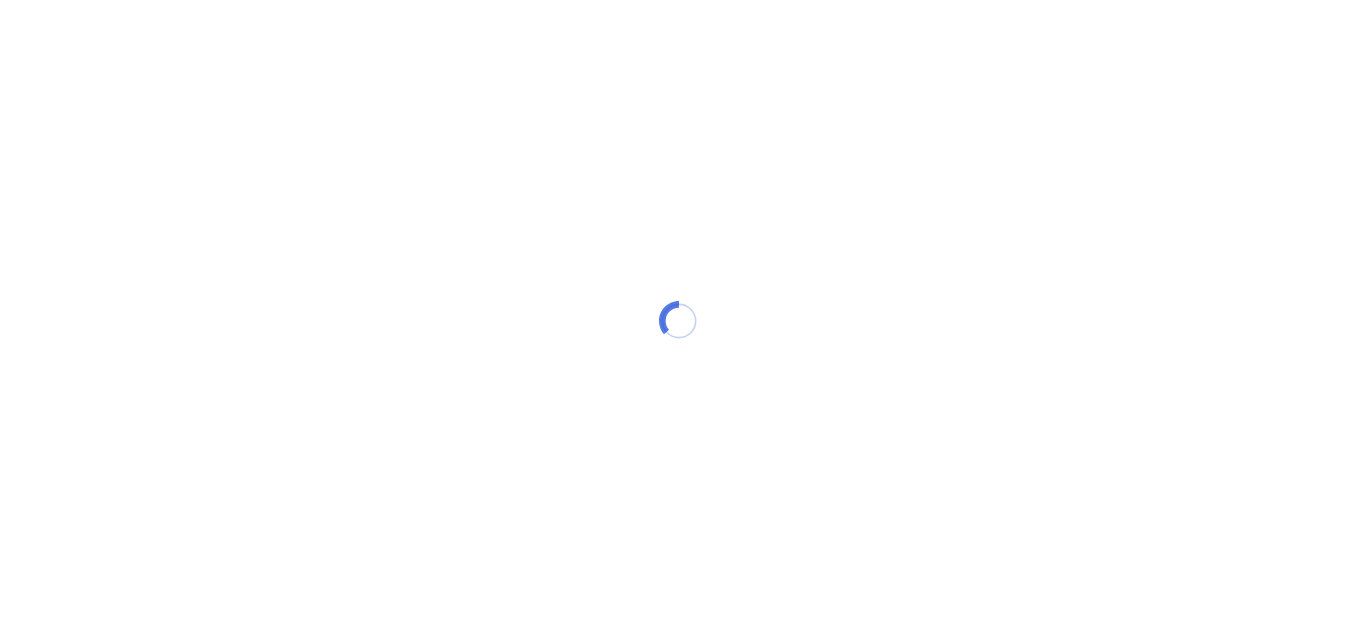 scroll, scrollTop: 0, scrollLeft: 0, axis: both 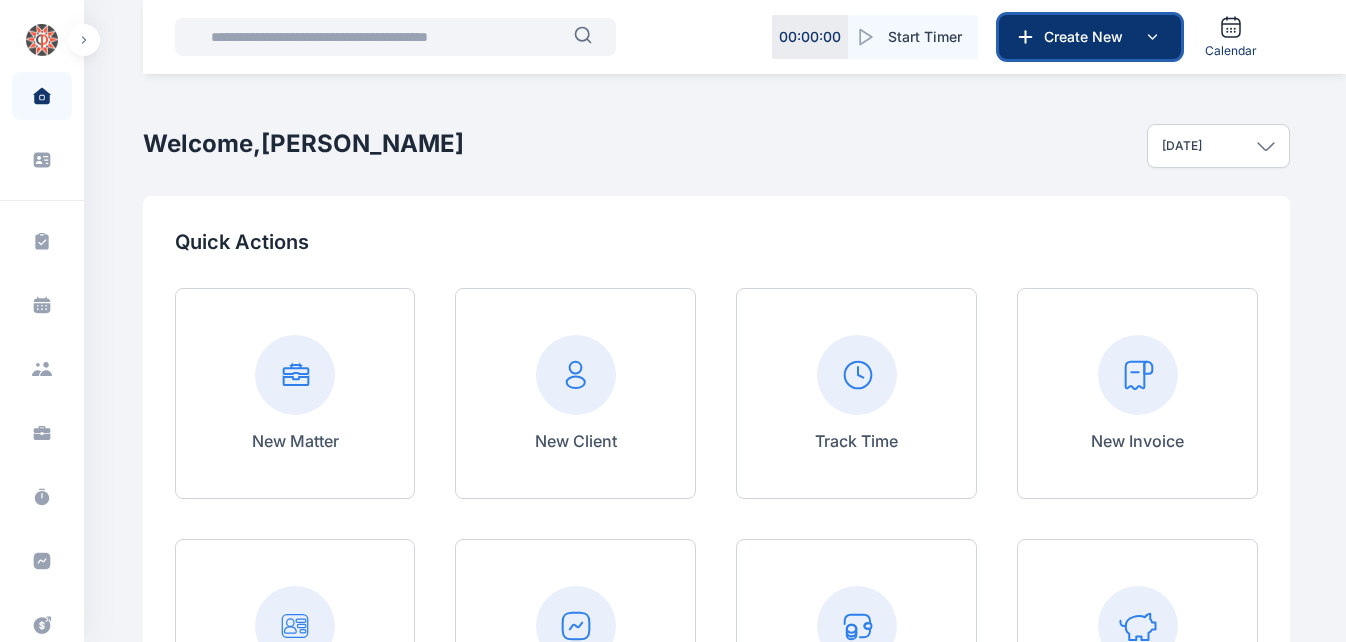 click on "Create New" at bounding box center (1090, 37) 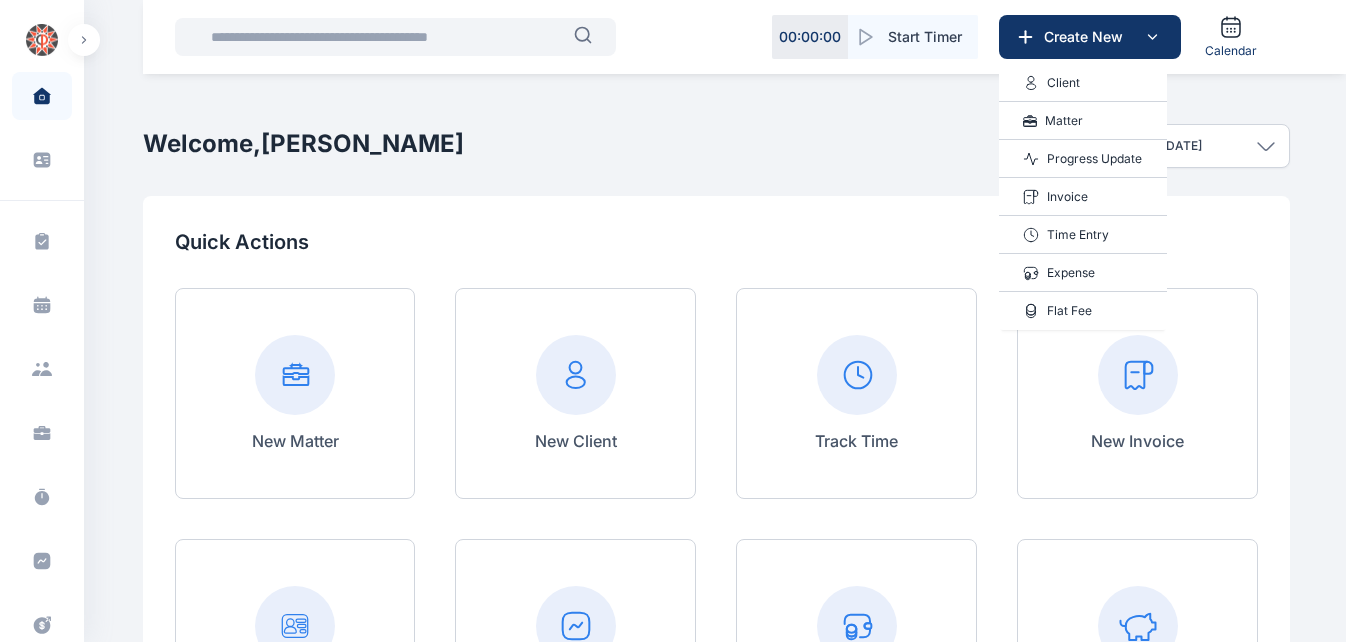 click on "Expense" at bounding box center (1071, 273) 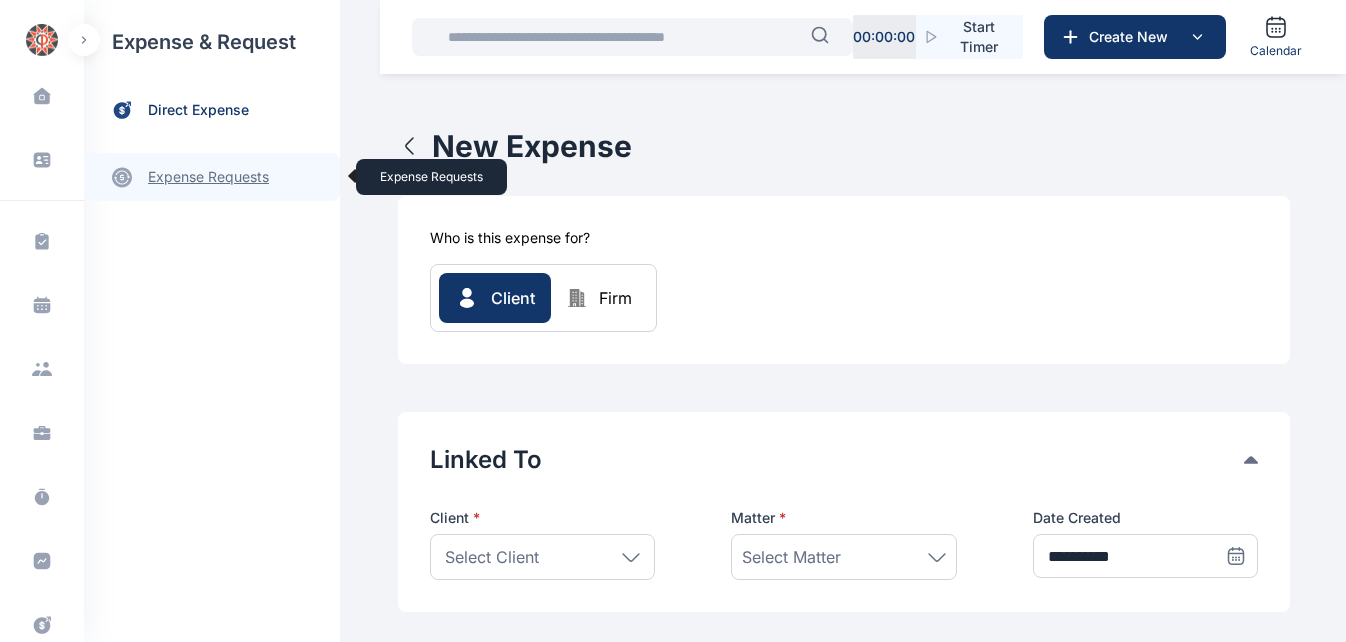 click on "expense requests expense requests" at bounding box center [212, 177] 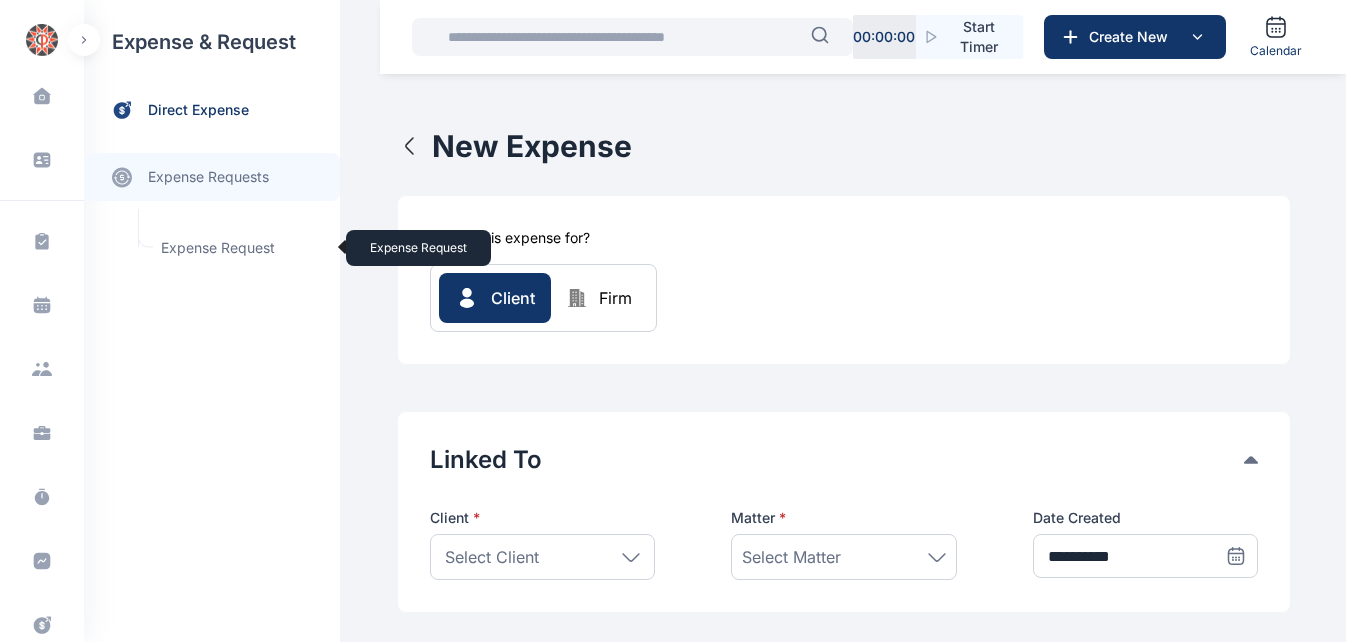 click on "Expense Request Expense Request" at bounding box center [239, 248] 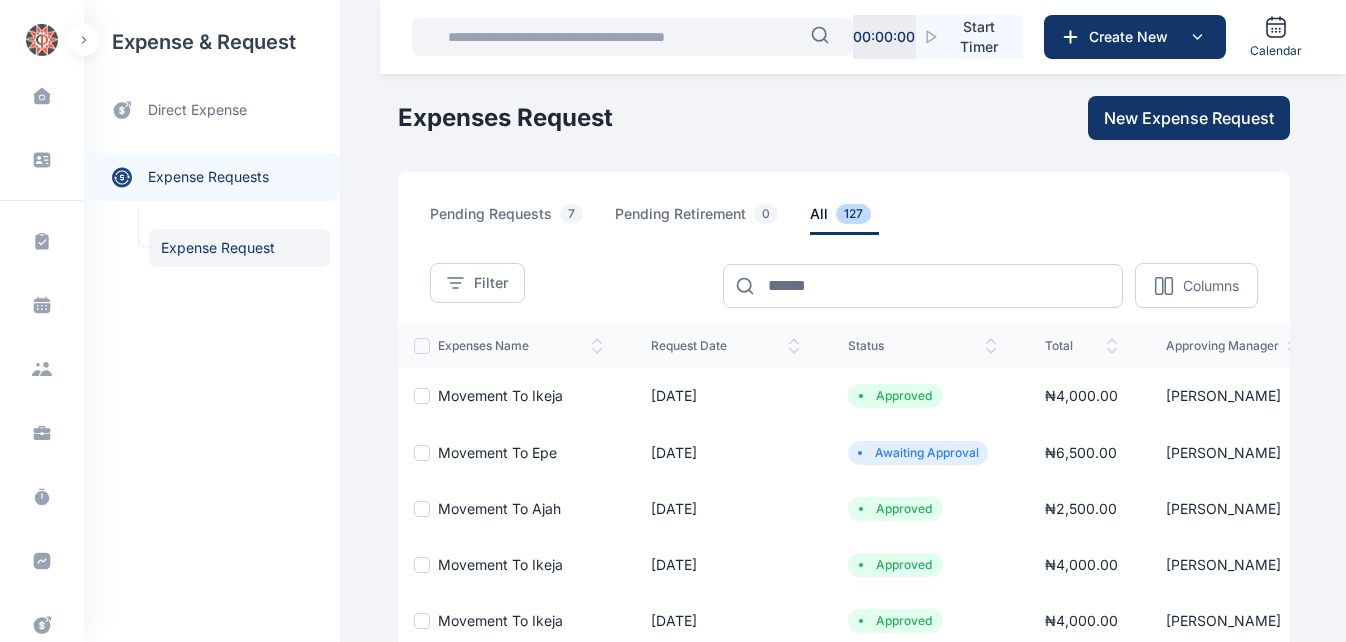 click at bounding box center (422, 453) 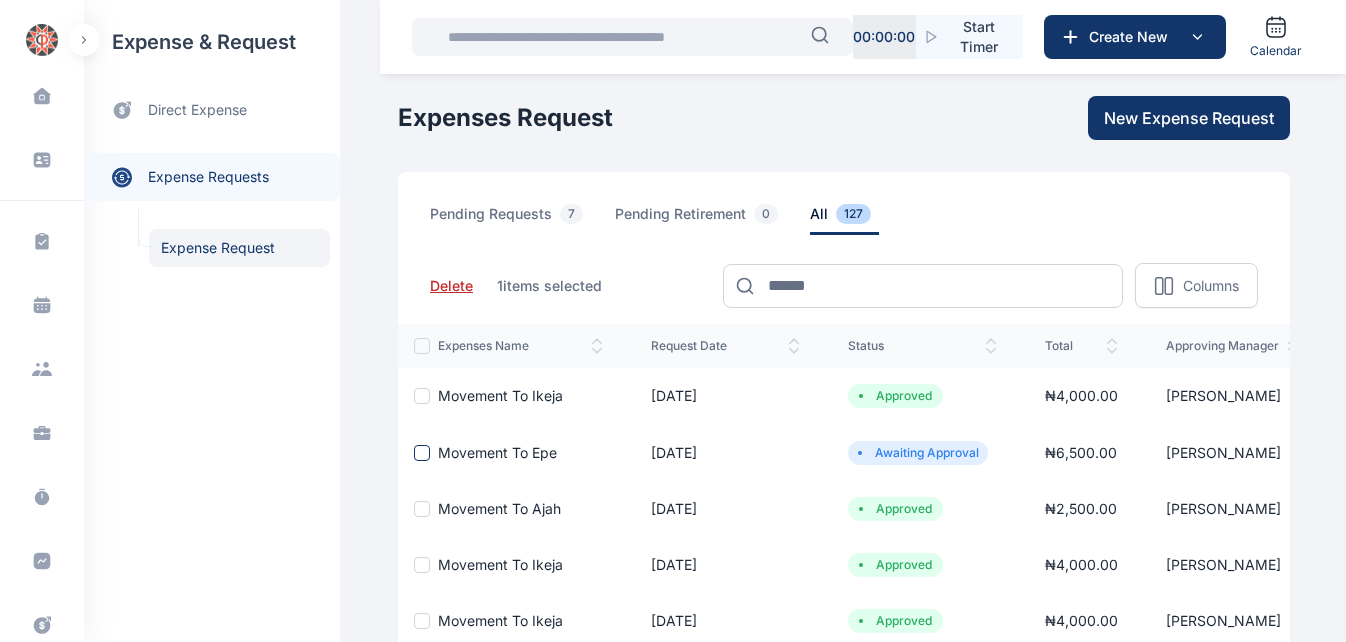 click 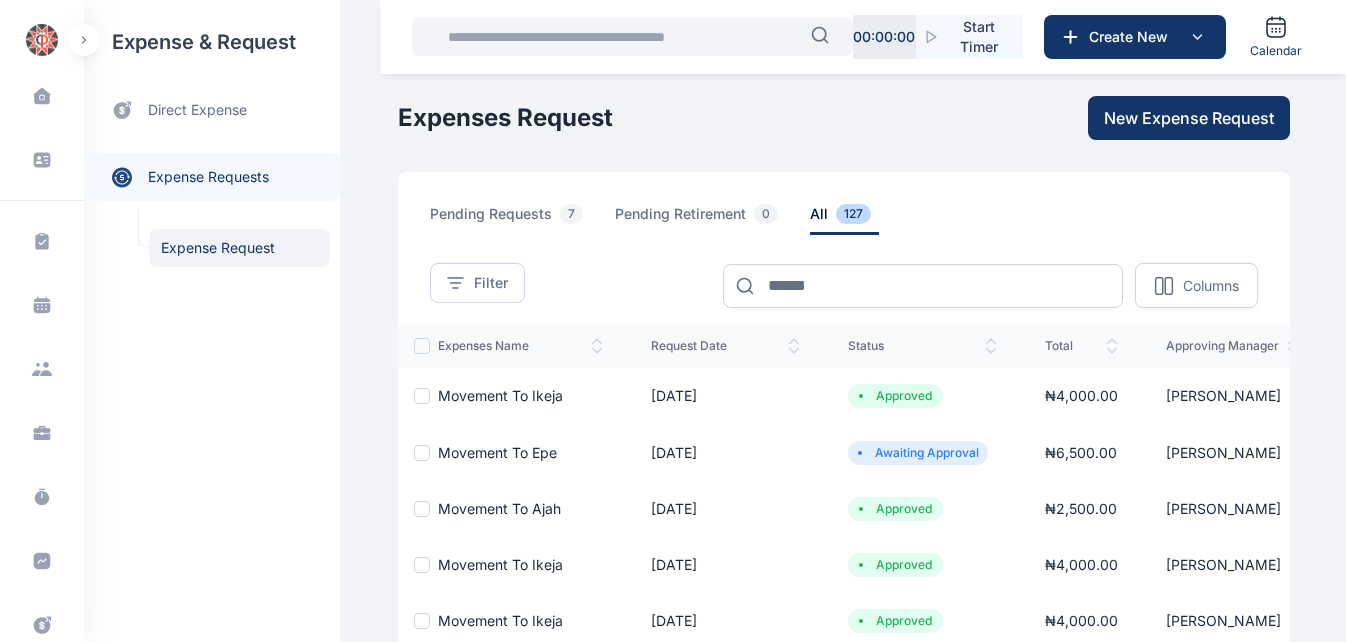 click at bounding box center [422, 453] 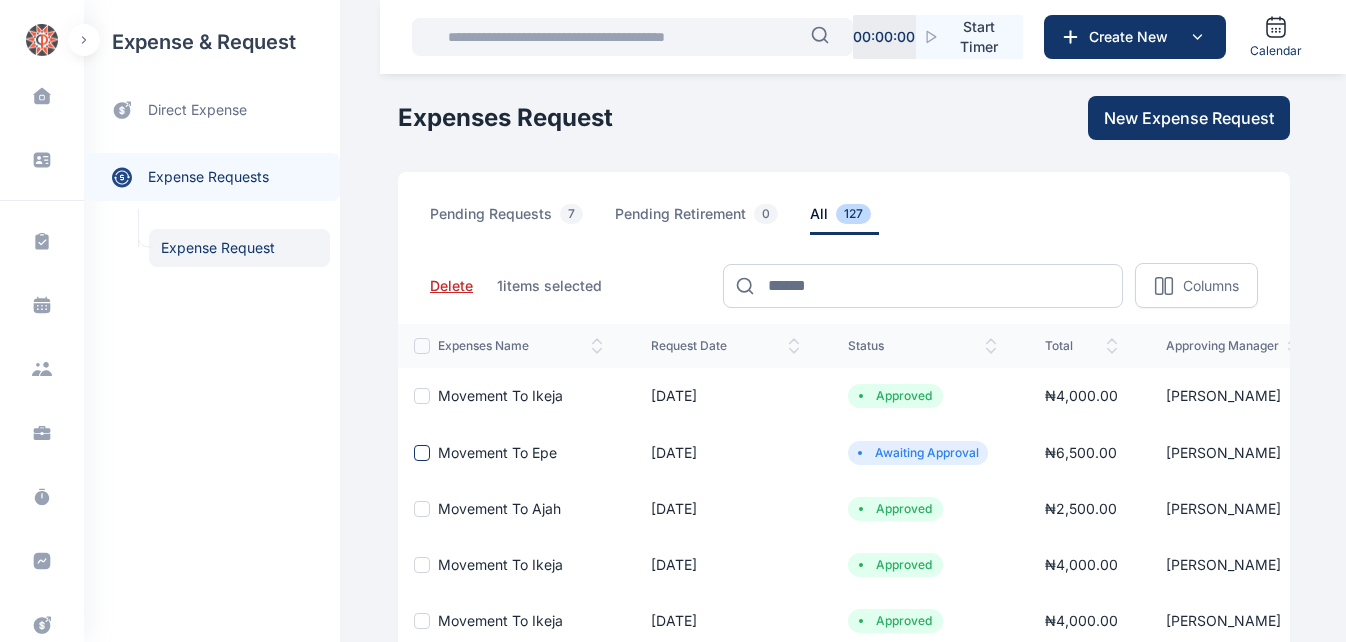click on "Delete" at bounding box center (451, 286) 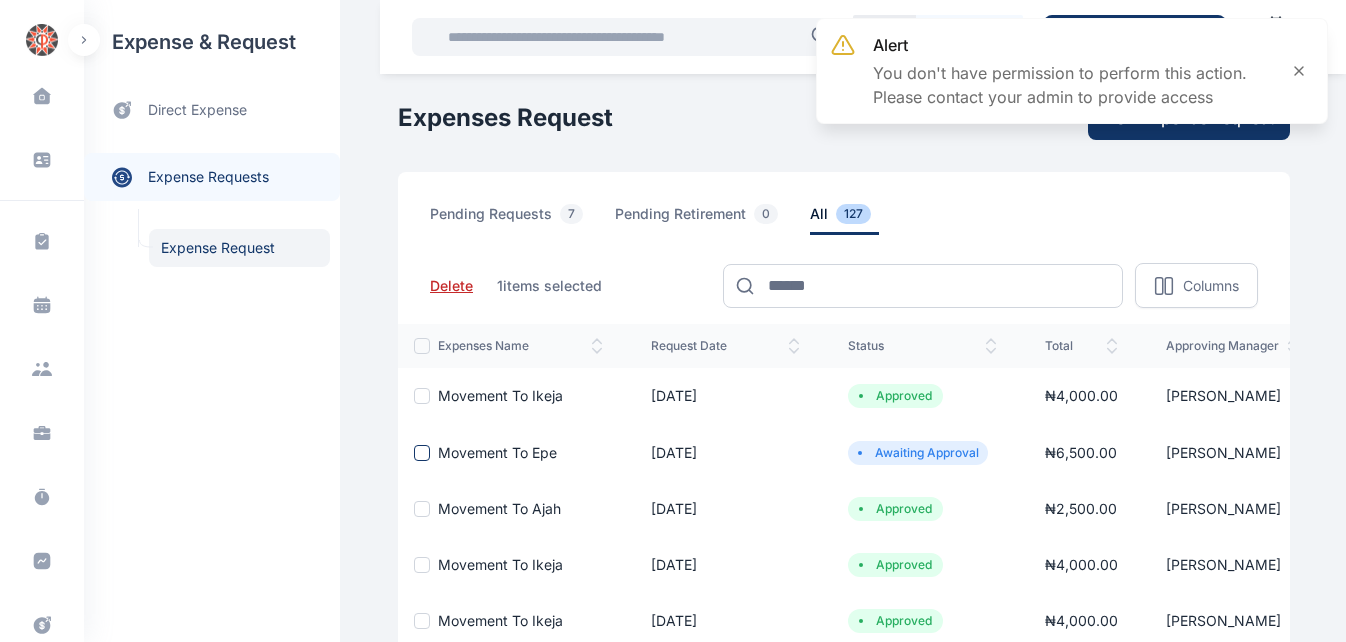 click on "expense & request direct expense expense requests expense requests Expense Request Expense Request" at bounding box center [212, 321] 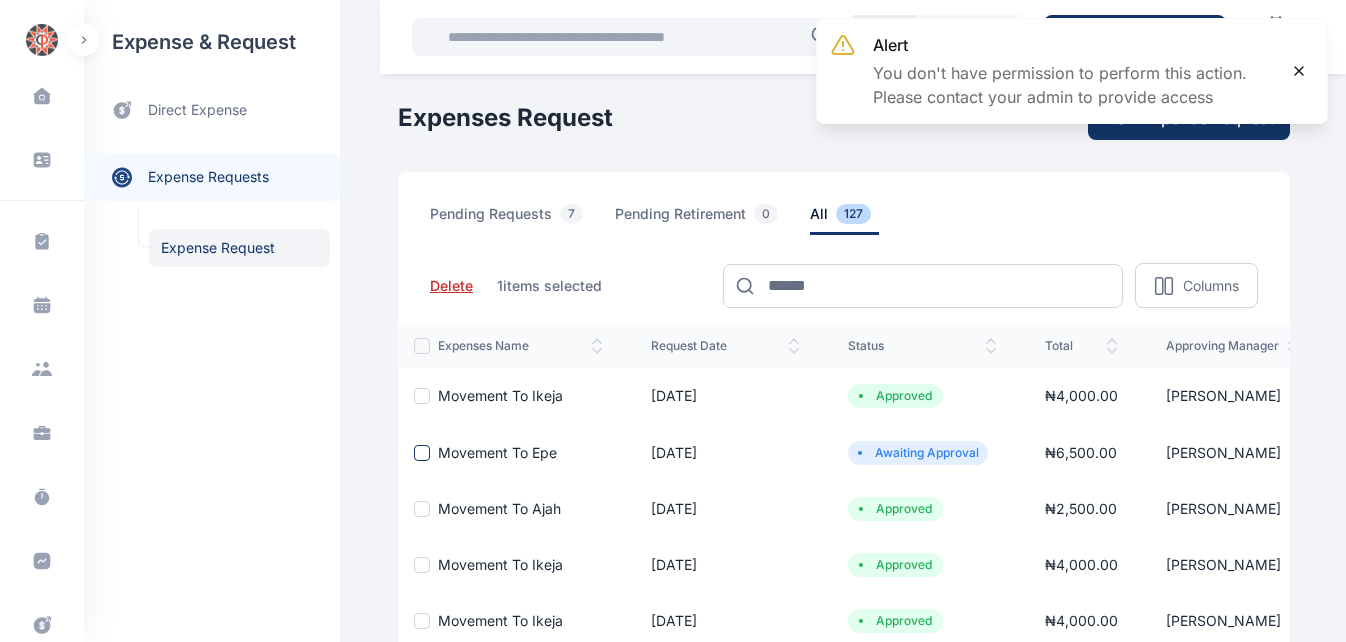 click 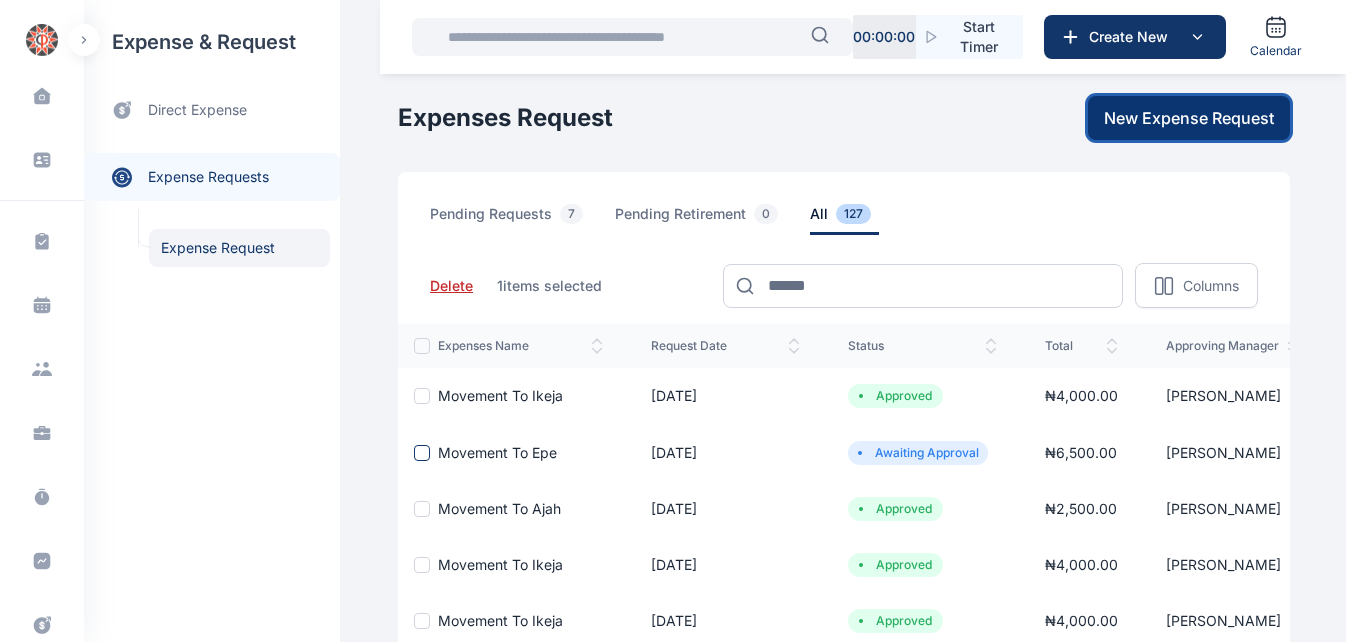 click on "New Expense Request" at bounding box center [1189, 118] 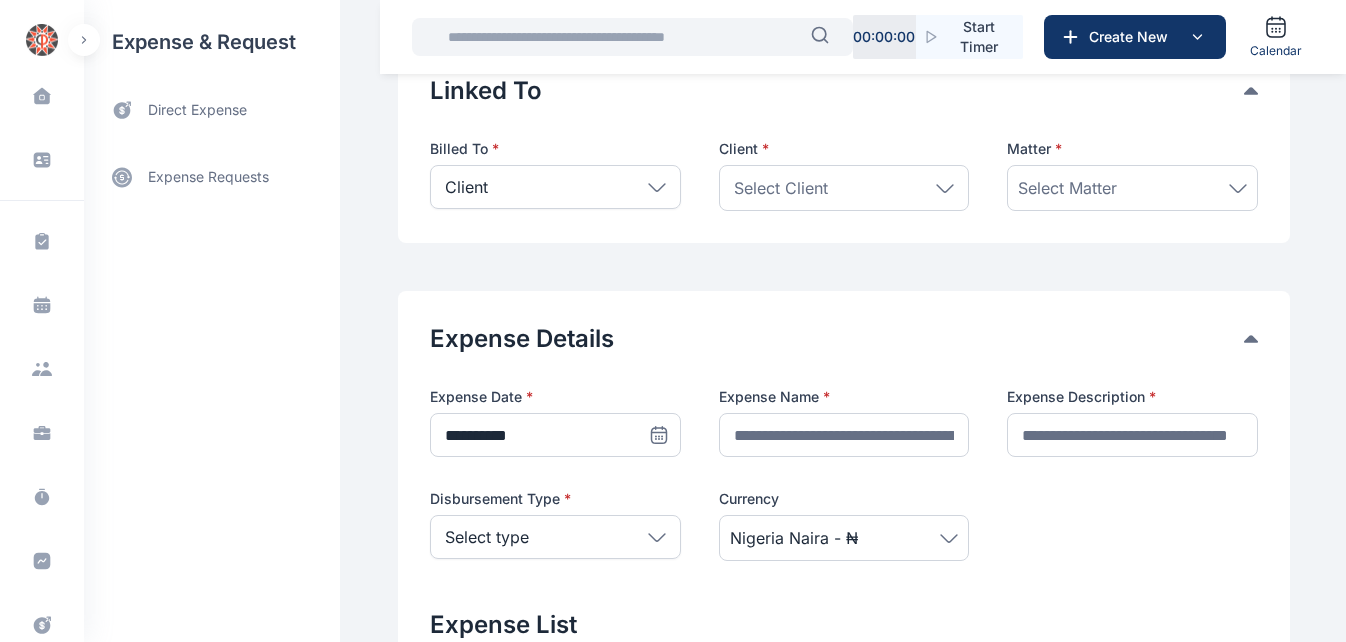 scroll, scrollTop: 156, scrollLeft: 0, axis: vertical 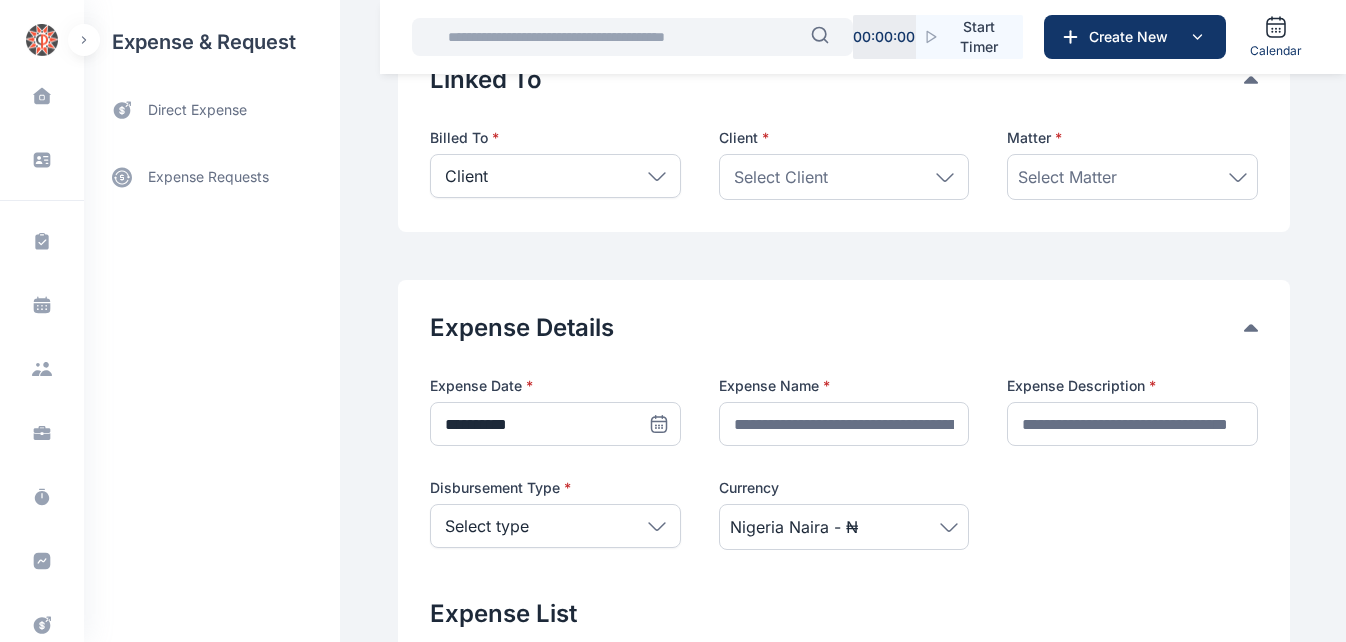 click on "Select Client" at bounding box center (844, 177) 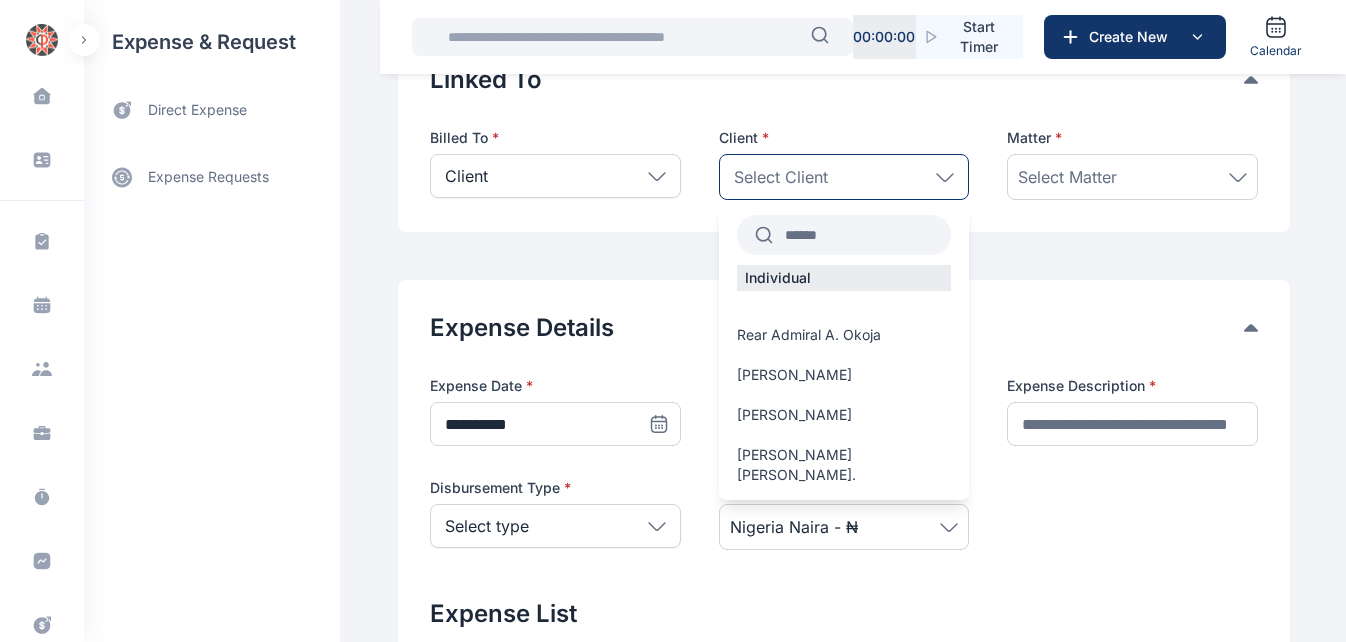 click at bounding box center (862, 235) 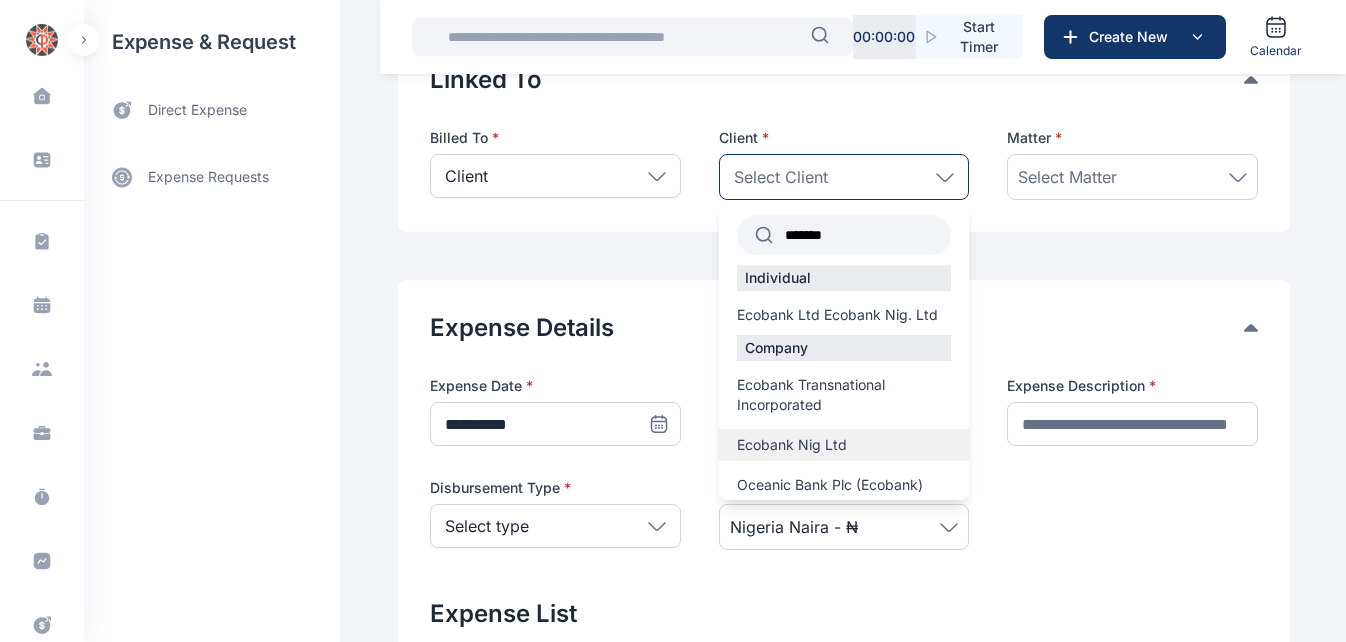 type on "*******" 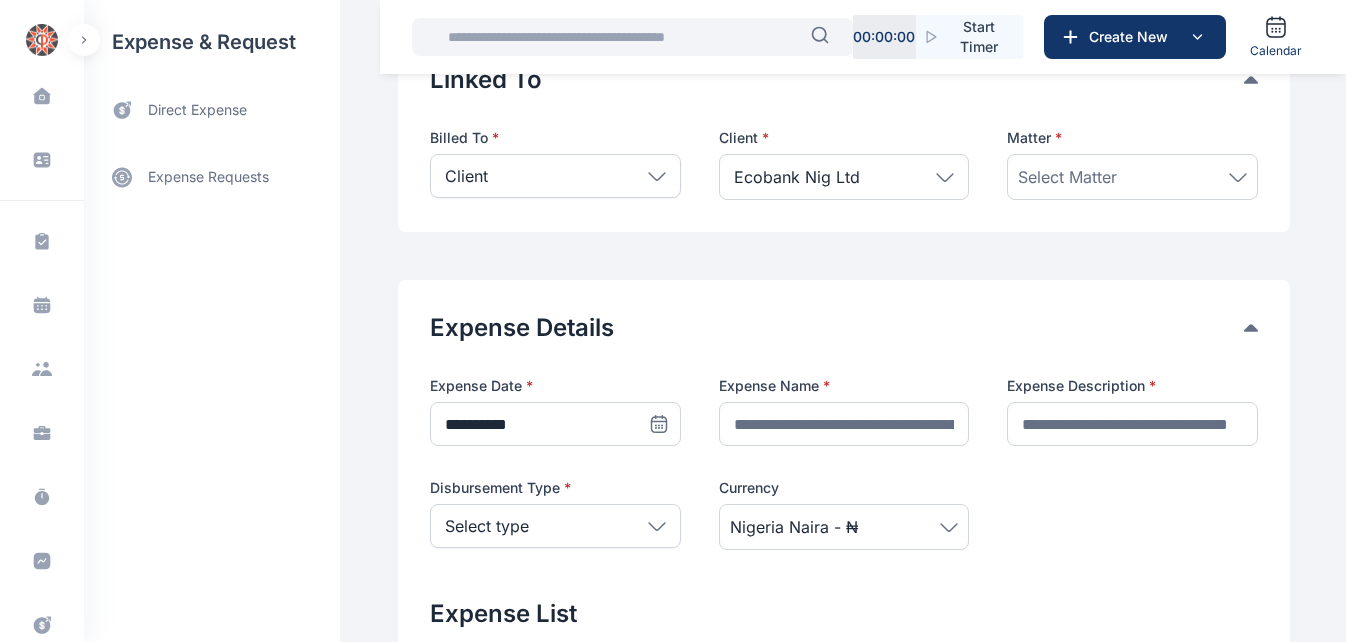 click on "Select Matter" at bounding box center (1067, 177) 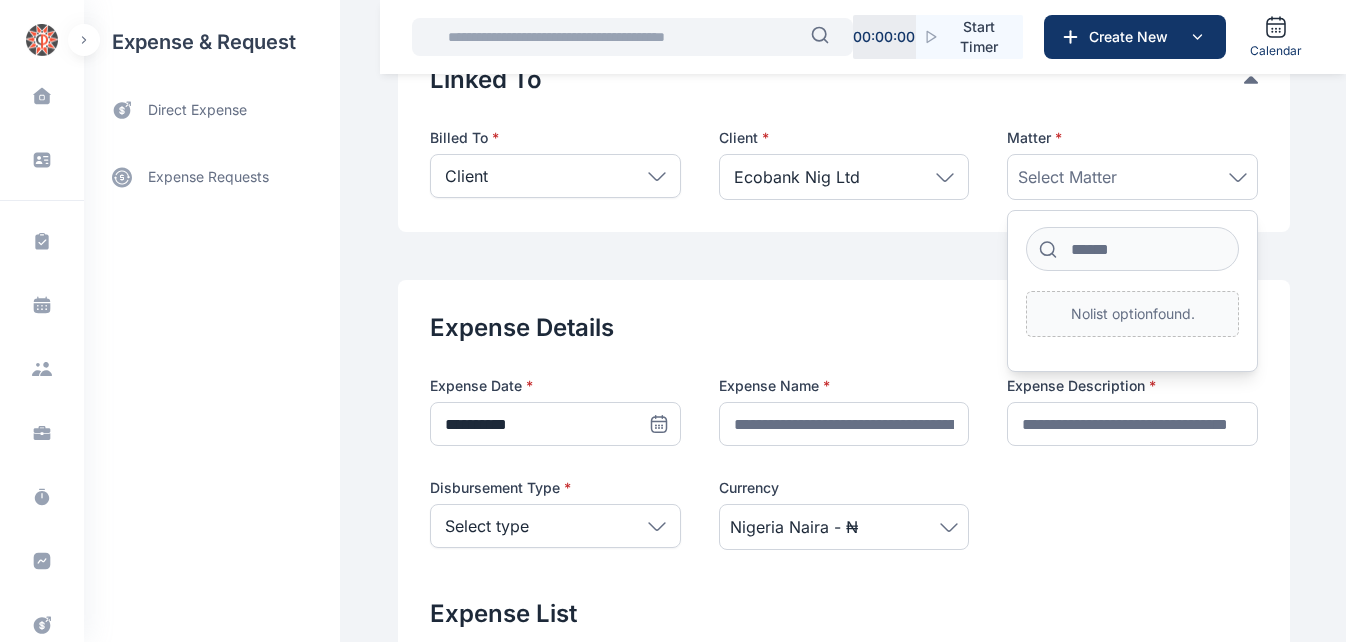 click on "Select Matter" at bounding box center [1067, 177] 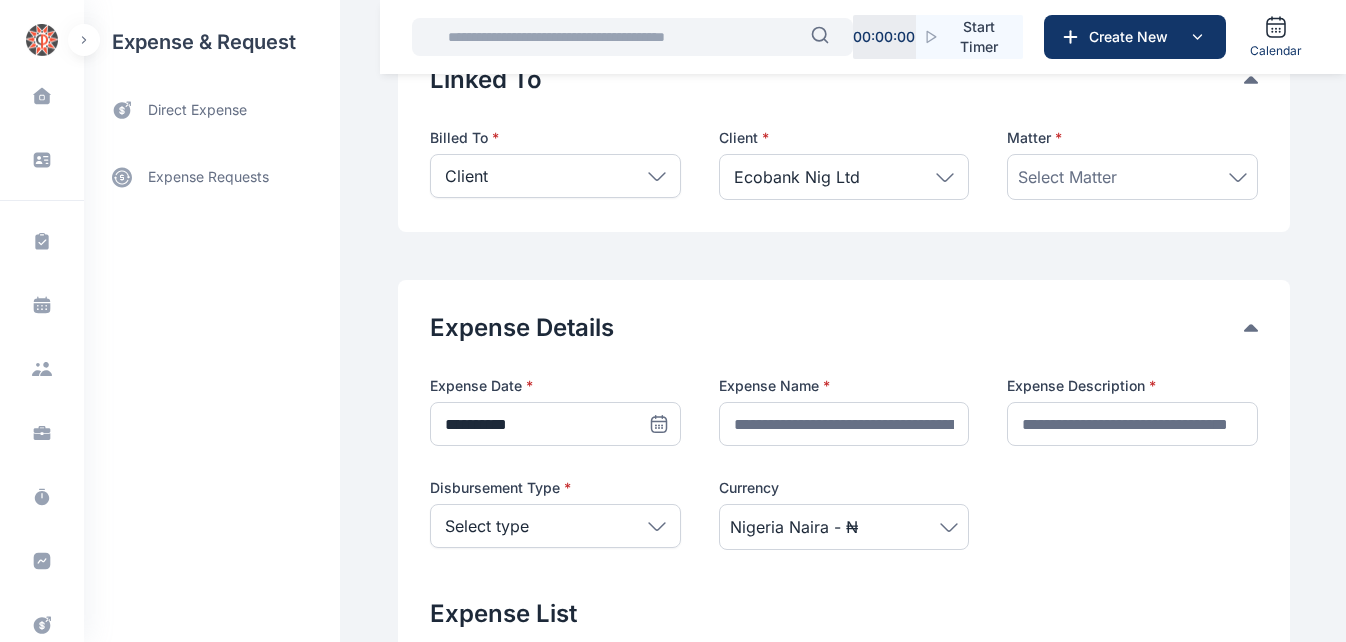 click on "Select Matter" at bounding box center (1067, 177) 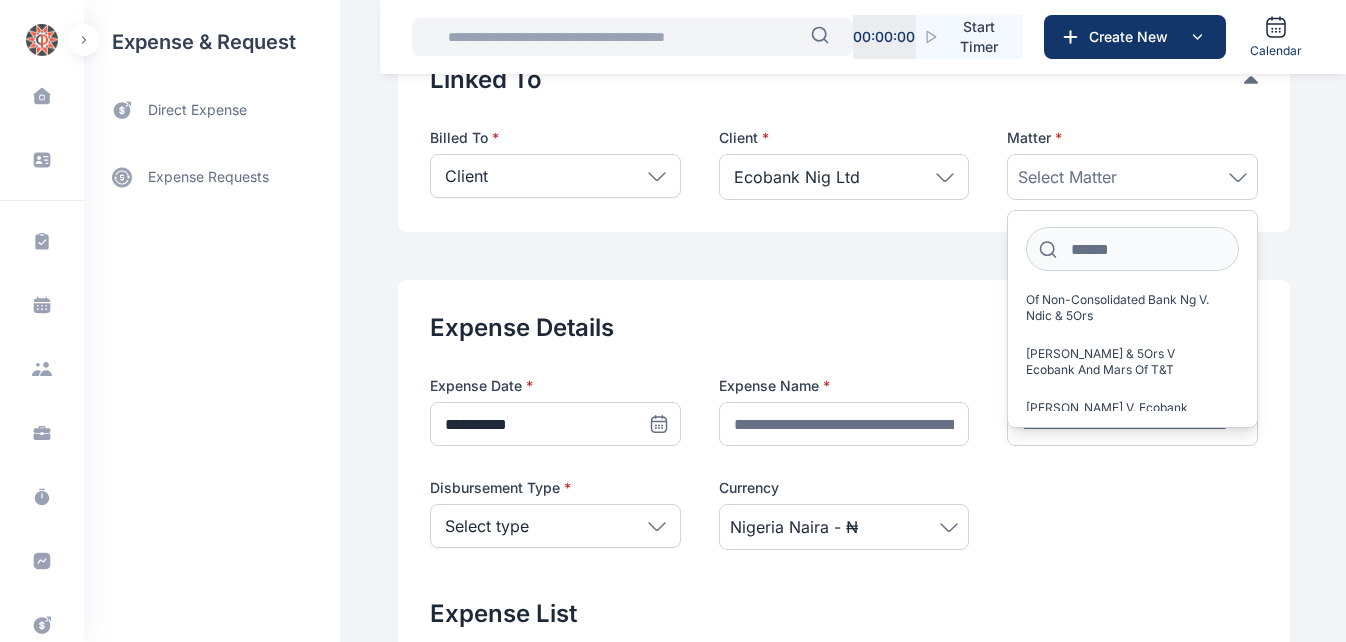 scroll, scrollTop: 1309, scrollLeft: 0, axis: vertical 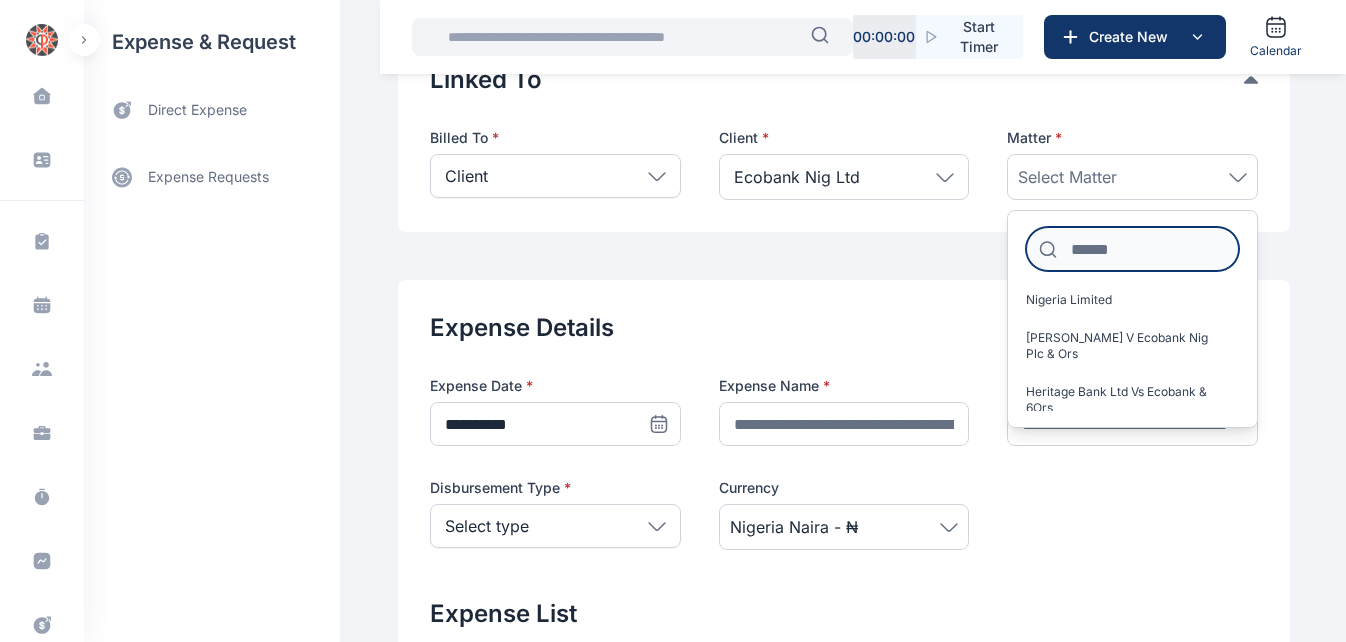 click at bounding box center [1132, 249] 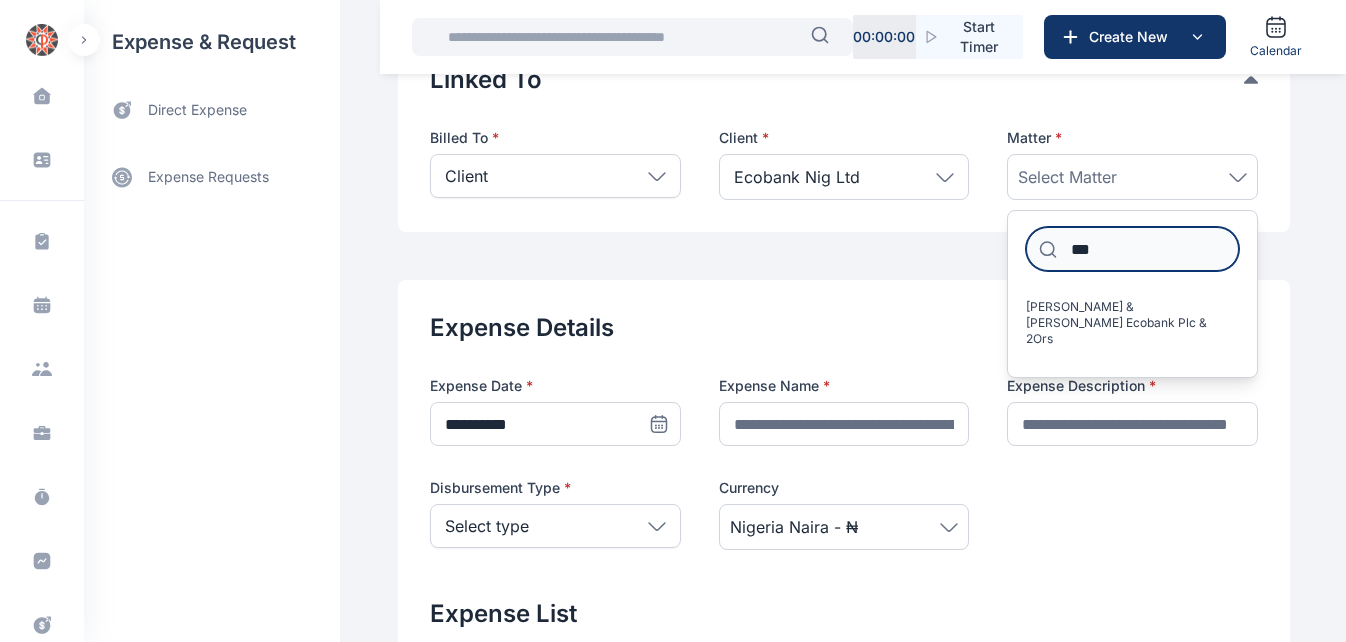 scroll, scrollTop: 0, scrollLeft: 0, axis: both 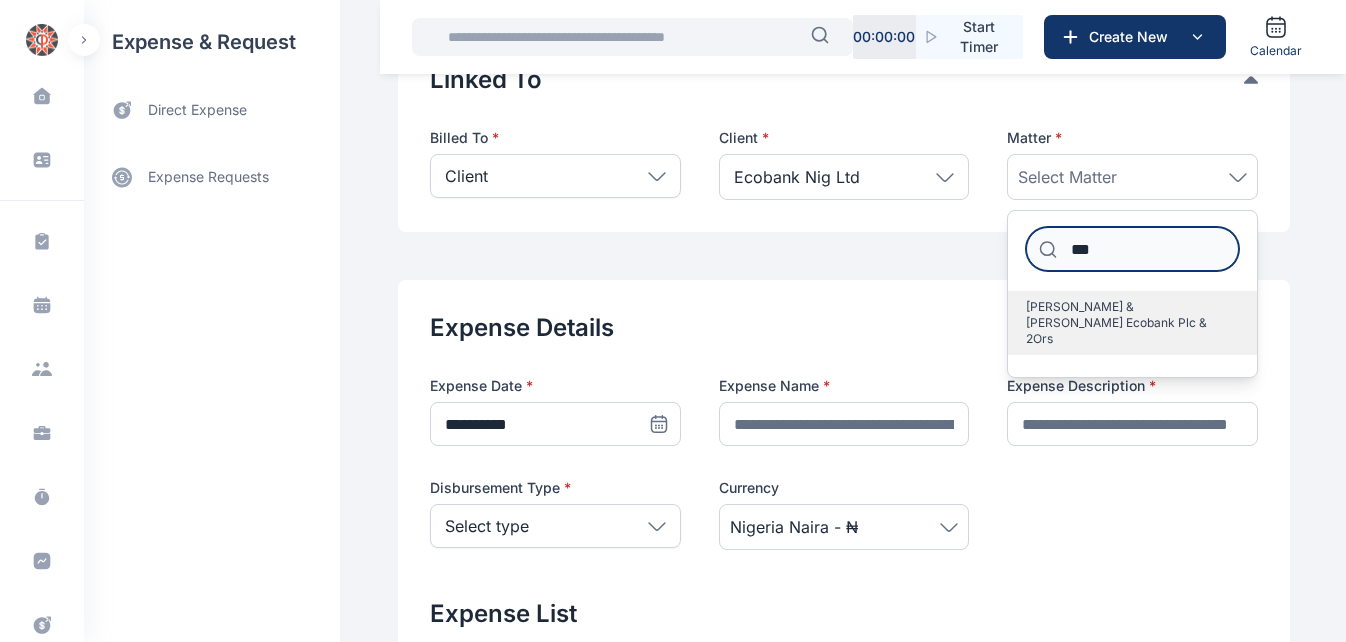 type on "***" 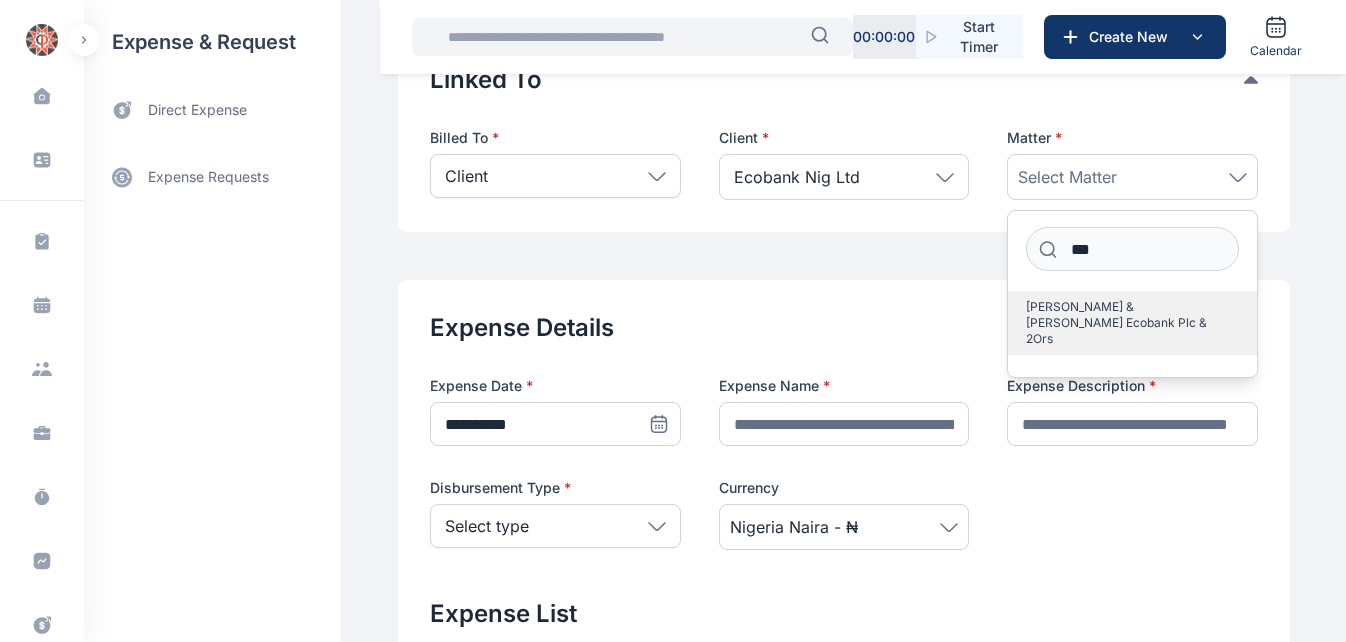 click on "[PERSON_NAME] & [PERSON_NAME] Ecobank Plc & 2Ors" at bounding box center (1124, 323) 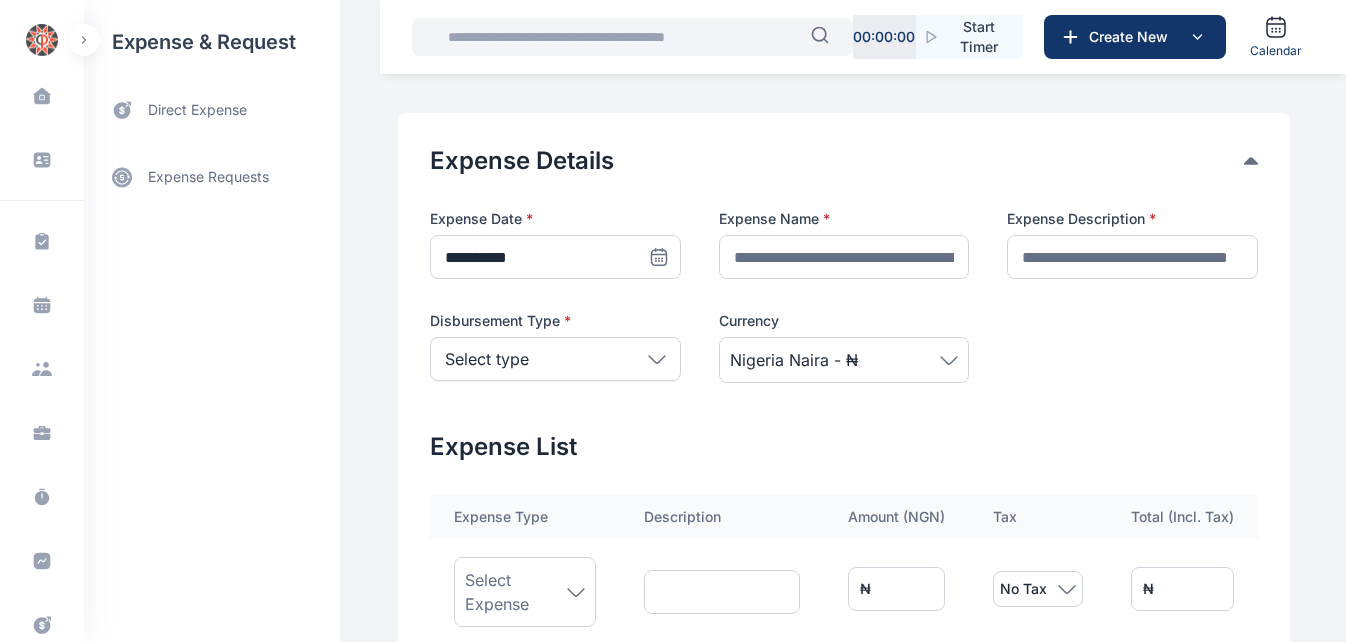 scroll, scrollTop: 380, scrollLeft: 0, axis: vertical 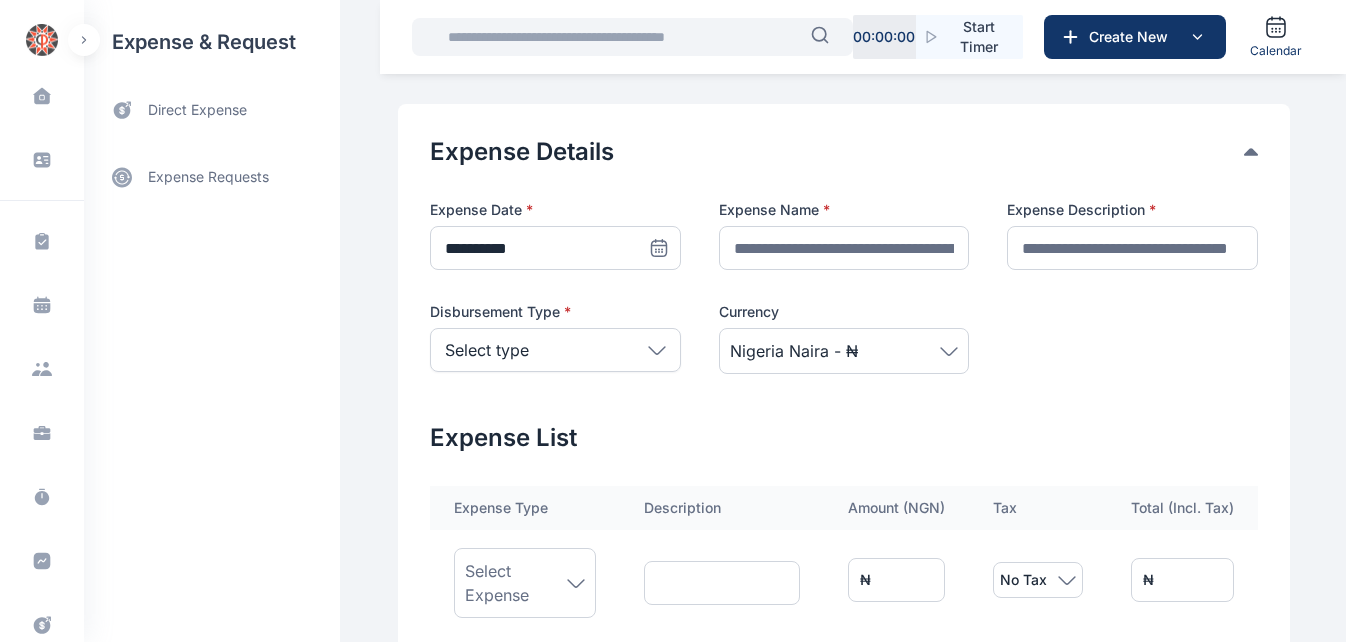 click 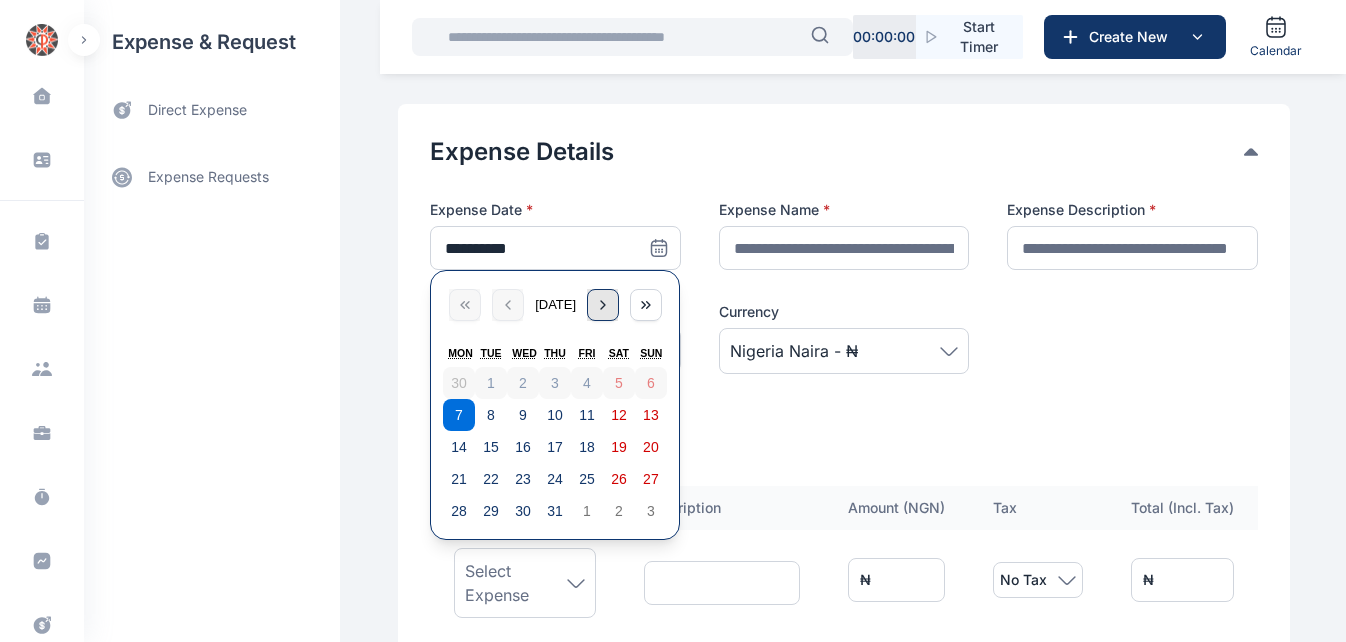 click at bounding box center [603, 305] 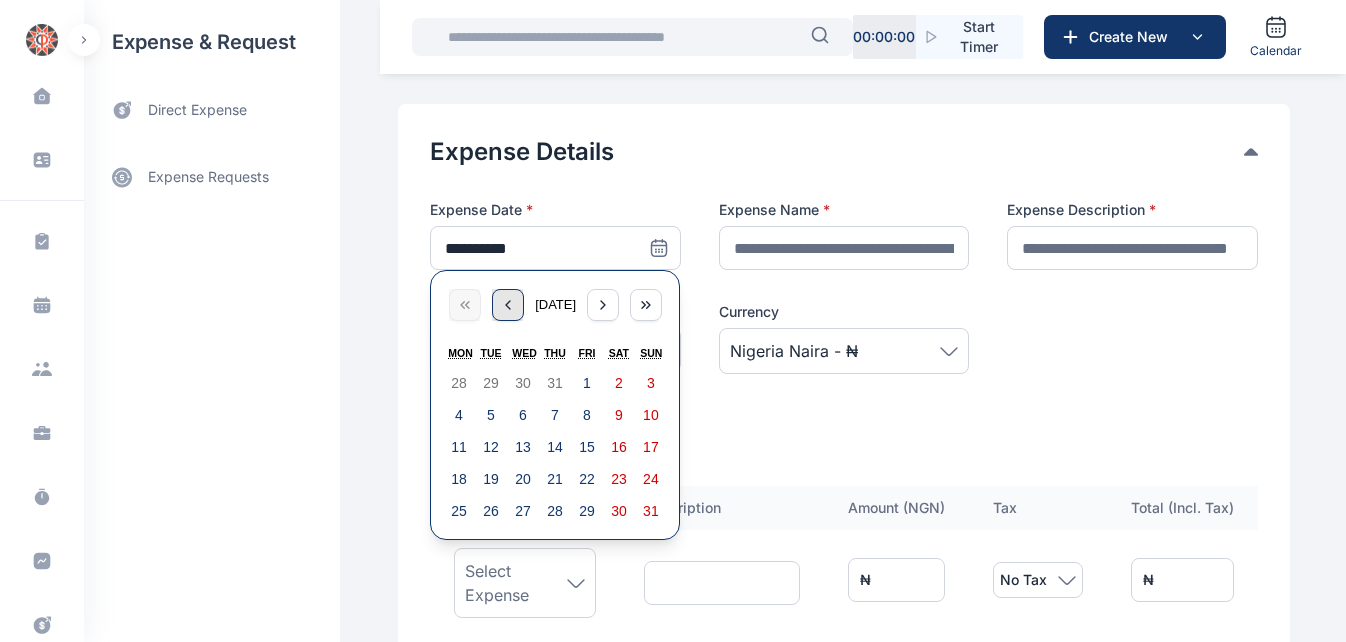 click 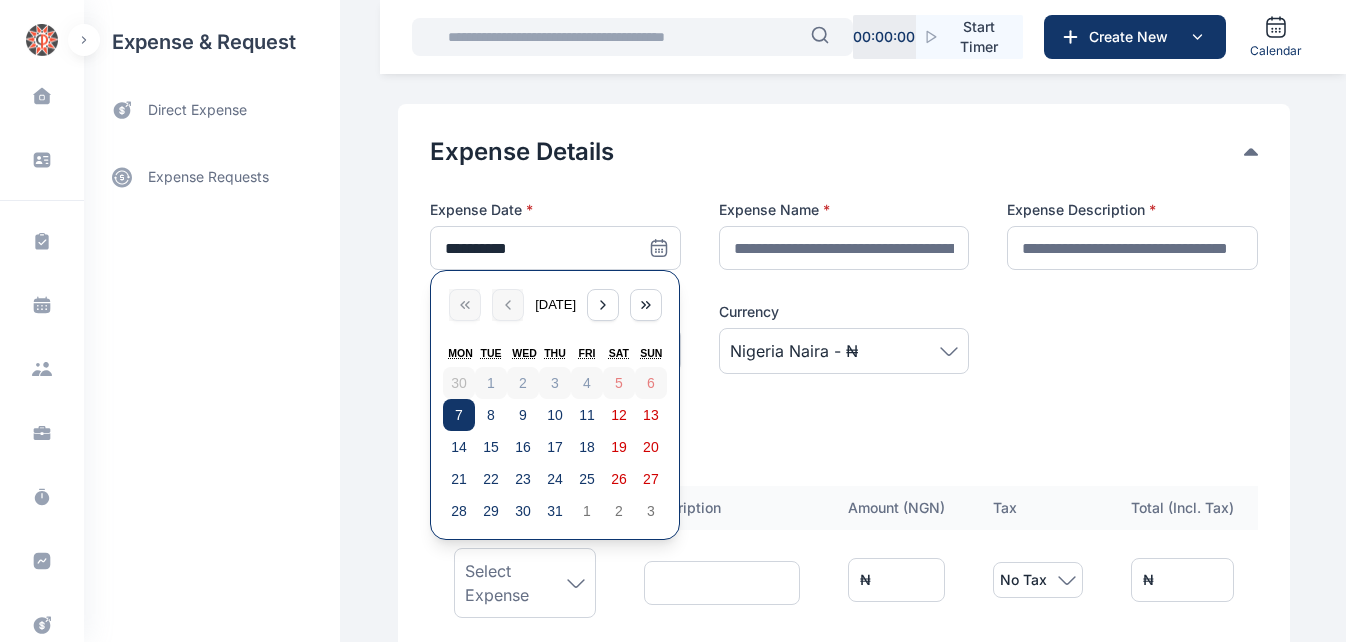 click on "7" at bounding box center [459, 415] 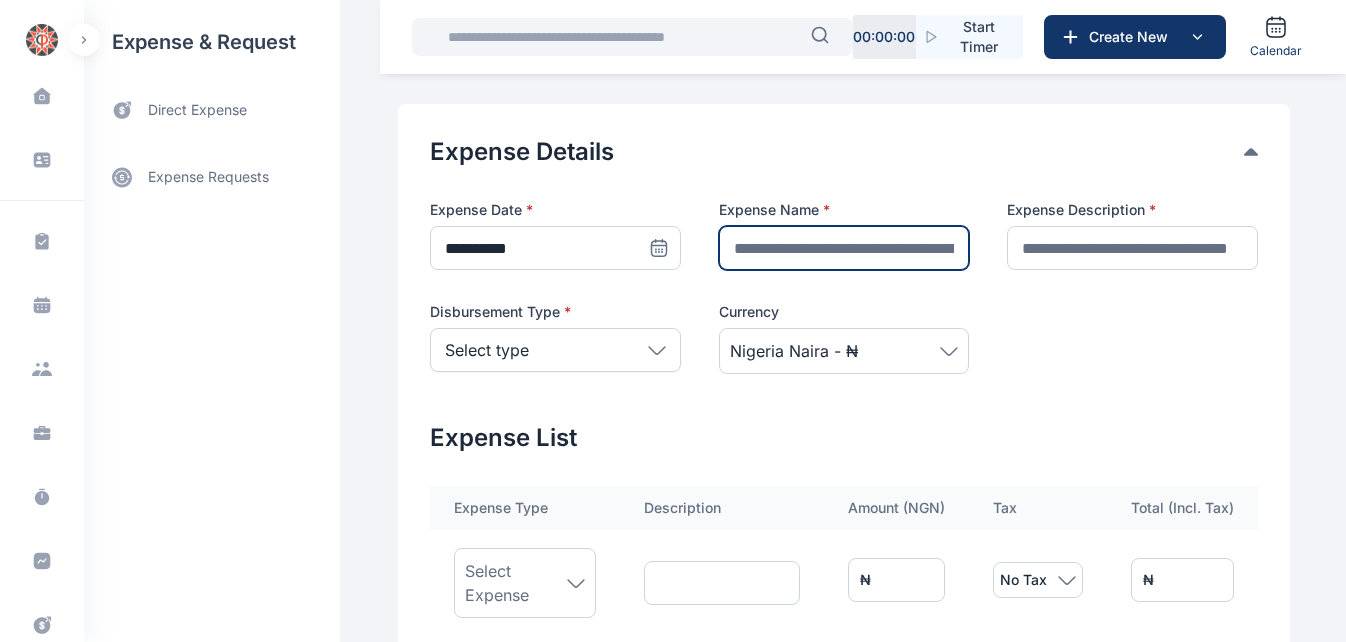 click at bounding box center [844, 248] 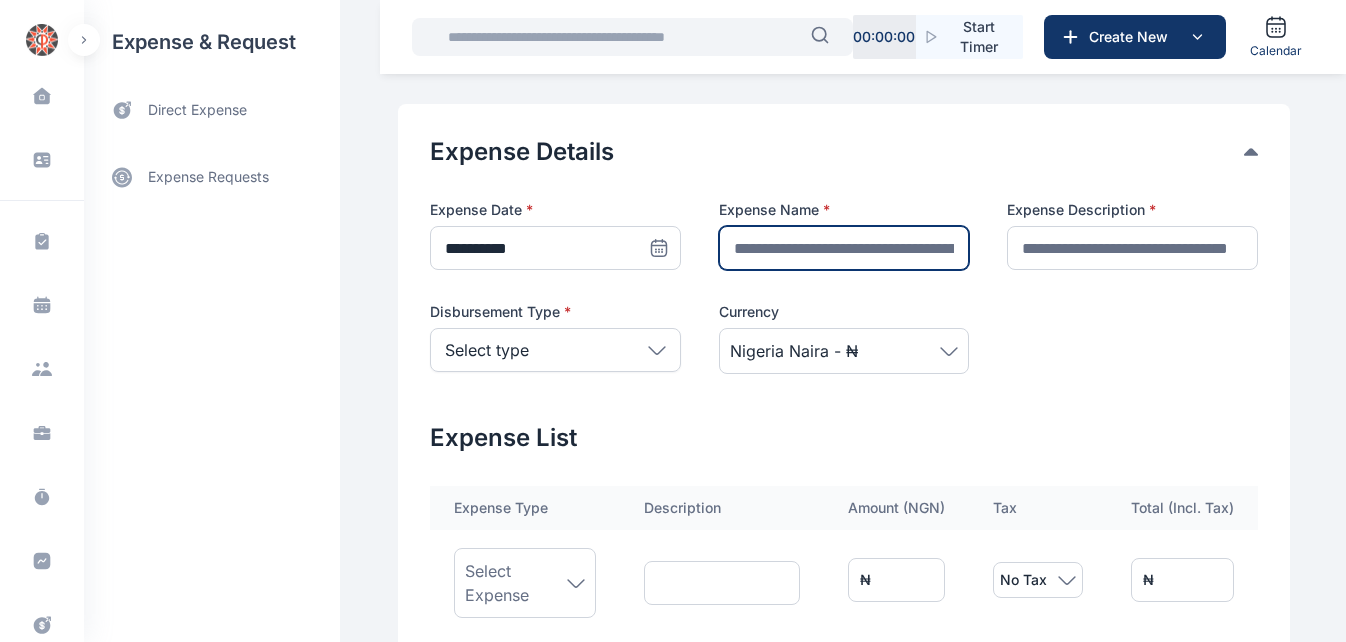 type on "**********" 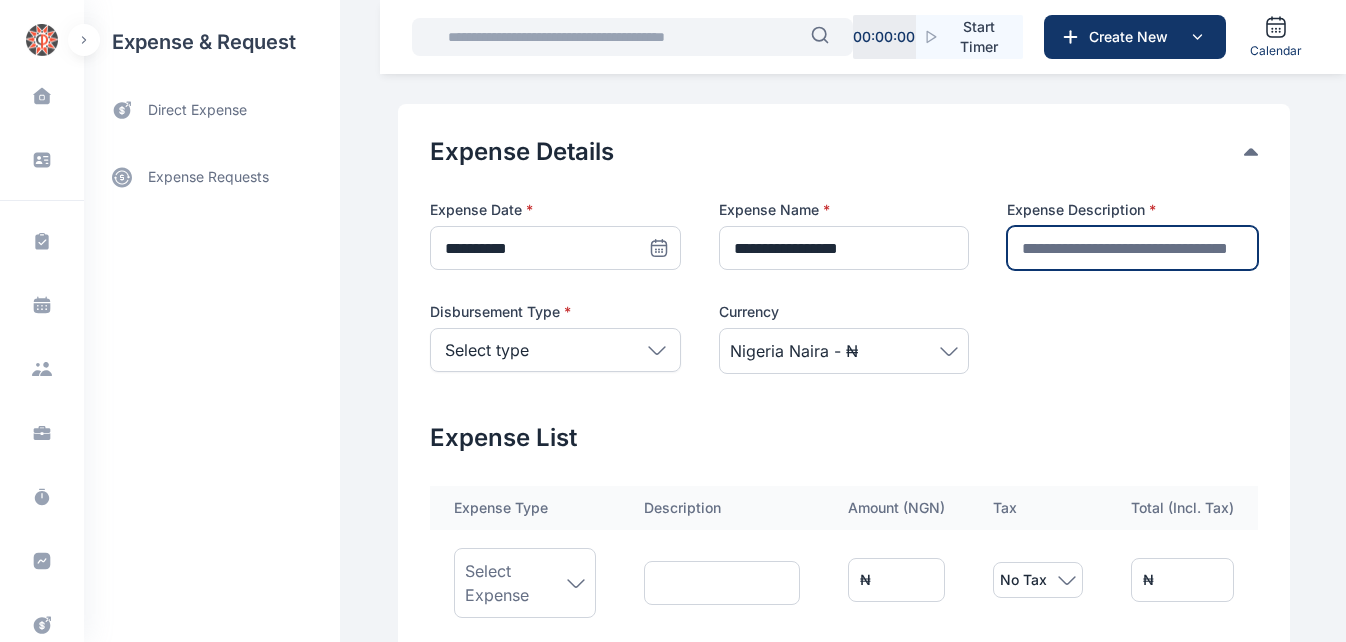 click at bounding box center [1132, 248] 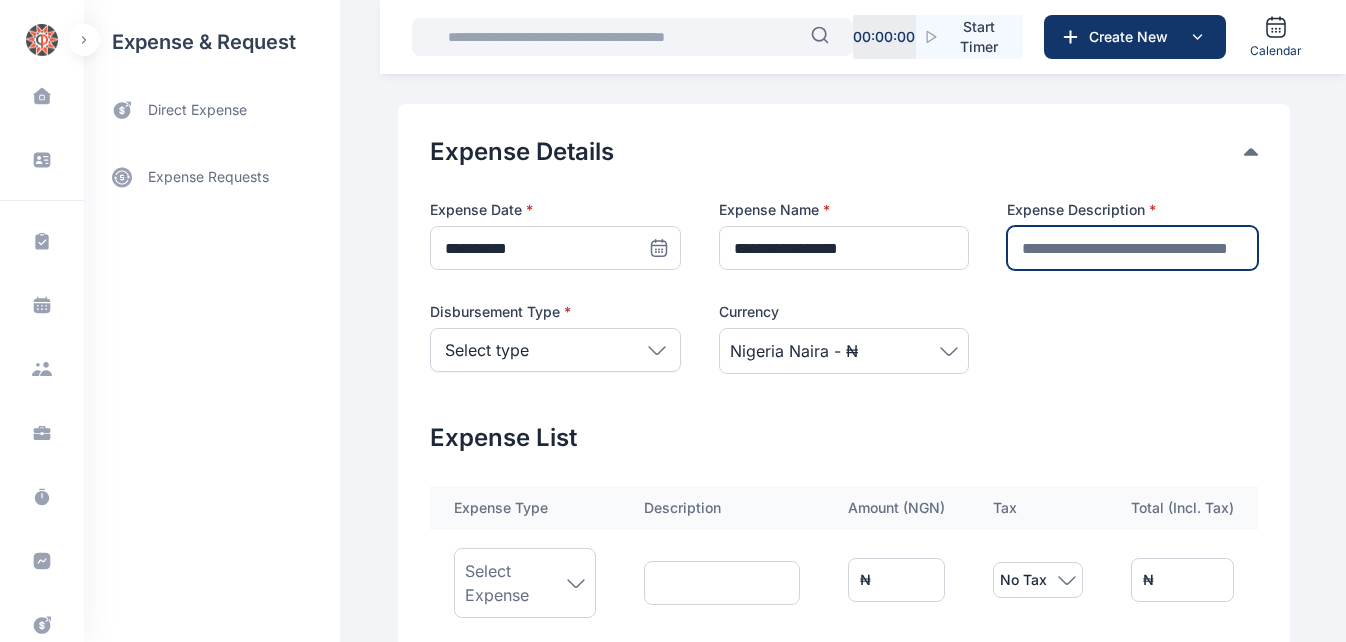 type on "**********" 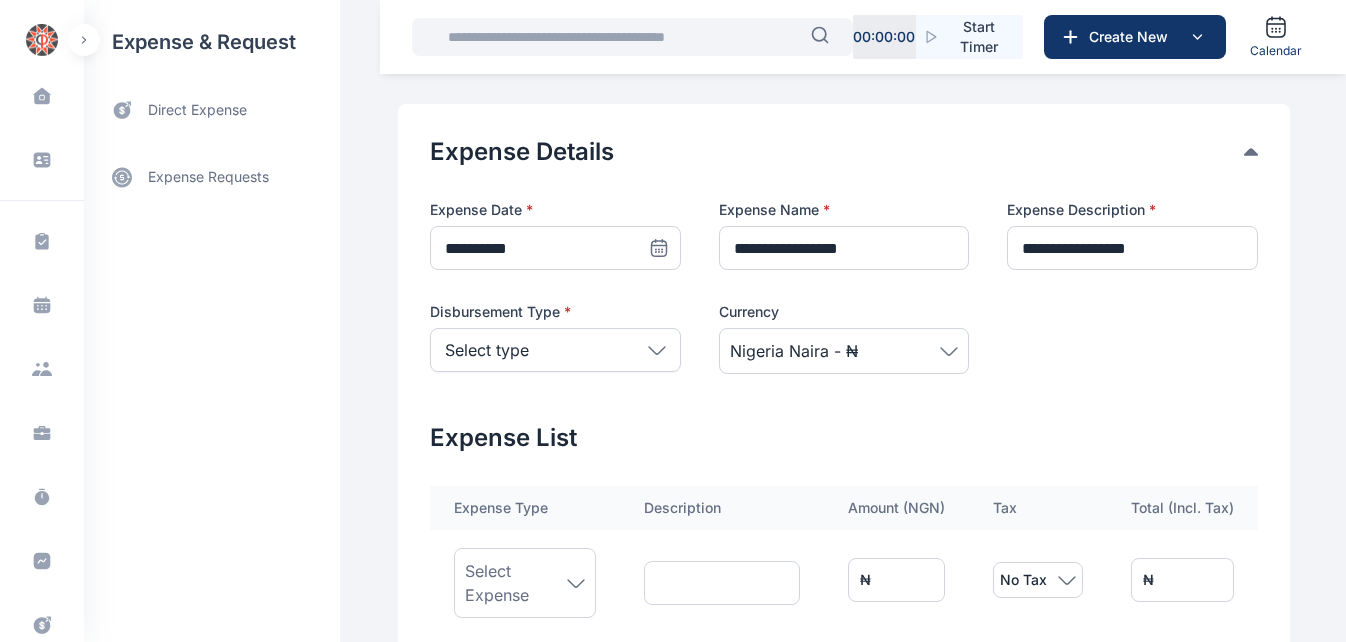 click on "Select type" at bounding box center [555, 350] 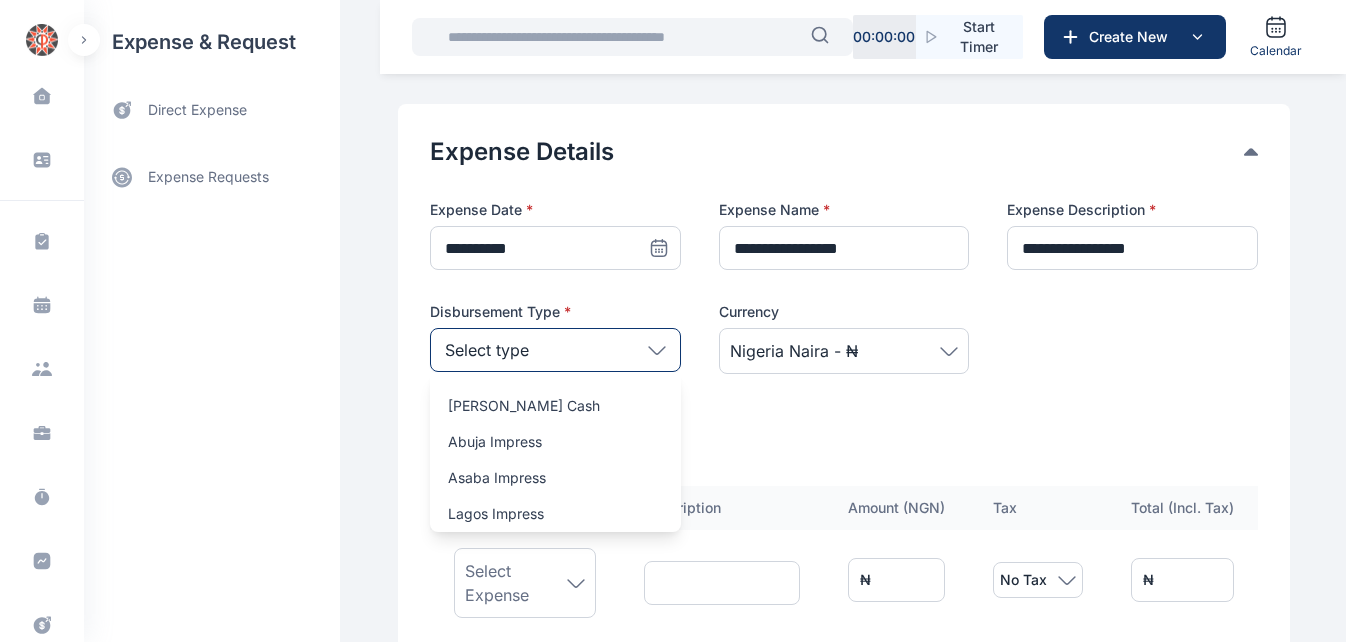 click on "[PERSON_NAME] Cash" at bounding box center [555, 406] 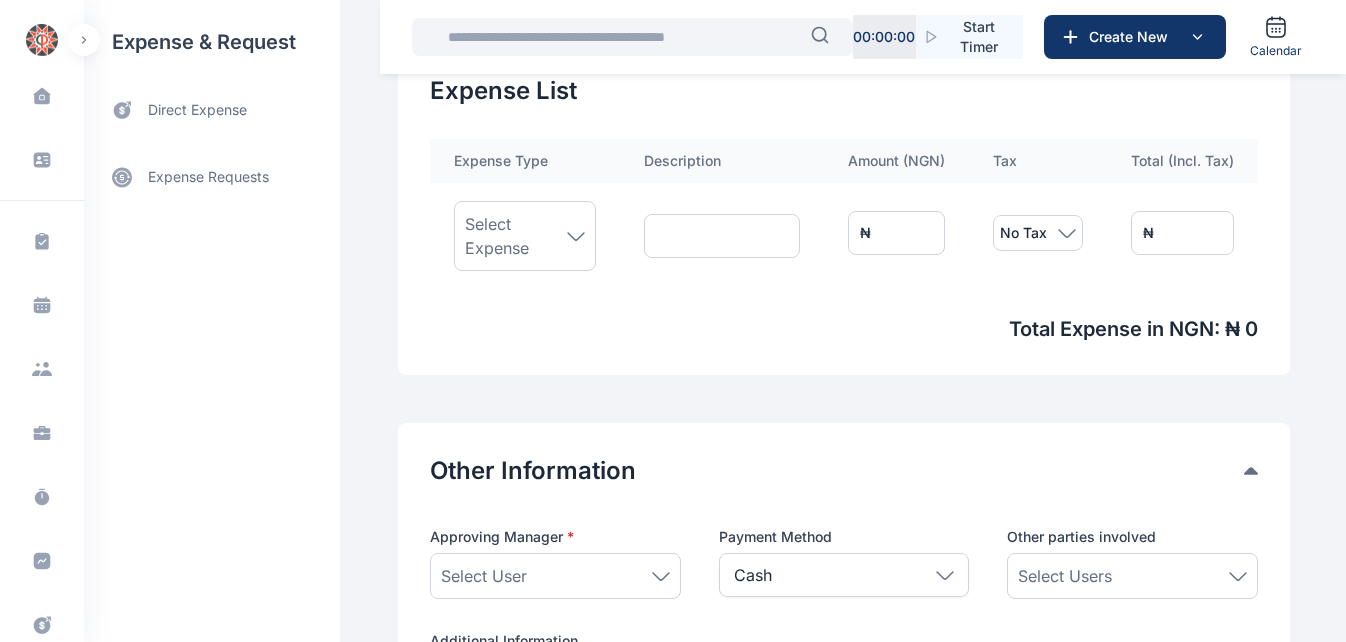 scroll, scrollTop: 732, scrollLeft: 0, axis: vertical 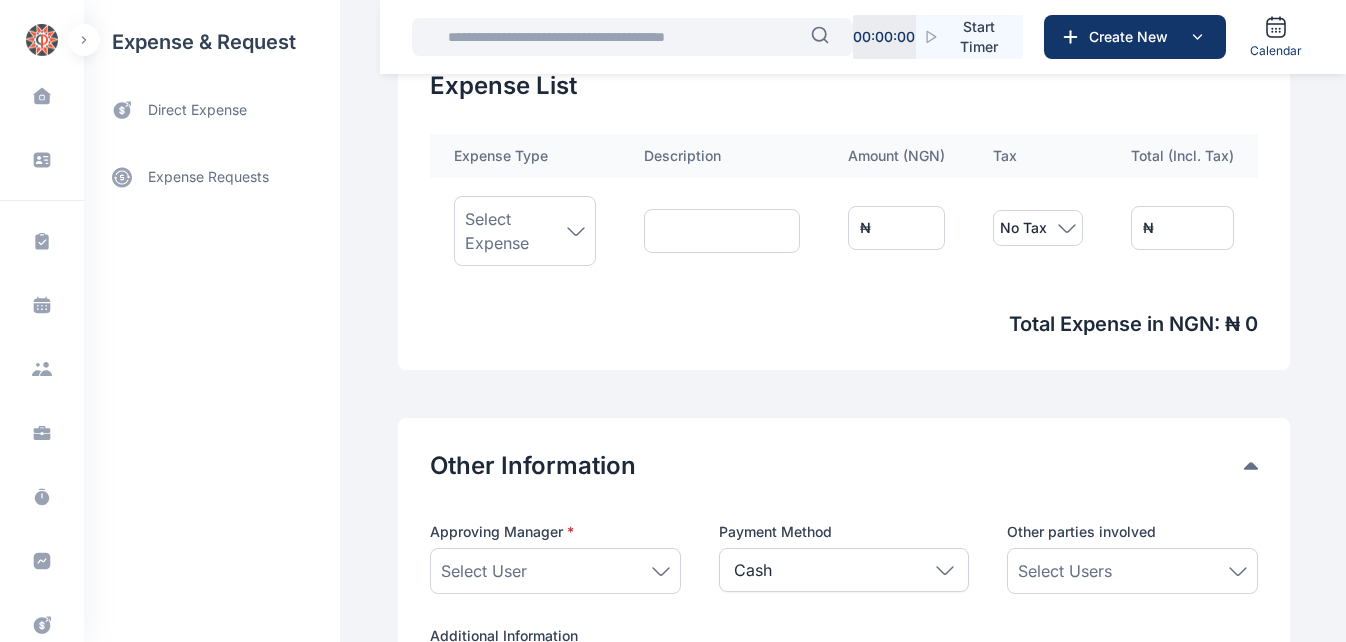 click on "Select Expense" at bounding box center [525, 231] 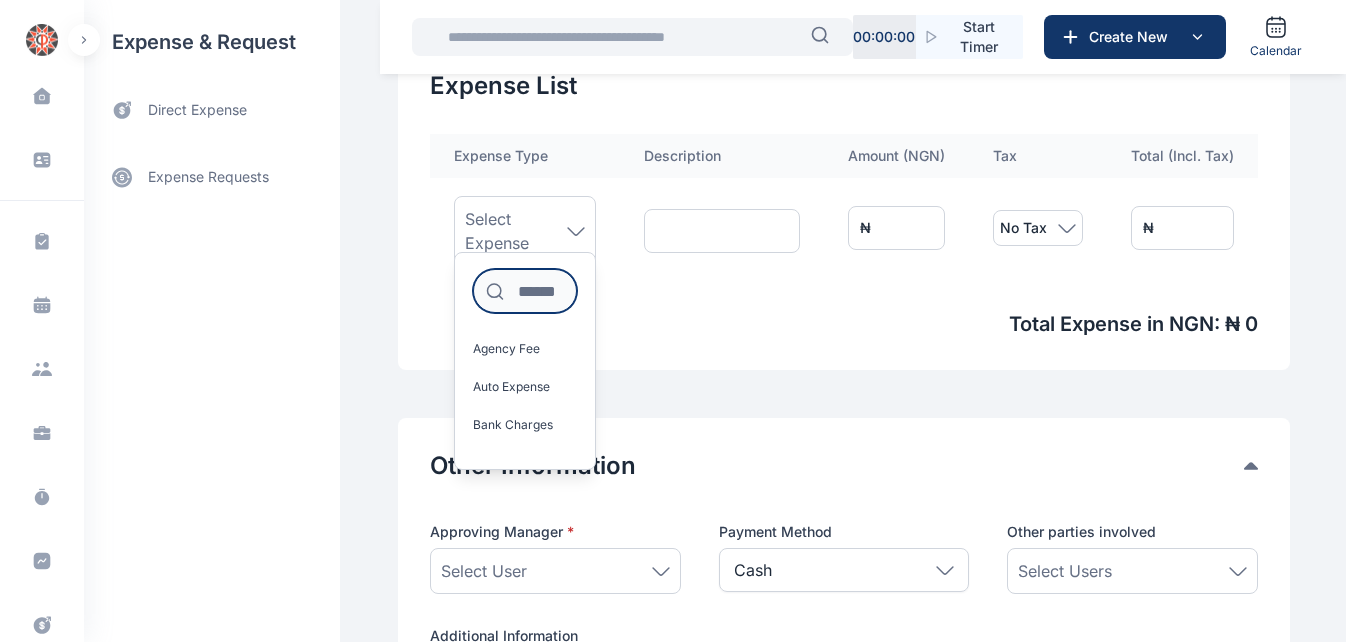 click at bounding box center (525, 291) 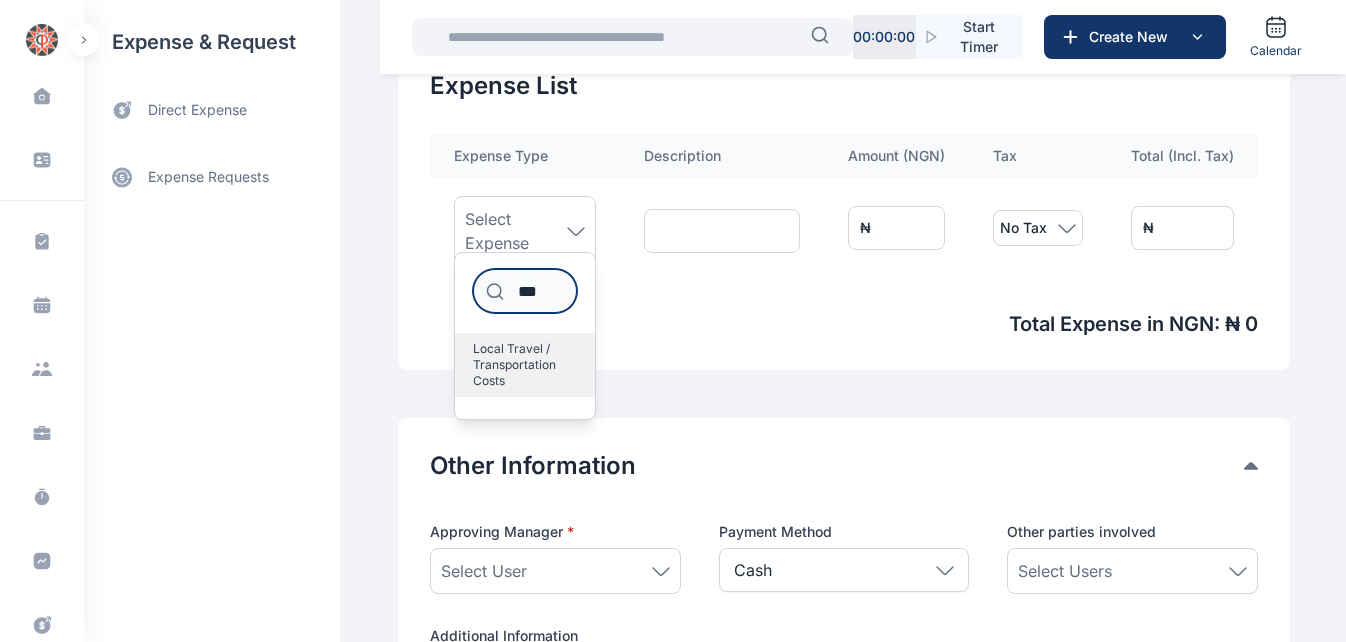 type on "***" 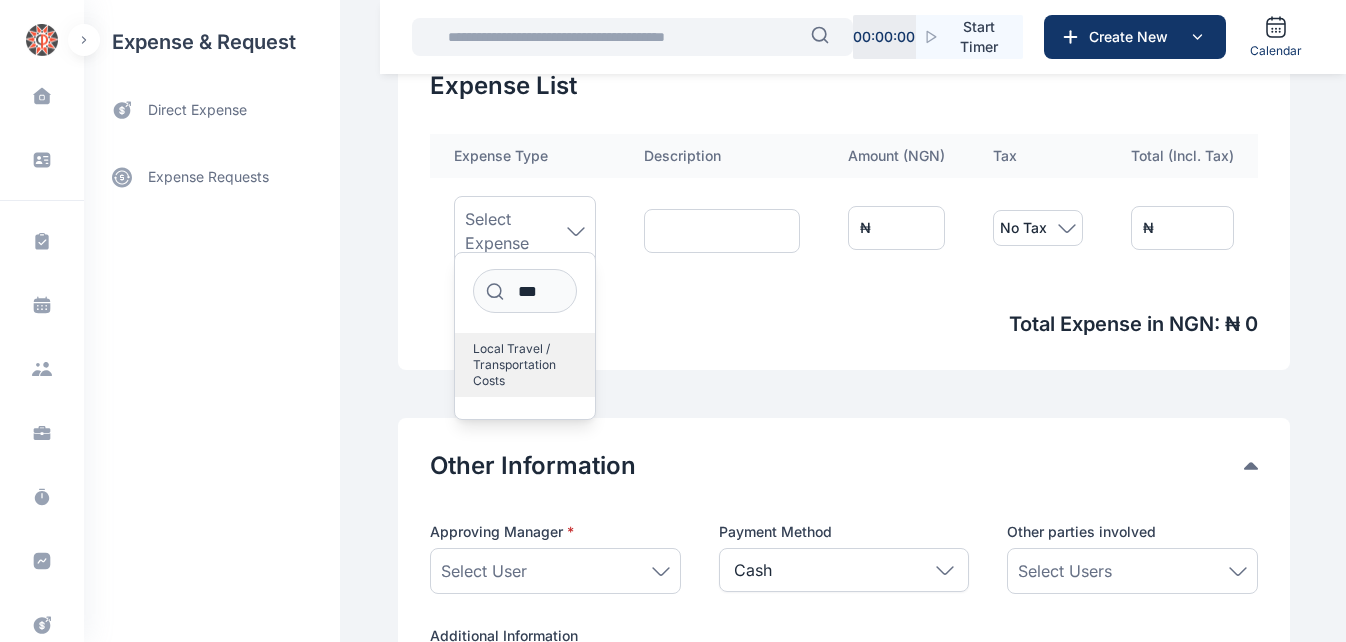 click on "Local Travel / Transportation Costs" at bounding box center [517, 365] 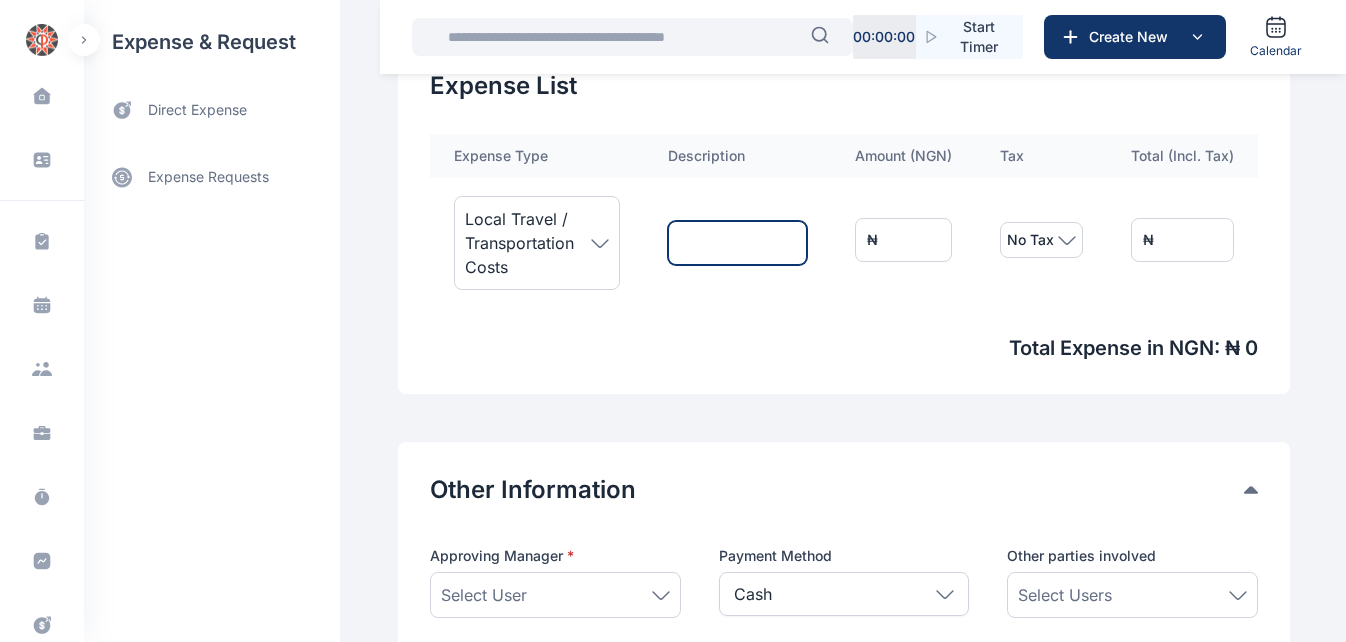 click at bounding box center (737, 243) 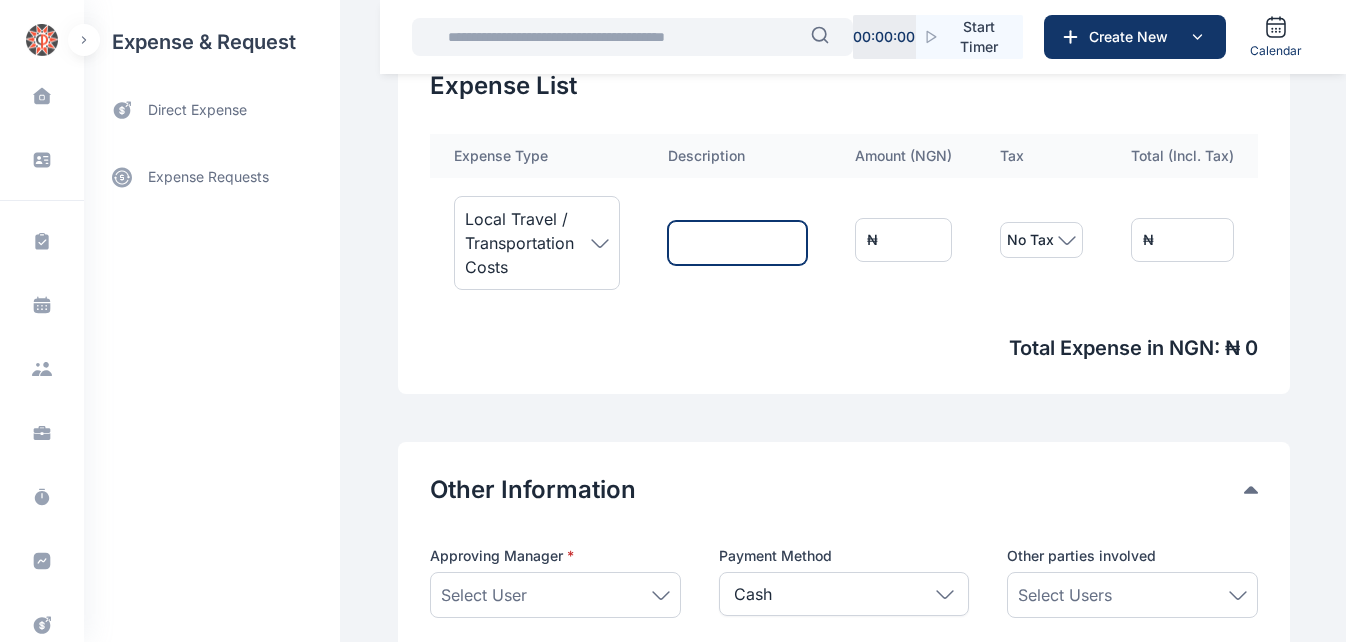 type on "**********" 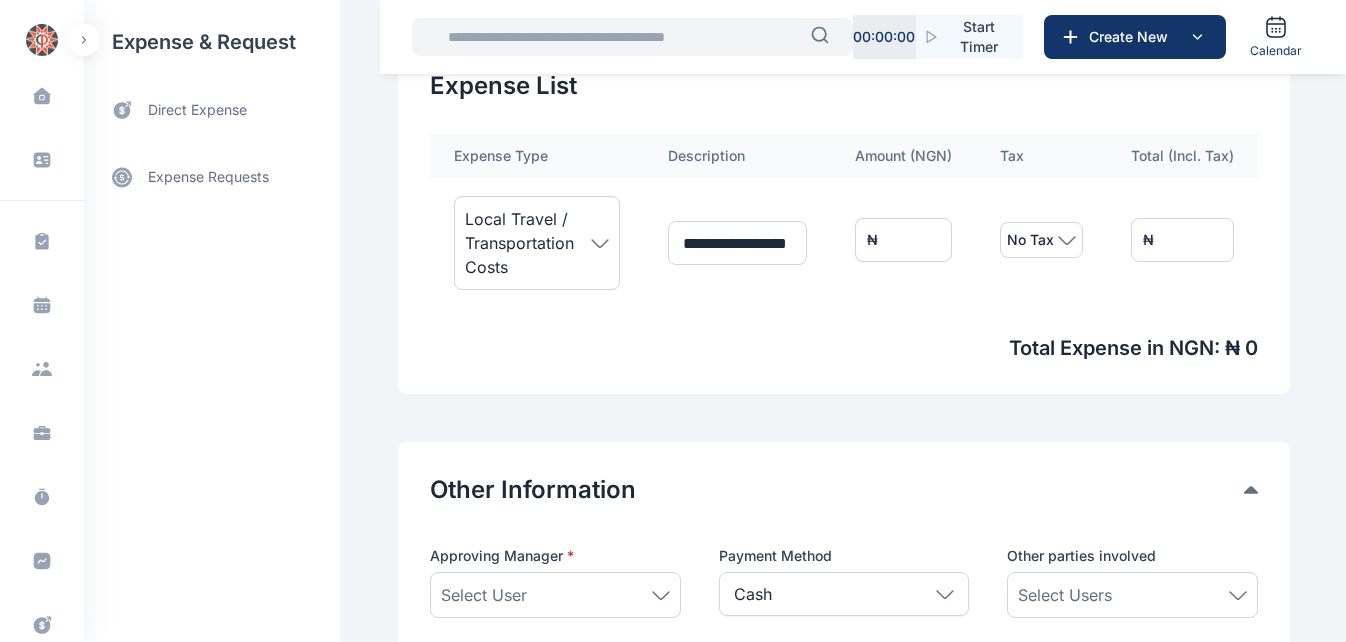 click on "*" at bounding box center [903, 240] 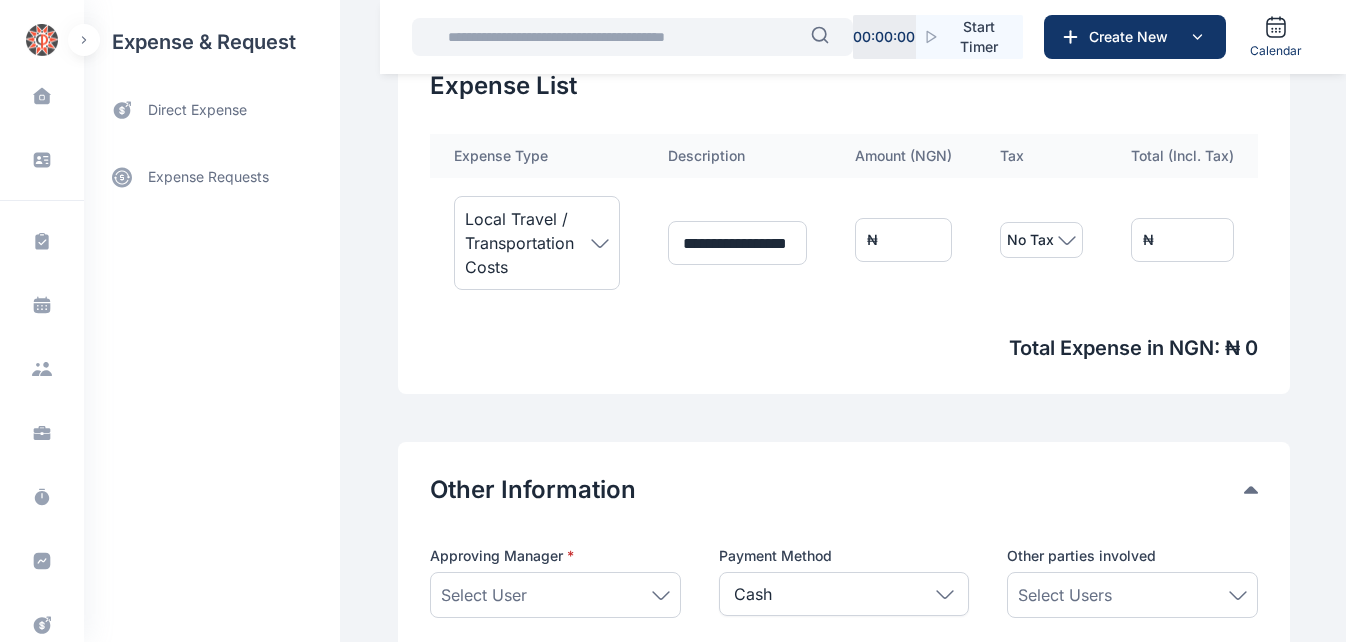 type on "**" 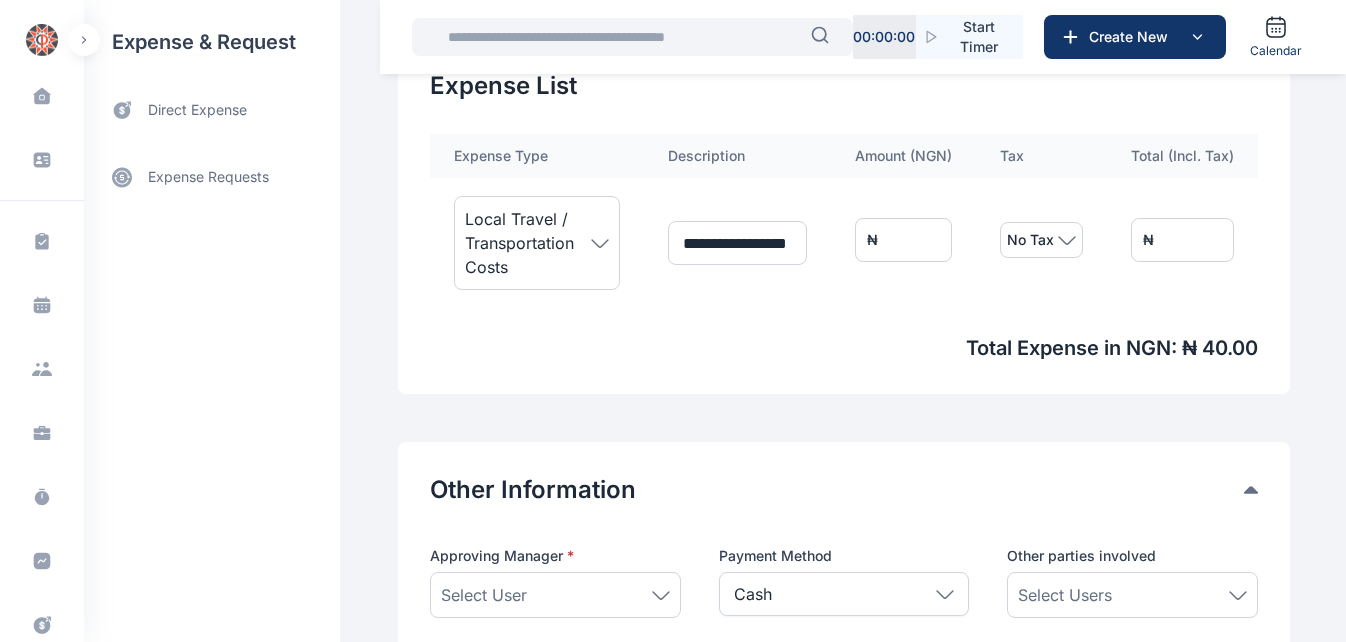 type on "***" 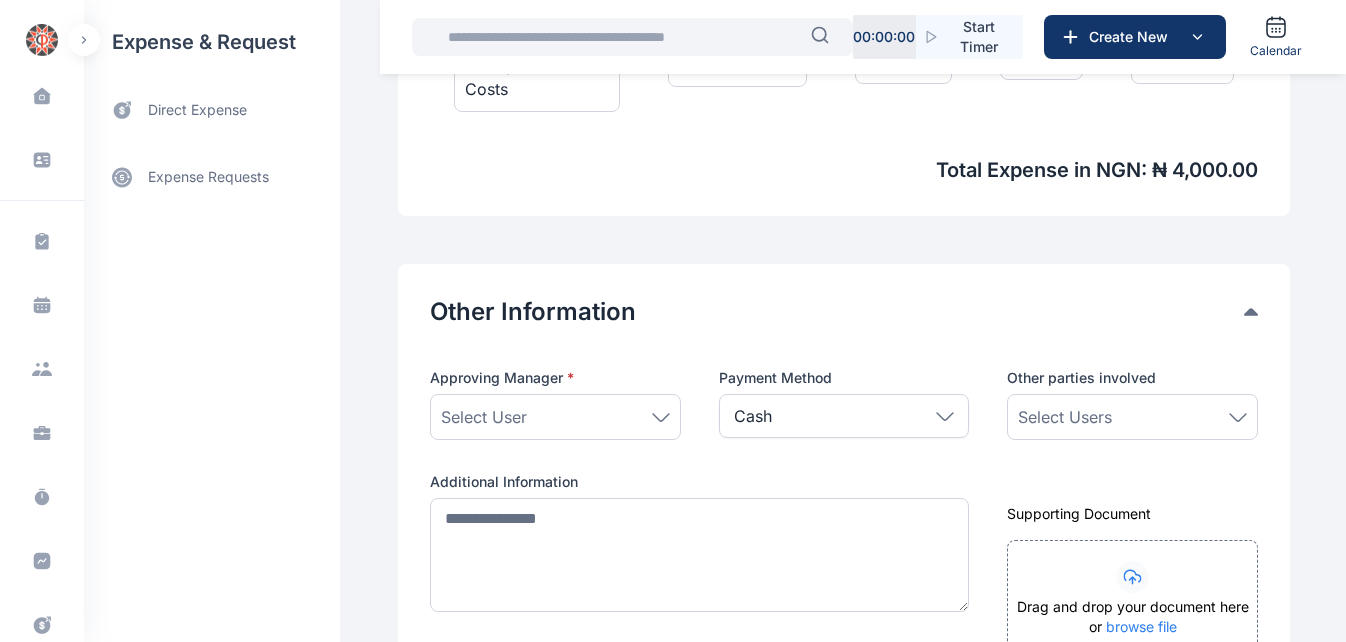 scroll, scrollTop: 1022, scrollLeft: 0, axis: vertical 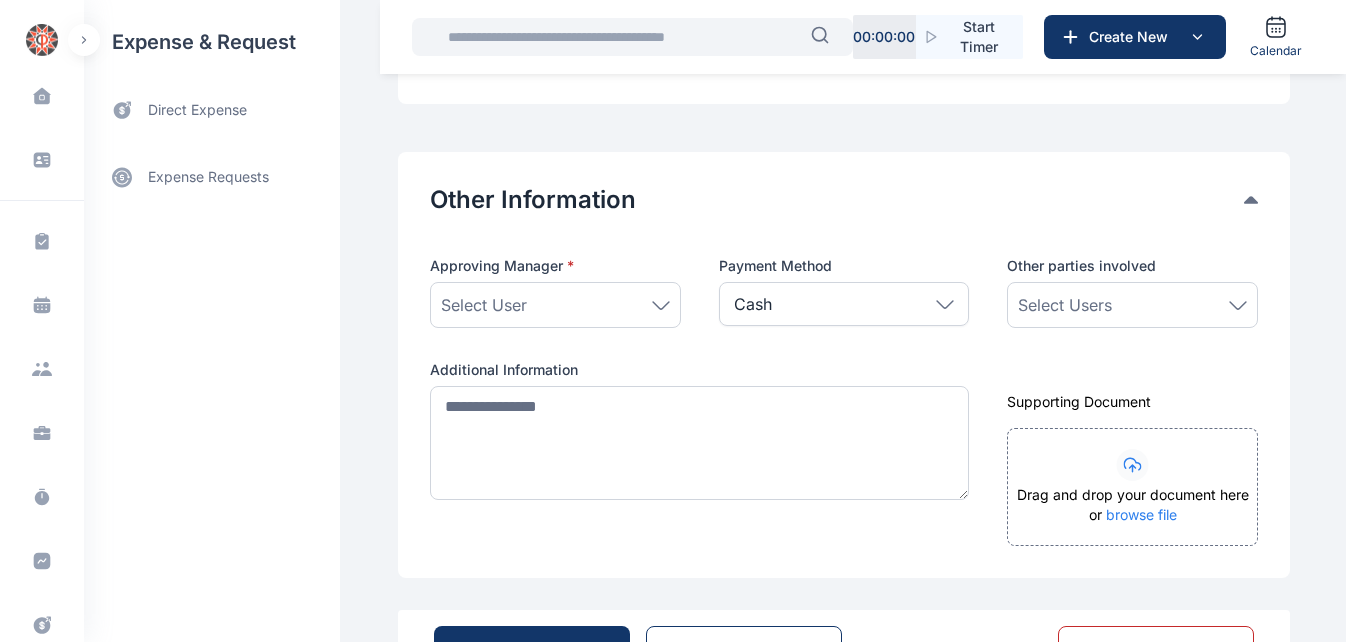 type on "****" 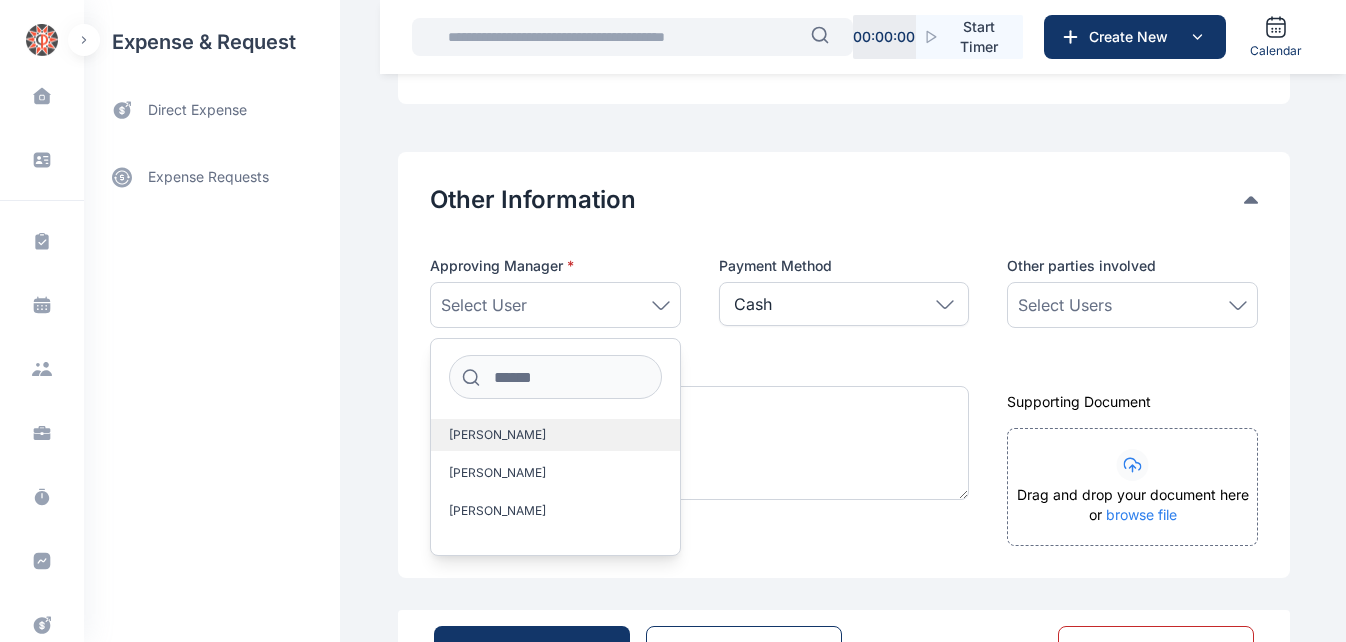 click on "[PERSON_NAME]" at bounding box center [497, 435] 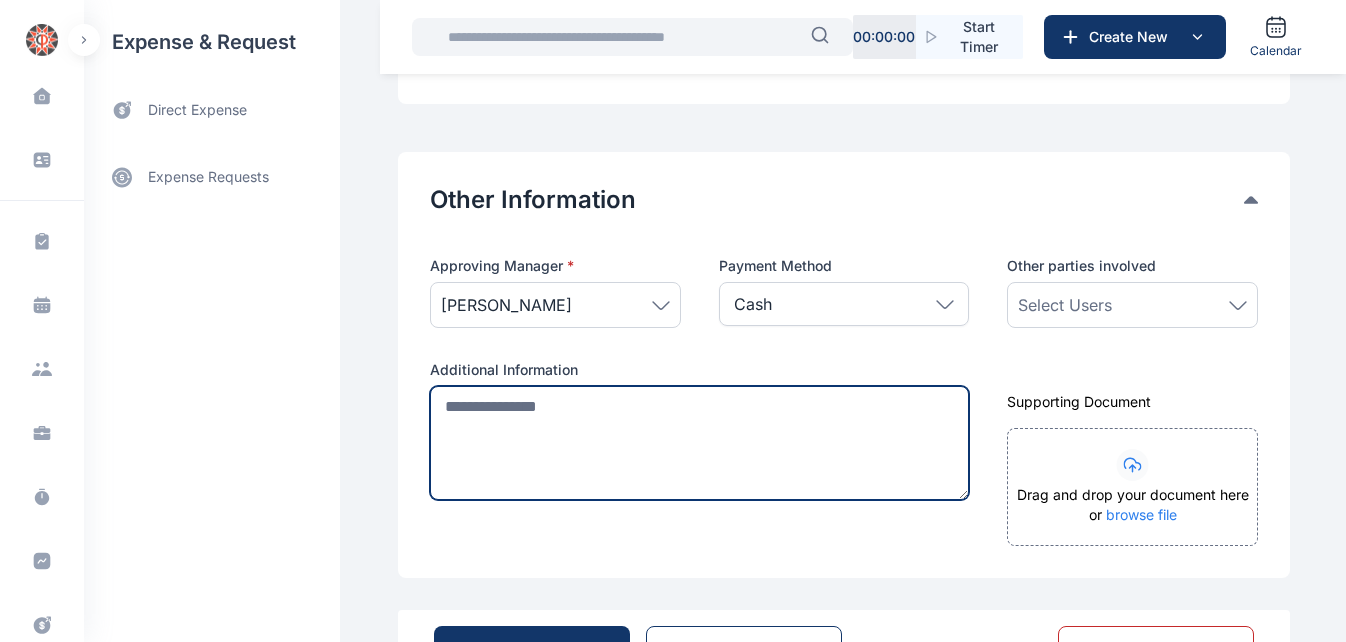 click at bounding box center (699, 443) 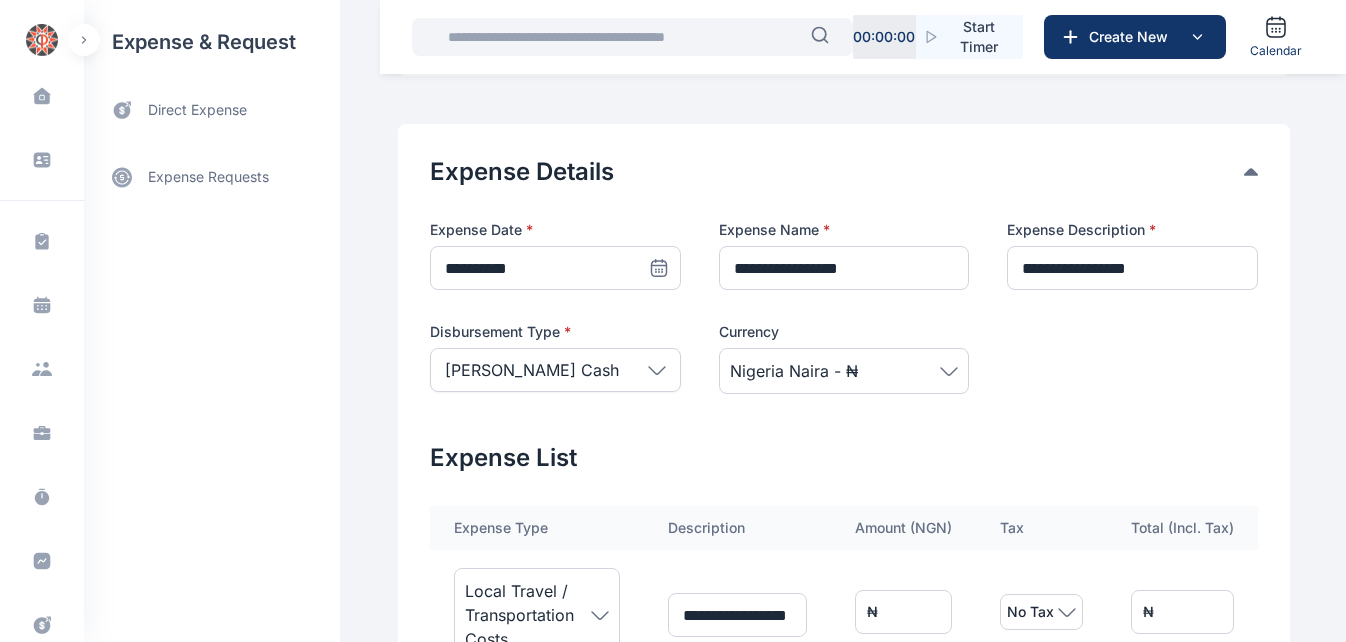 scroll, scrollTop: 344, scrollLeft: 0, axis: vertical 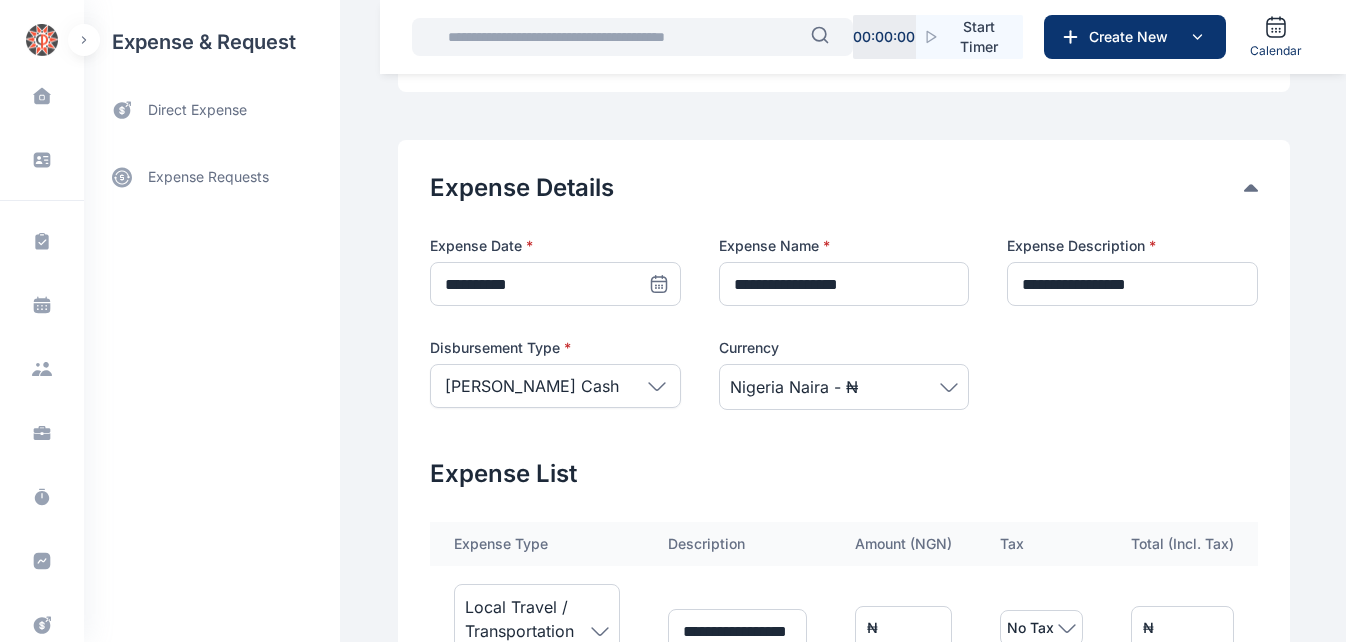 type on "**********" 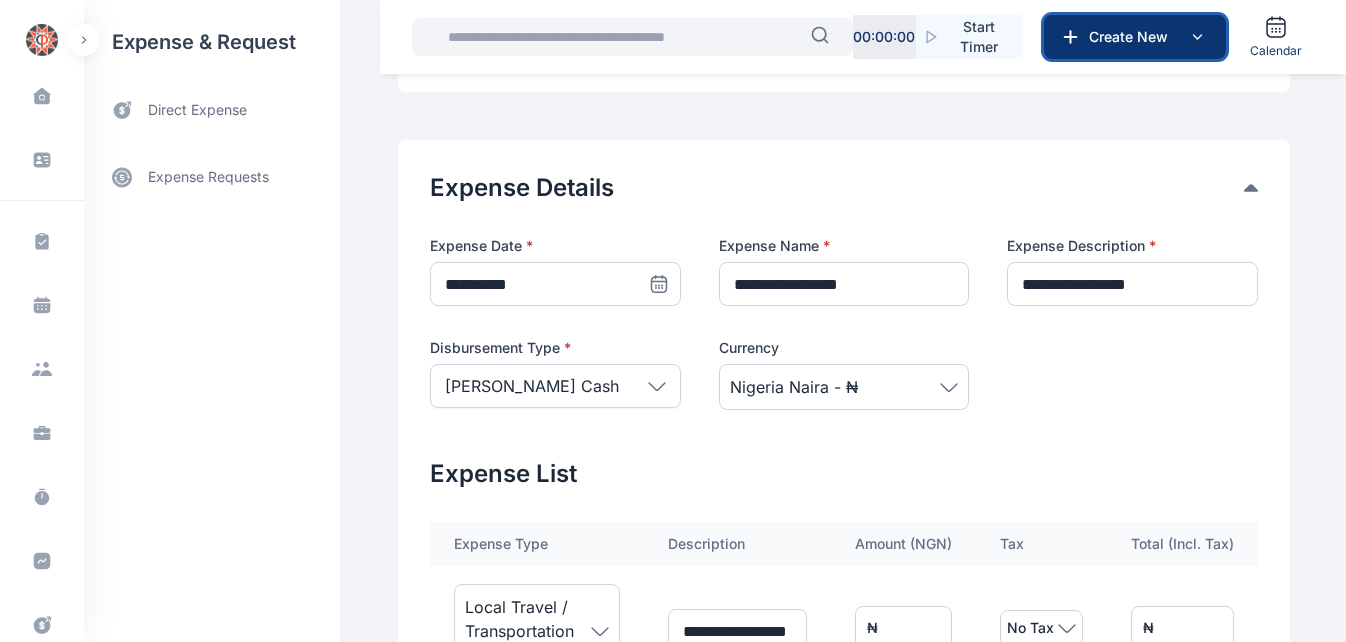 click on "Create New" at bounding box center [1133, 37] 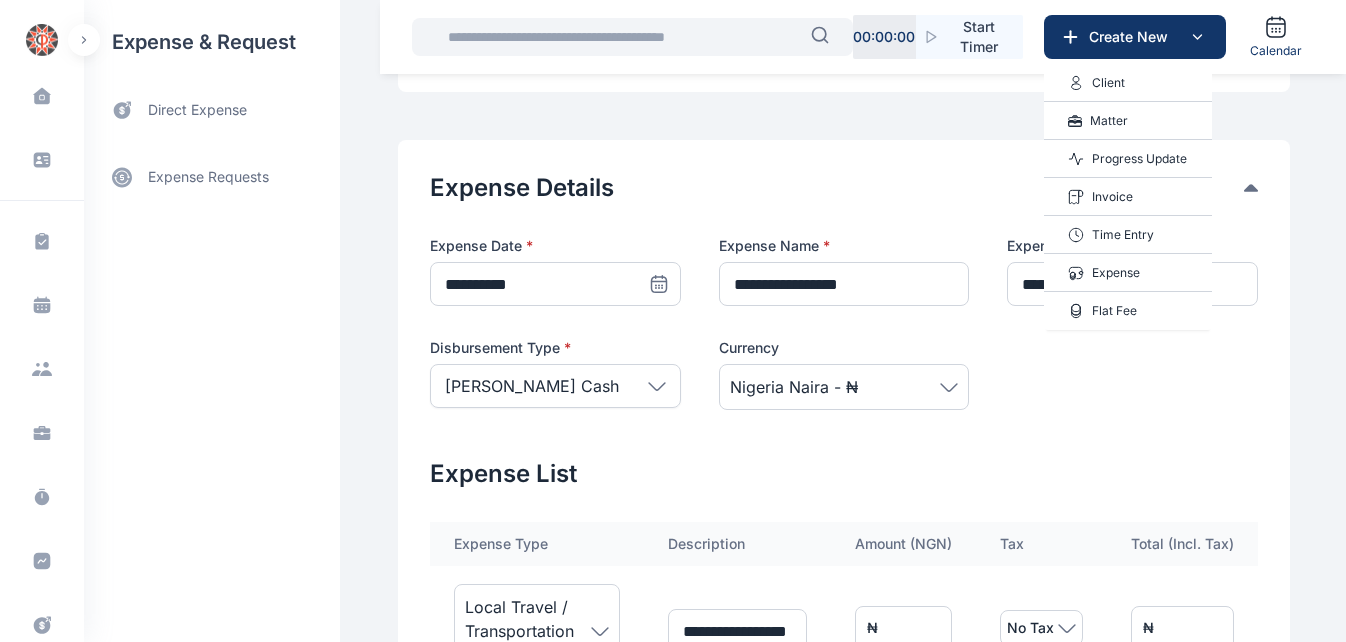 click on "Expense" at bounding box center [1116, 273] 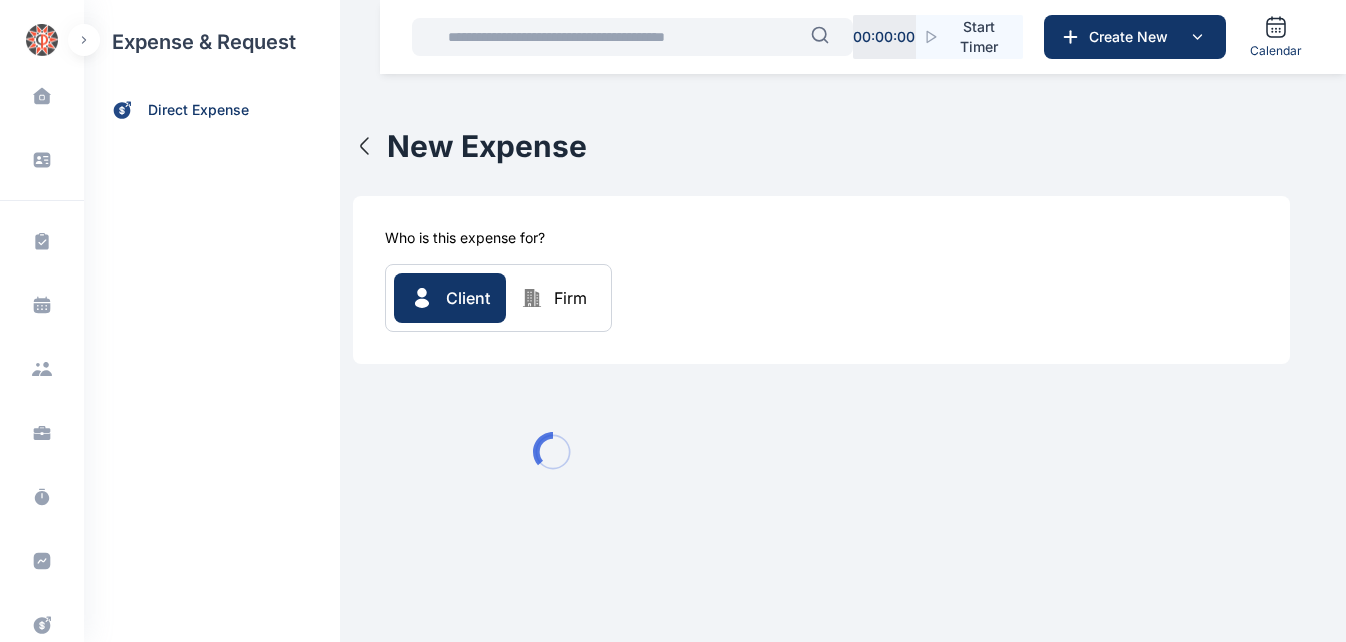 scroll, scrollTop: 0, scrollLeft: 0, axis: both 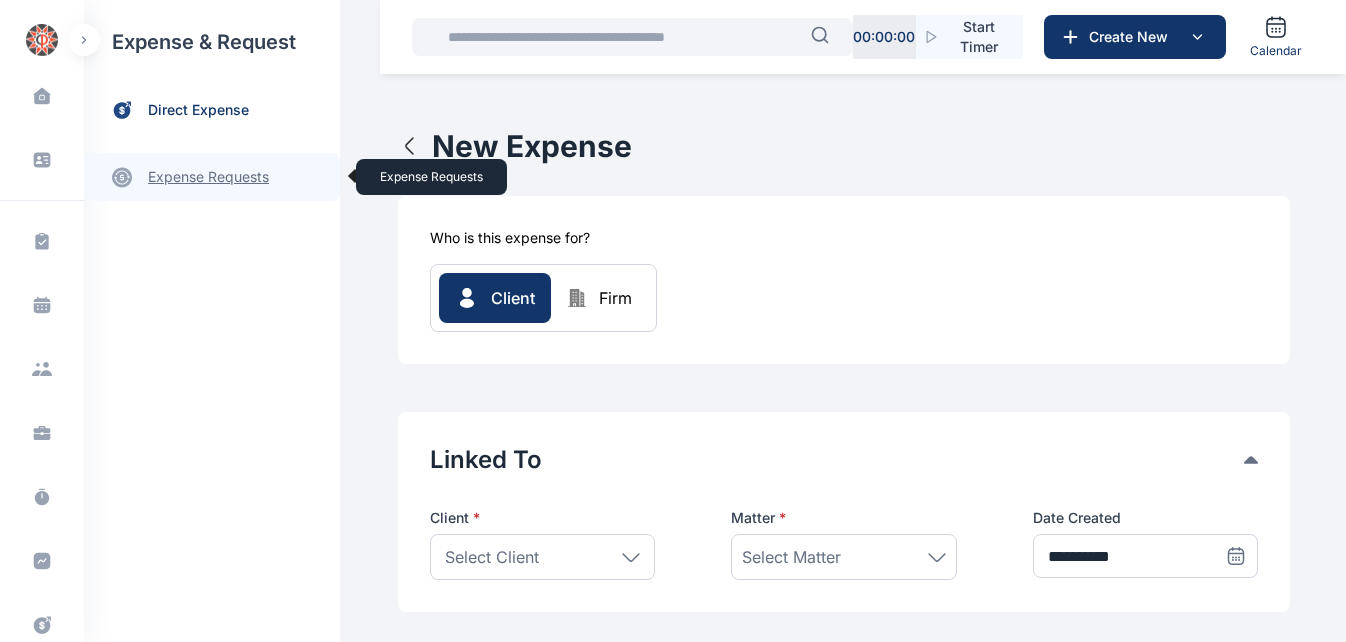 click on "expense requests expense requests" at bounding box center [212, 177] 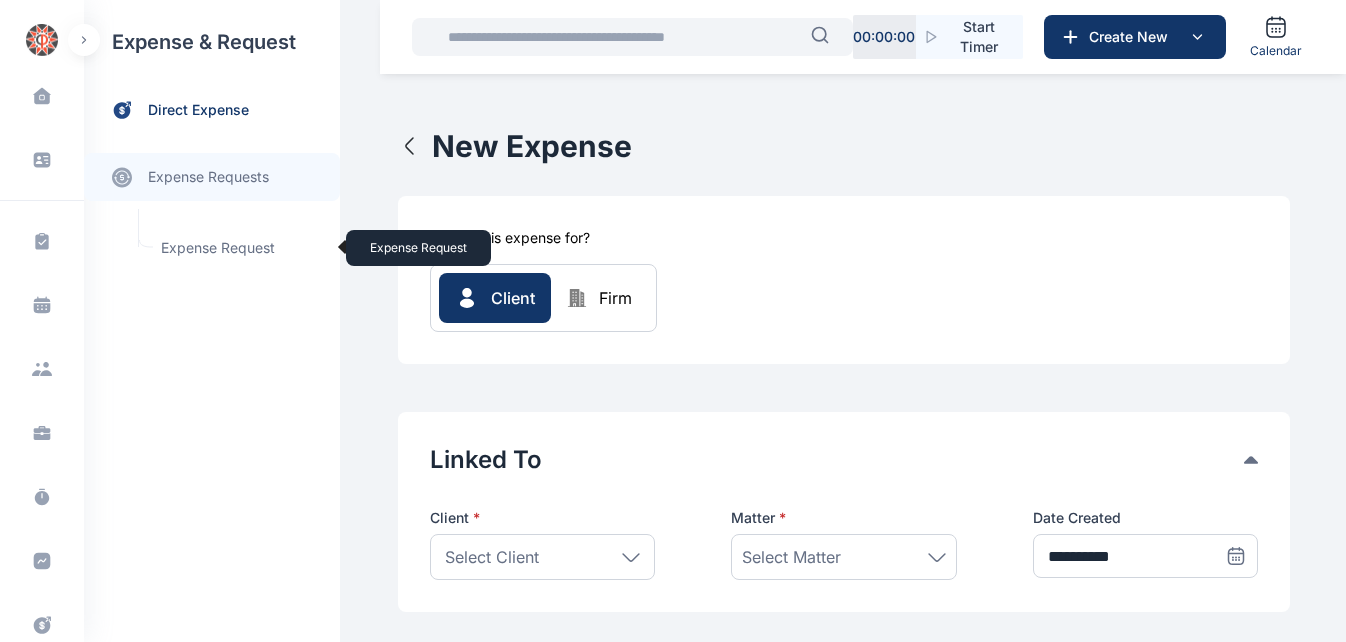 click on "Expense Request Expense Request" at bounding box center [239, 248] 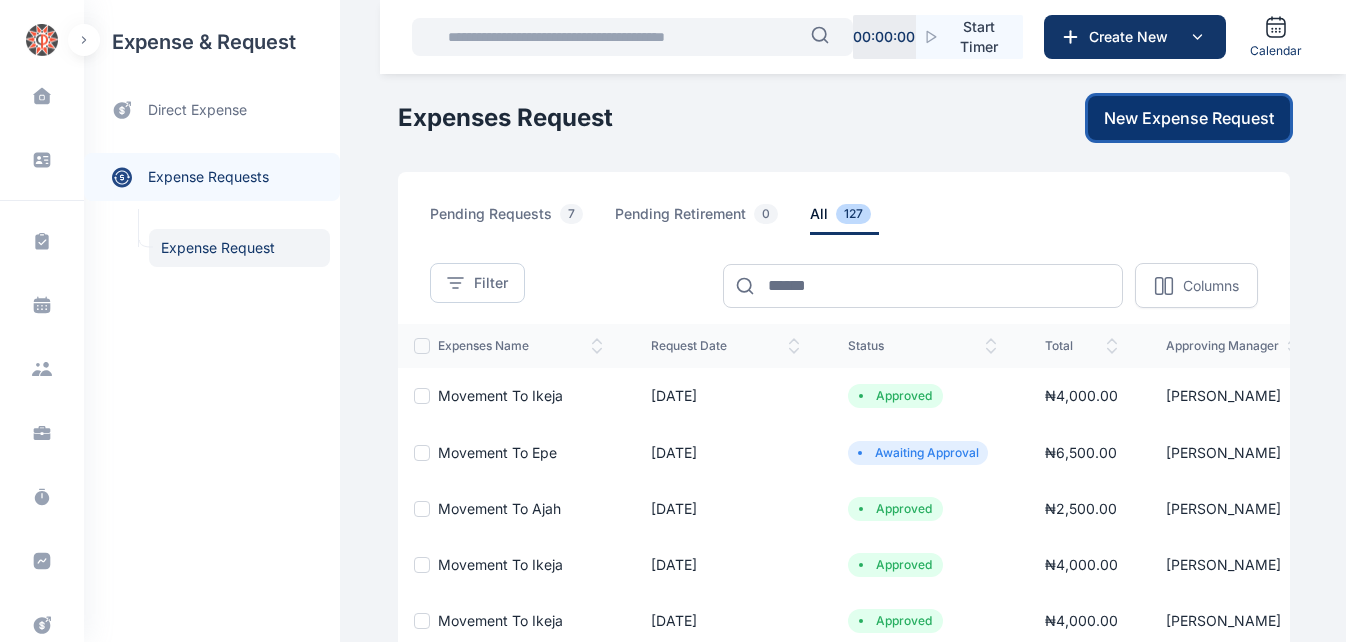 click on "New Expense Request" at bounding box center (1189, 118) 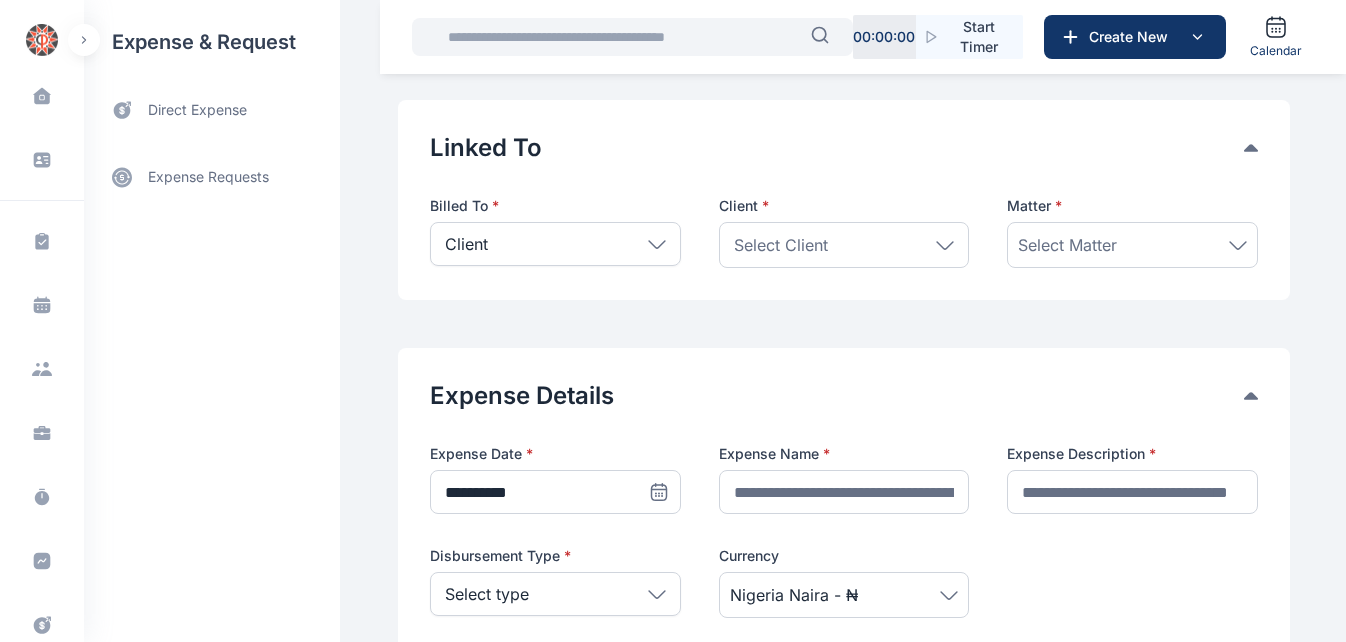 scroll, scrollTop: 78, scrollLeft: 0, axis: vertical 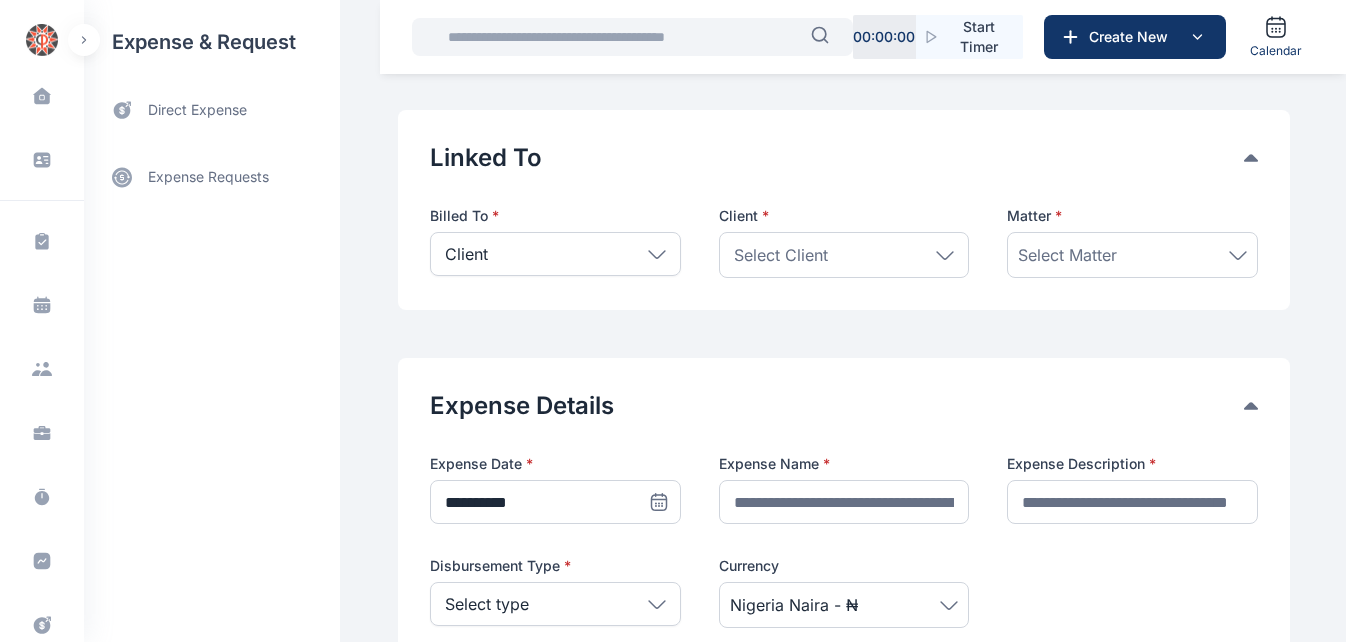 click on "Select Client" at bounding box center (781, 255) 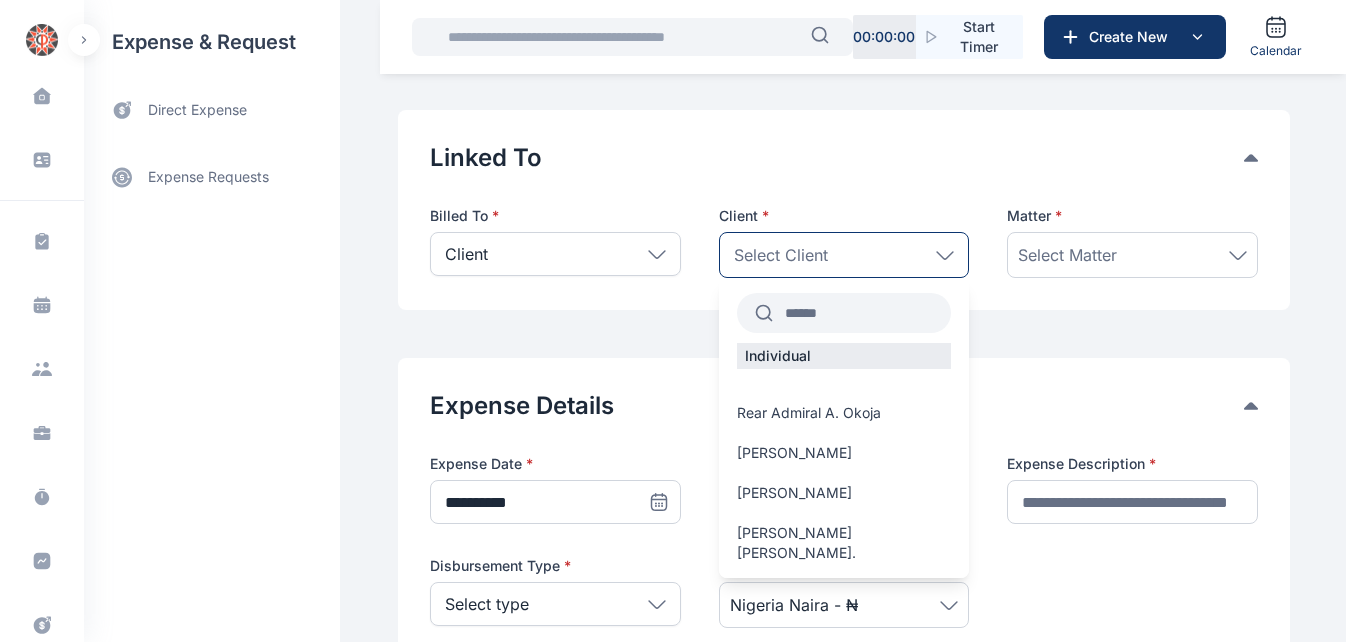 click on "Individual Rear Admiral [PERSON_NAME] [PERSON_NAME] [PERSON_NAME] [PERSON_NAME] [PERSON_NAME]. [PERSON_NAME] [PERSON_NAME] [PERSON_NAME] [PERSON_NAME] [PERSON_NAME] [PERSON_NAME] [PERSON_NAME] Promise Egekwu [PERSON_NAME] Zingtim [PERSON_NAME] [PERSON_NAME] [PERSON_NAME] [PERSON_NAME] Chimeri [PERSON_NAME] [PERSON_NAME] Chief [PERSON_NAME] Chief [PERSON_NAME] [PERSON_NAME] Chief [PERSON_NAME] Chief Aforka Chief [PERSON_NAME] Chief [PERSON_NAME] Onyeme [PERSON_NAME] Chief [PERSON_NAME] Chief [PERSON_NAME] Chief Hope Abijor Chief [PERSON_NAME] [PERSON_NAME] Chief [PERSON_NAME] Chief [PERSON_NAME] Mgbe Mgbe [PERSON_NAME] [PERSON_NAME] Maijeh [PERSON_NAME] [PERSON_NAME]-Ogbugh [PERSON_NAME] [PERSON_NAME] [PERSON_NAME] Mallam [PERSON_NAME] Maduike [PERSON_NAME] [PERSON_NAME] [PERSON_NAME] [PERSON_NAME]. [PERSON_NAME] Obiazi Engr Egbosimba [PERSON_NAME] [PERSON_NAME] [PERSON_NAME] [PERSON_NAME] [PERSON_NAME] [PERSON_NAME] [PERSON_NAME] [PERSON_NAME] [PERSON_NAME] Dr. Leke Pitan Pfizer" at bounding box center [844, 30870] 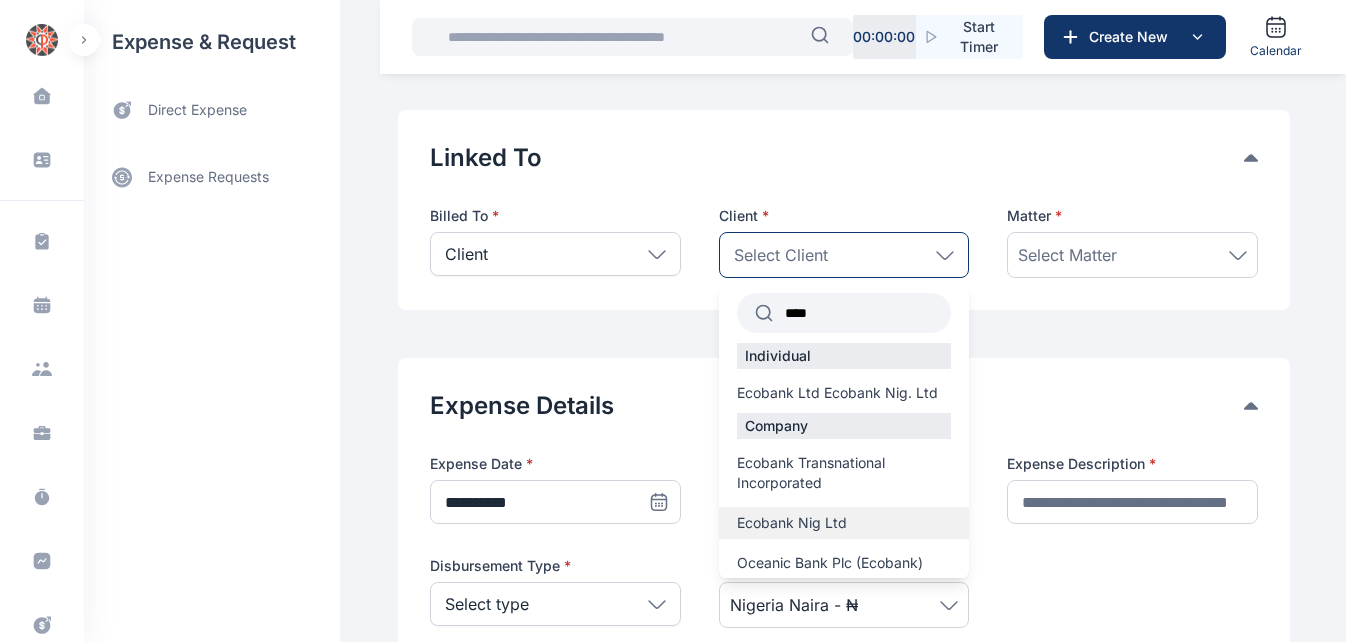 type on "****" 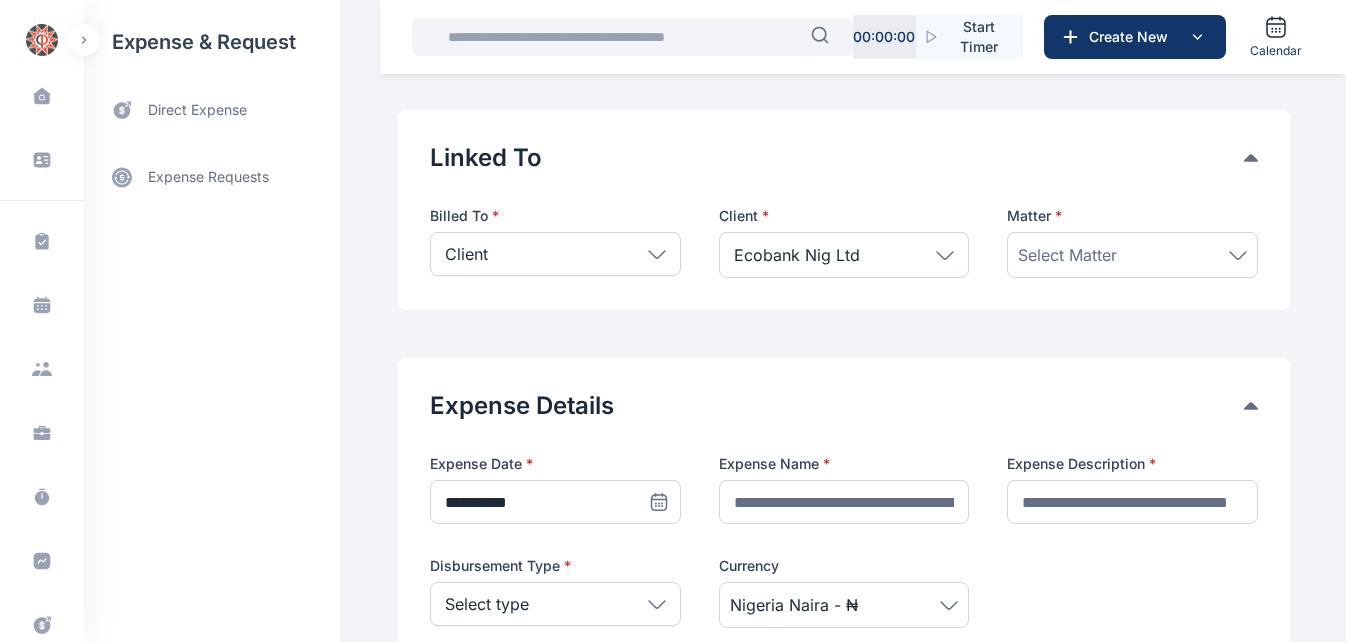 click on "Select Matter" at bounding box center (1132, 255) 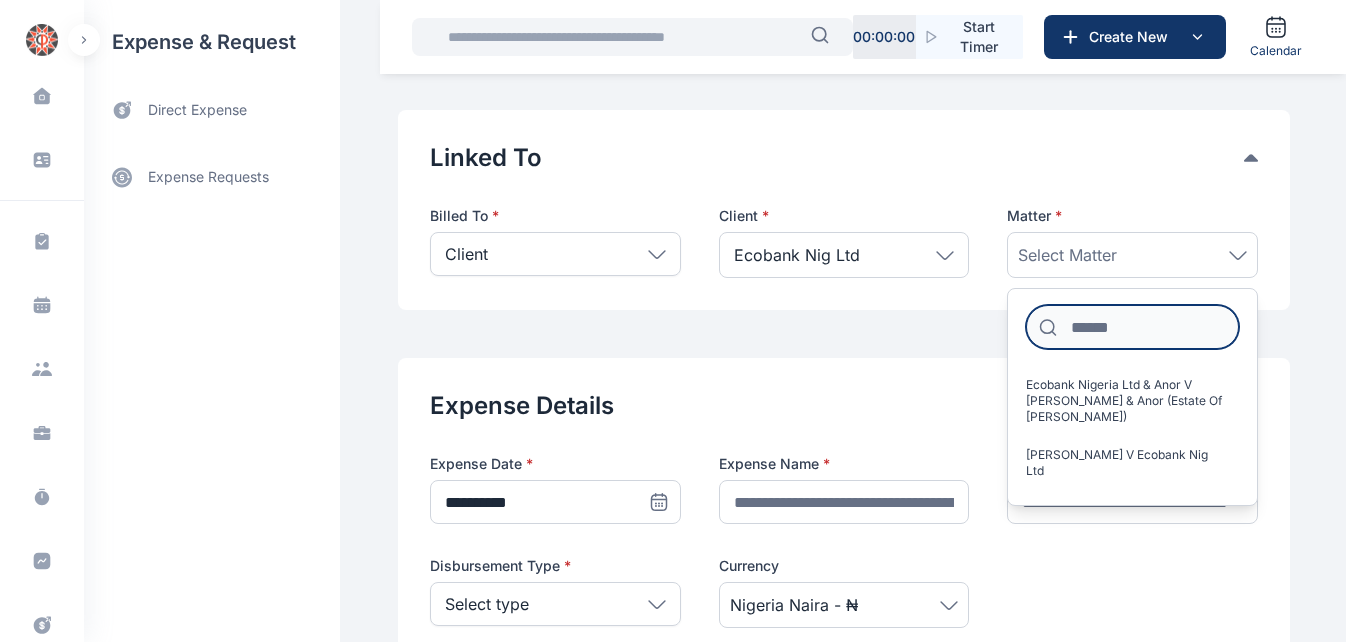click at bounding box center (1132, 327) 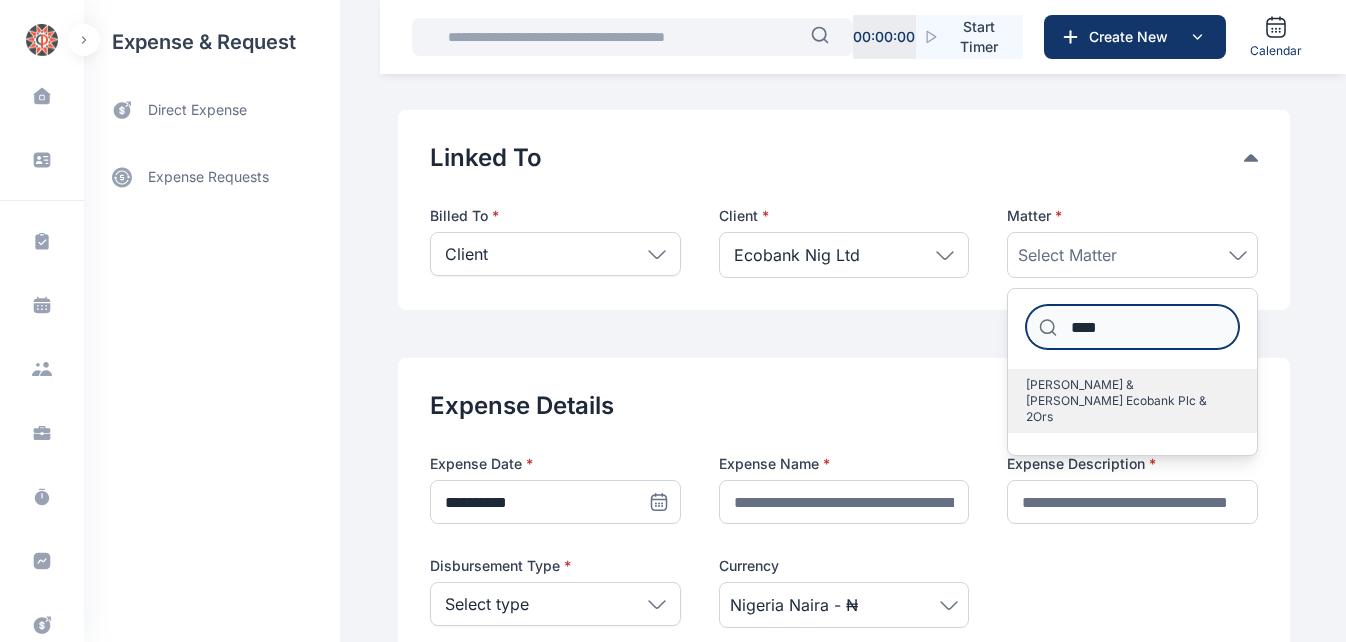 type on "****" 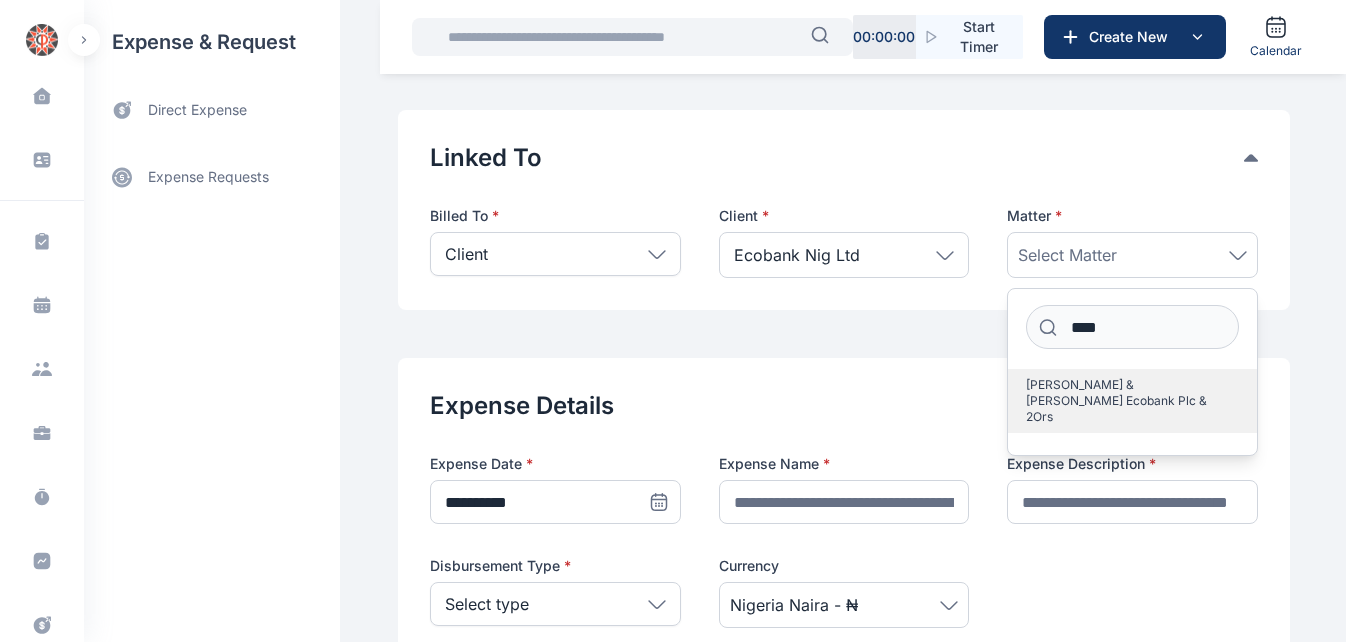 click on "[PERSON_NAME] & [PERSON_NAME] Ecobank Plc & 2Ors" at bounding box center (1124, 401) 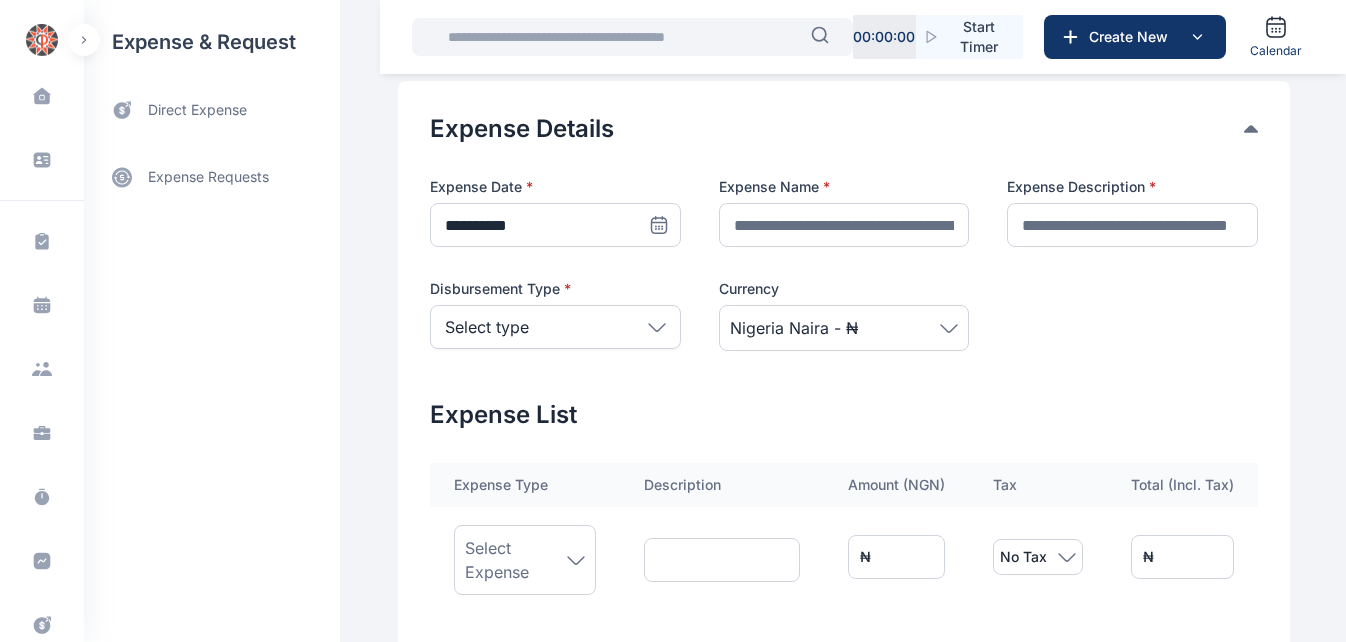 scroll, scrollTop: 406, scrollLeft: 0, axis: vertical 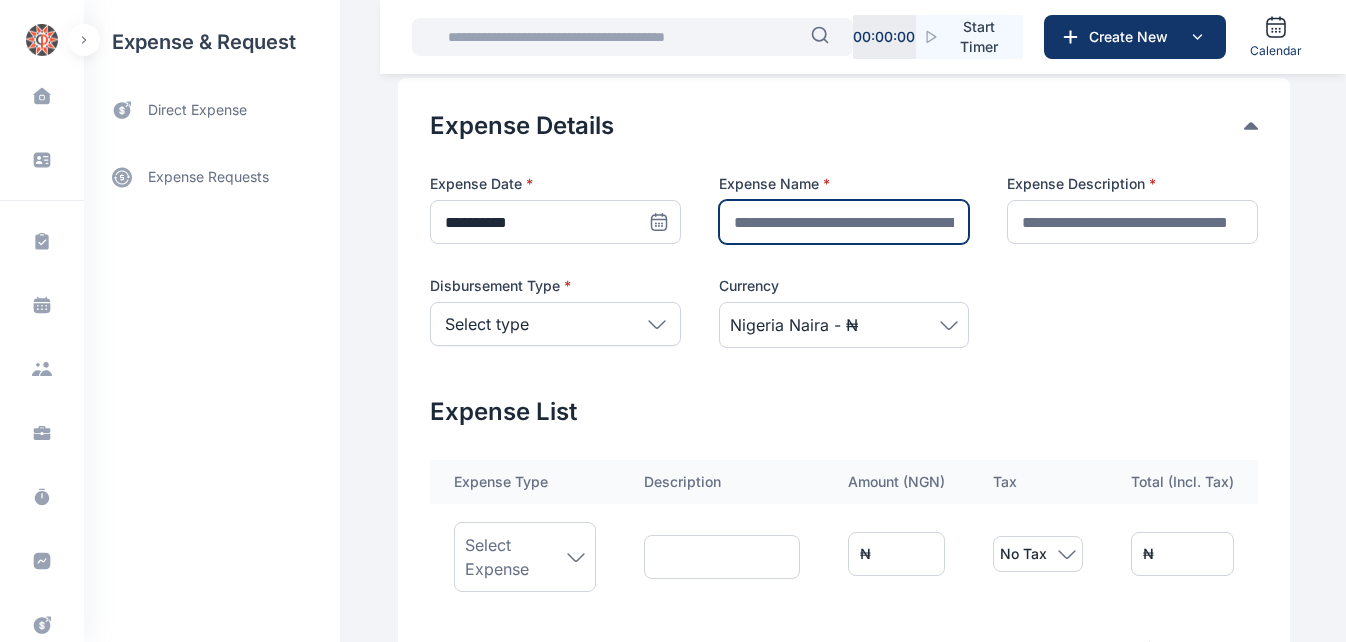 click at bounding box center [844, 222] 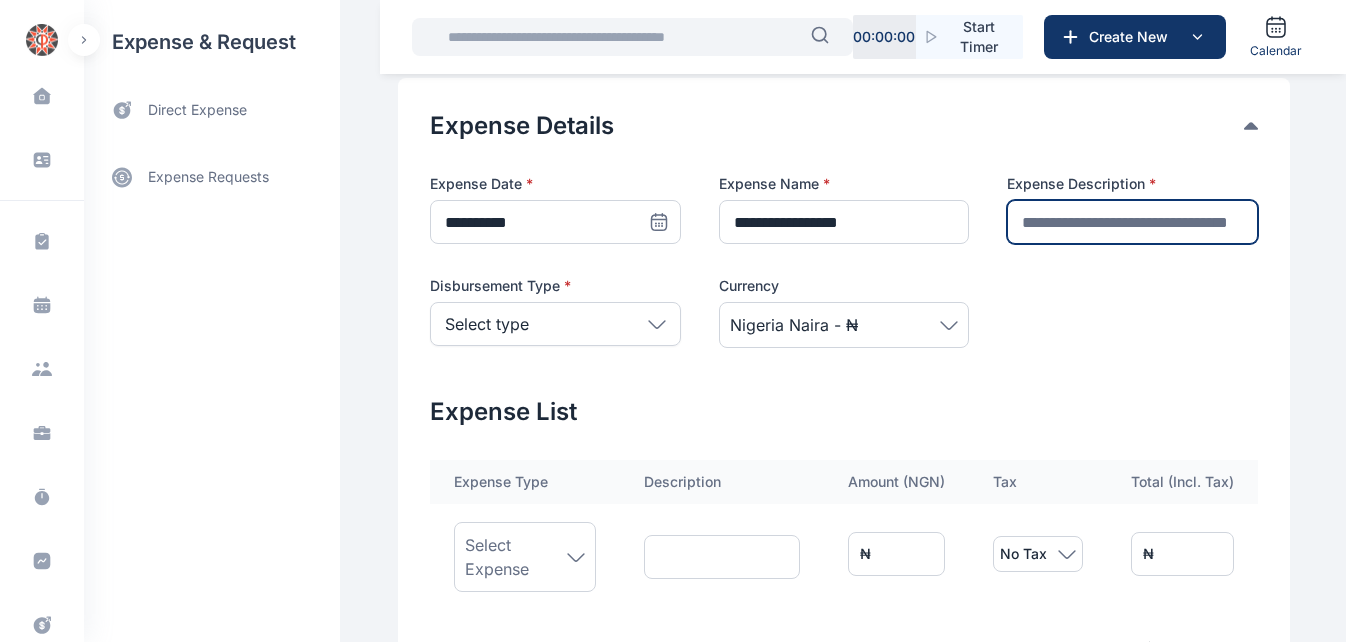 click at bounding box center [1132, 222] 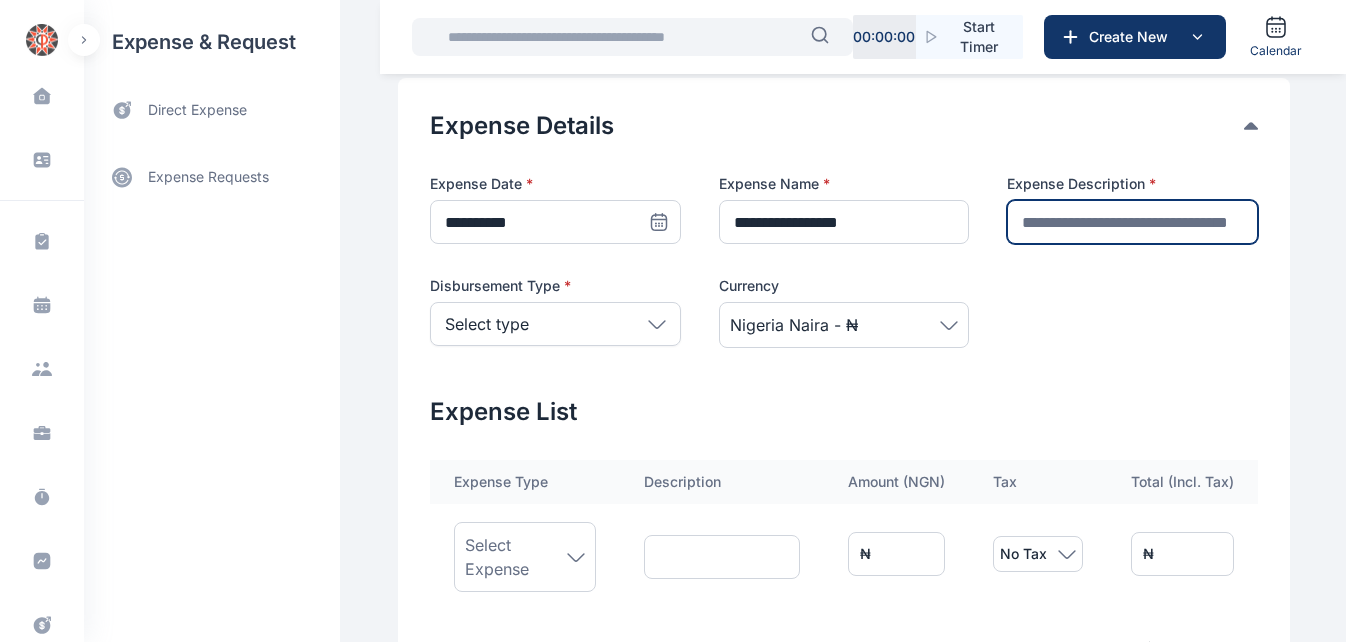 type on "**********" 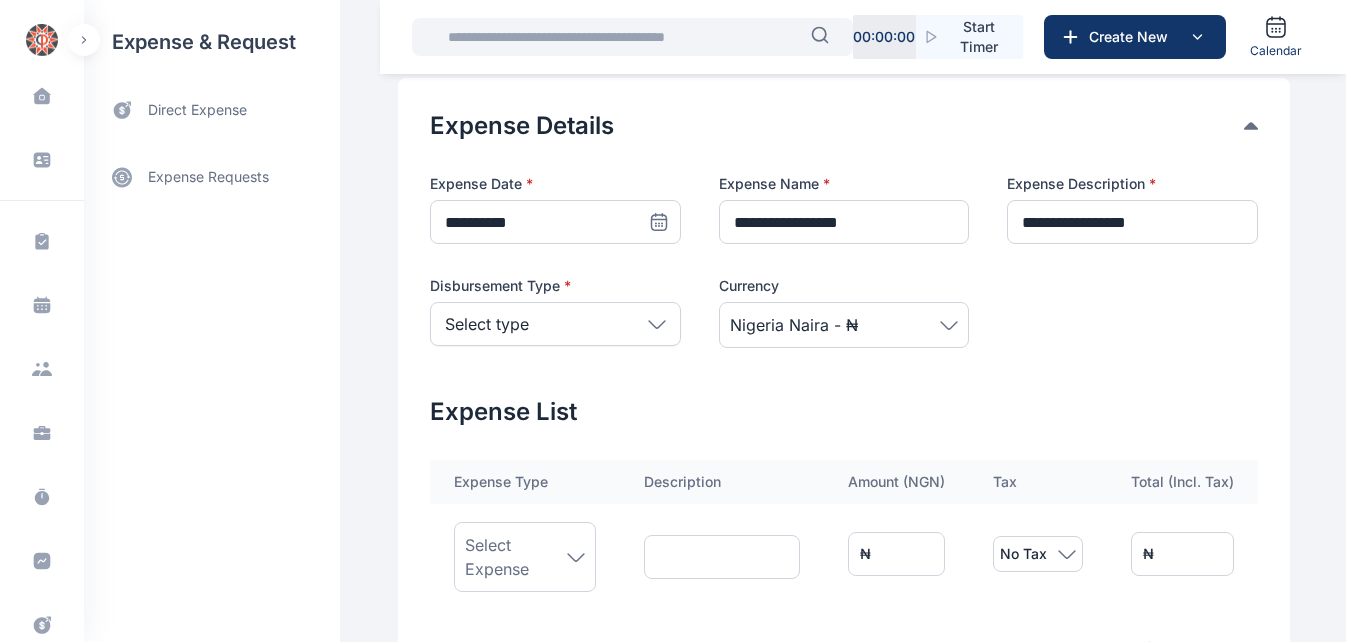 click on "Select type" at bounding box center [555, 324] 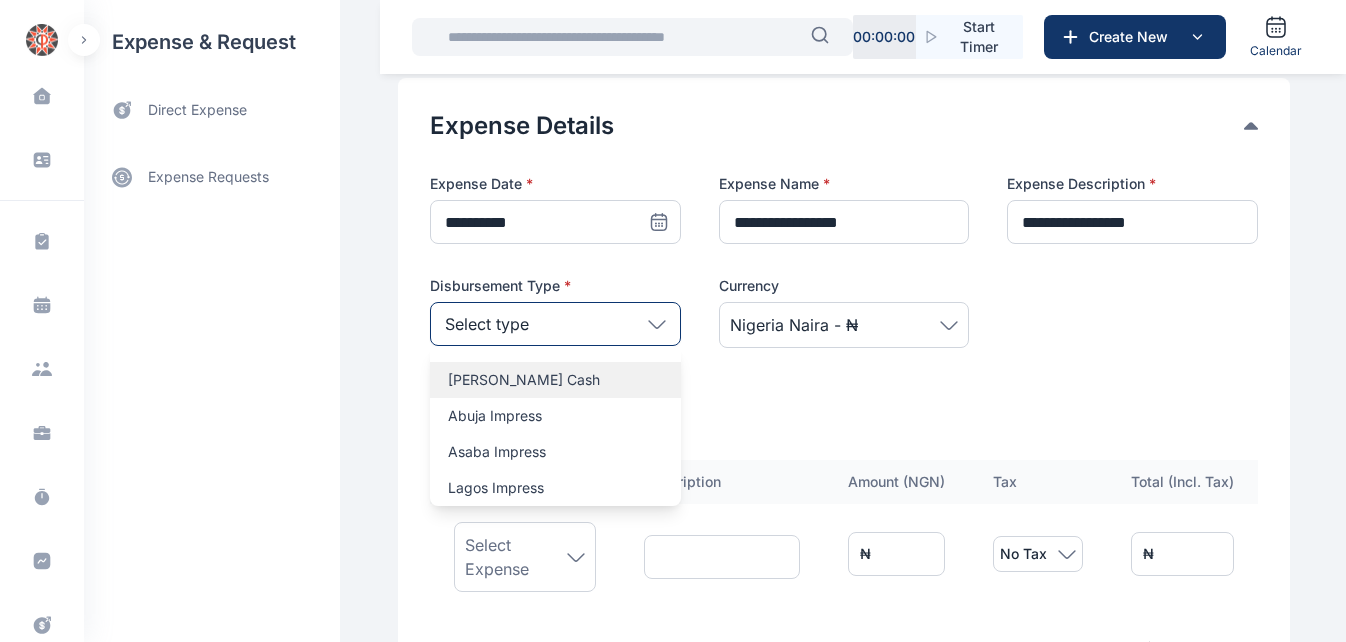 click on "[PERSON_NAME] Cash" at bounding box center (555, 380) 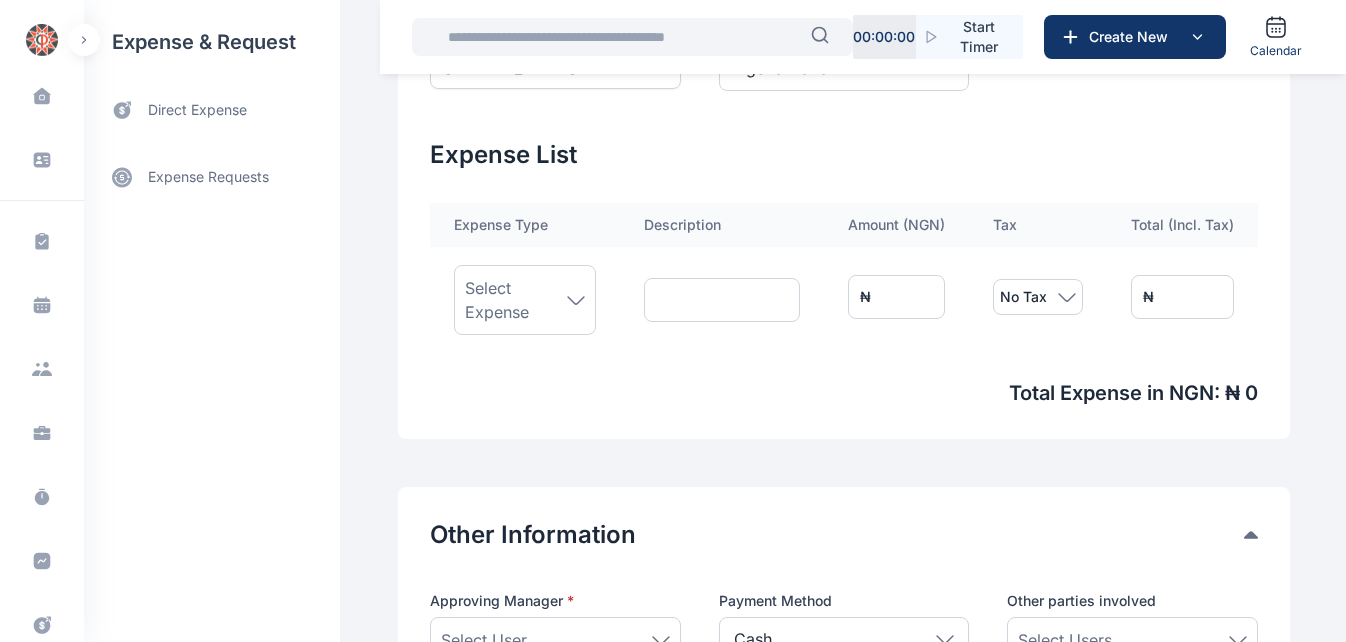 scroll, scrollTop: 665, scrollLeft: 0, axis: vertical 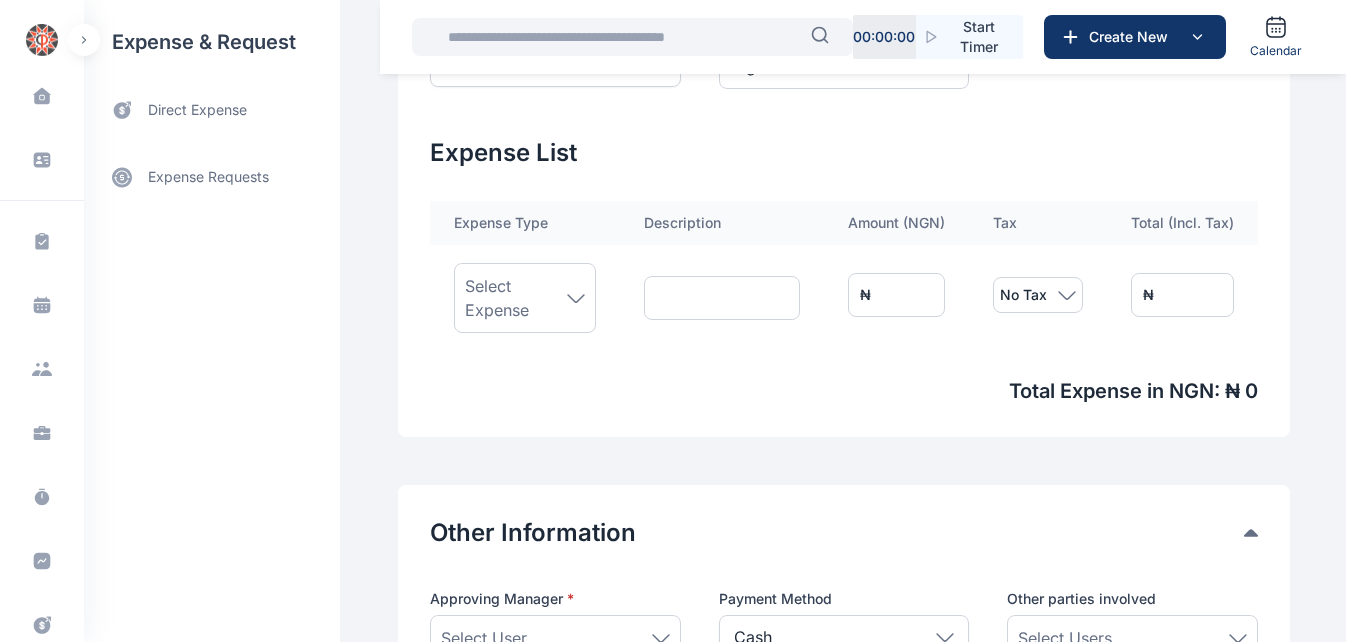 click on "Select Expense" at bounding box center [516, 298] 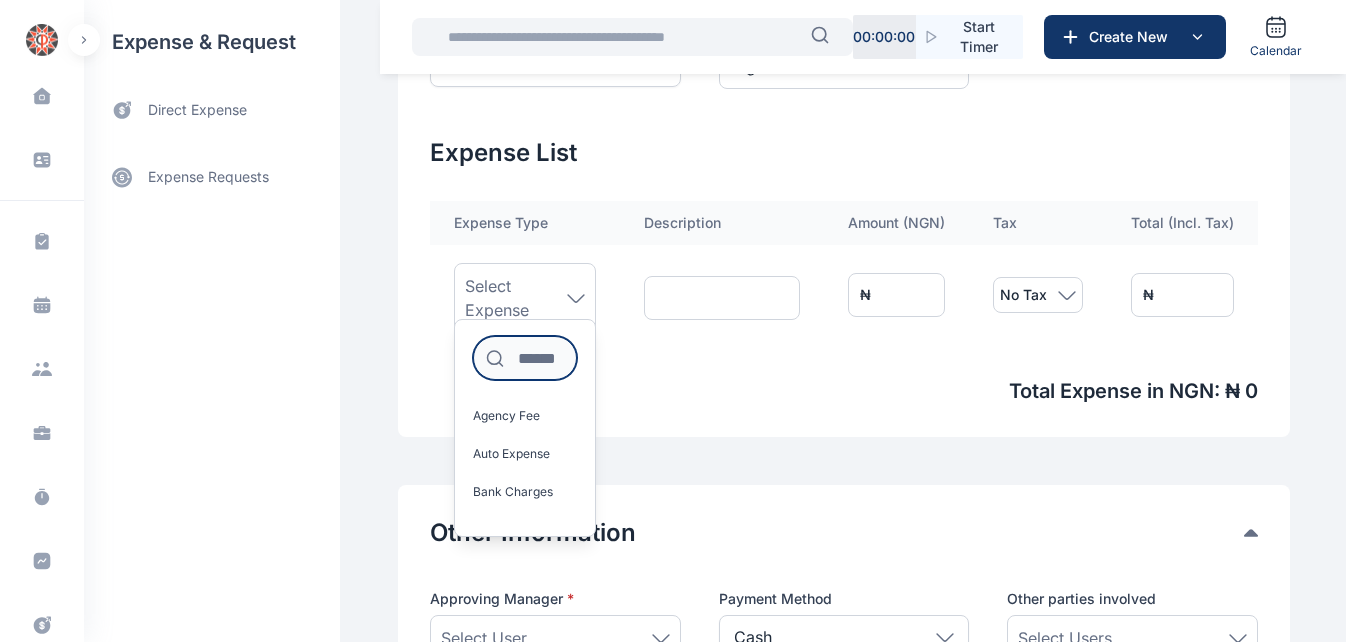 click at bounding box center [525, 358] 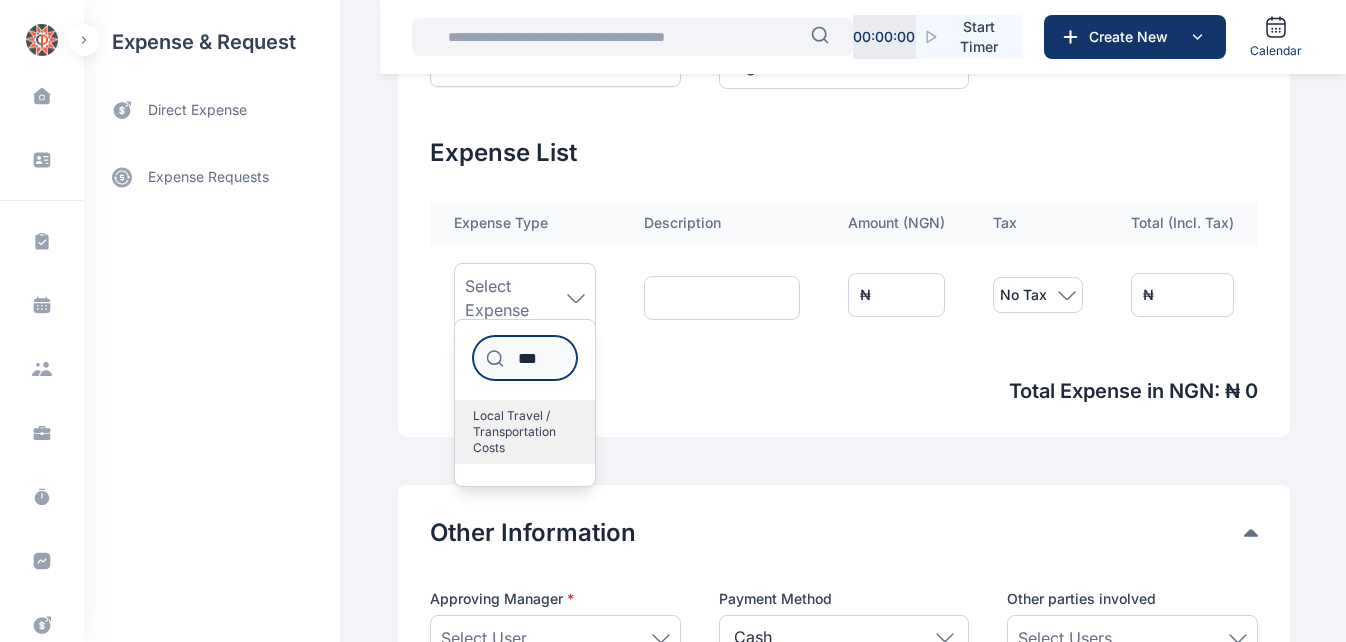 type on "***" 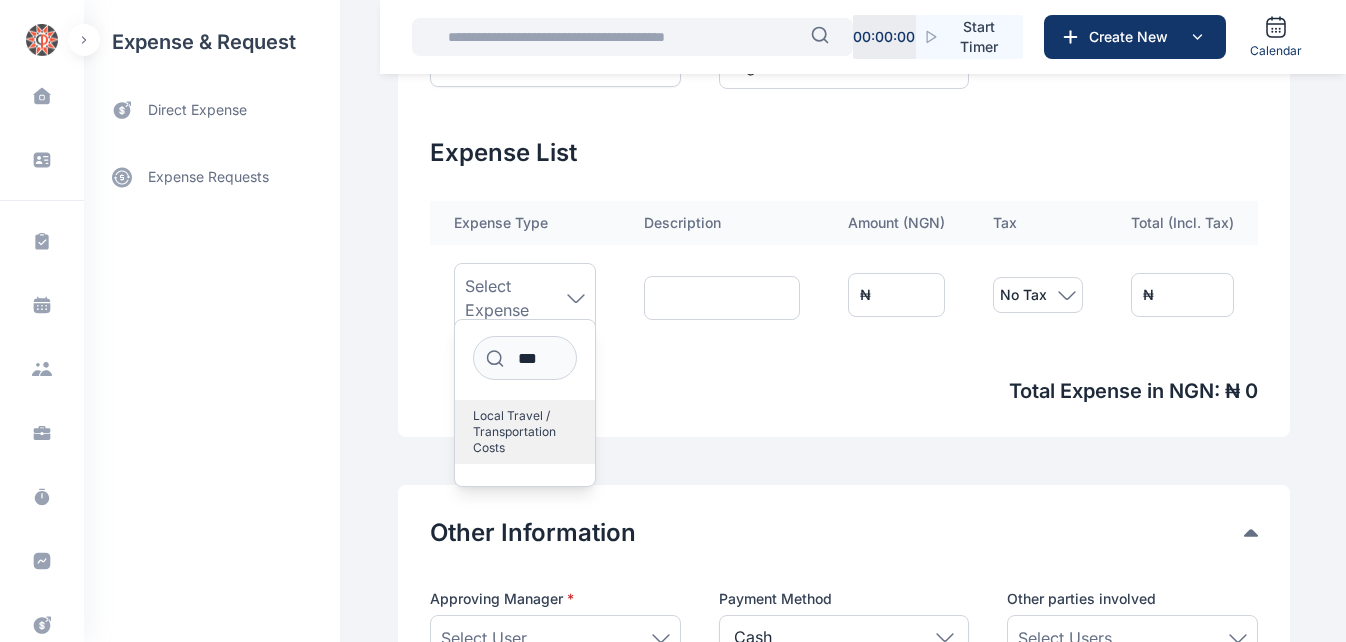 click on "Local Travel / Transportation Costs" at bounding box center [517, 432] 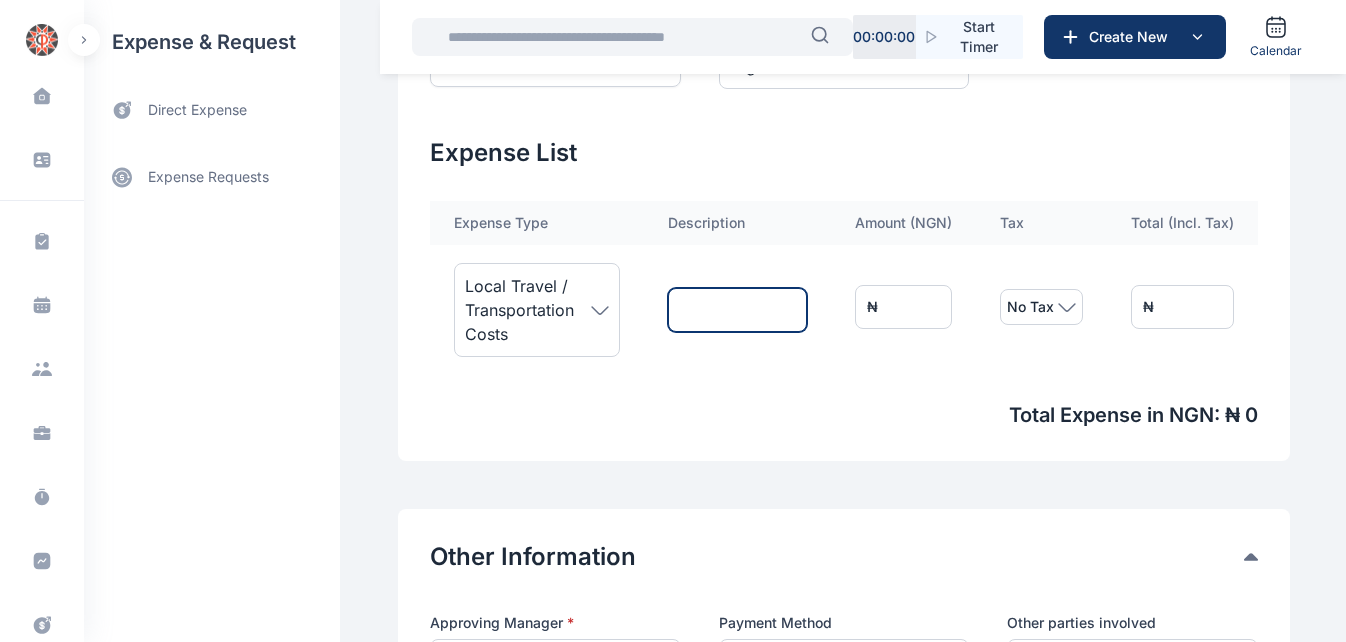click at bounding box center [737, 310] 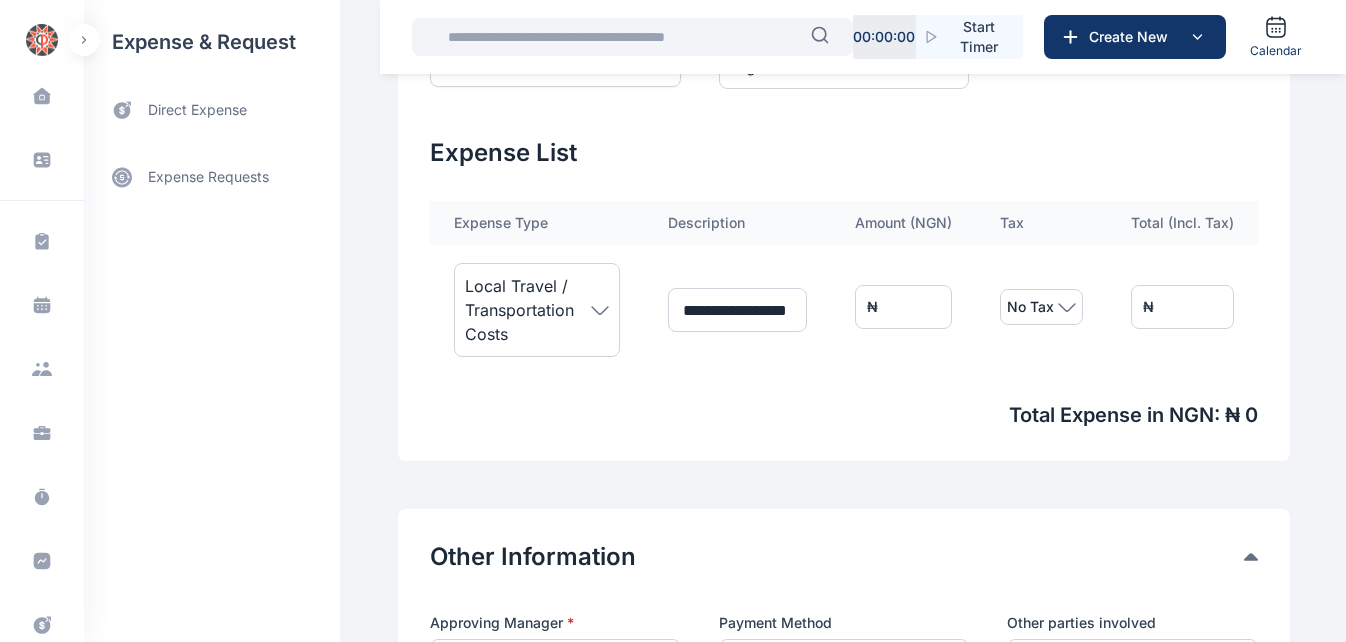 click on "*" at bounding box center (903, 307) 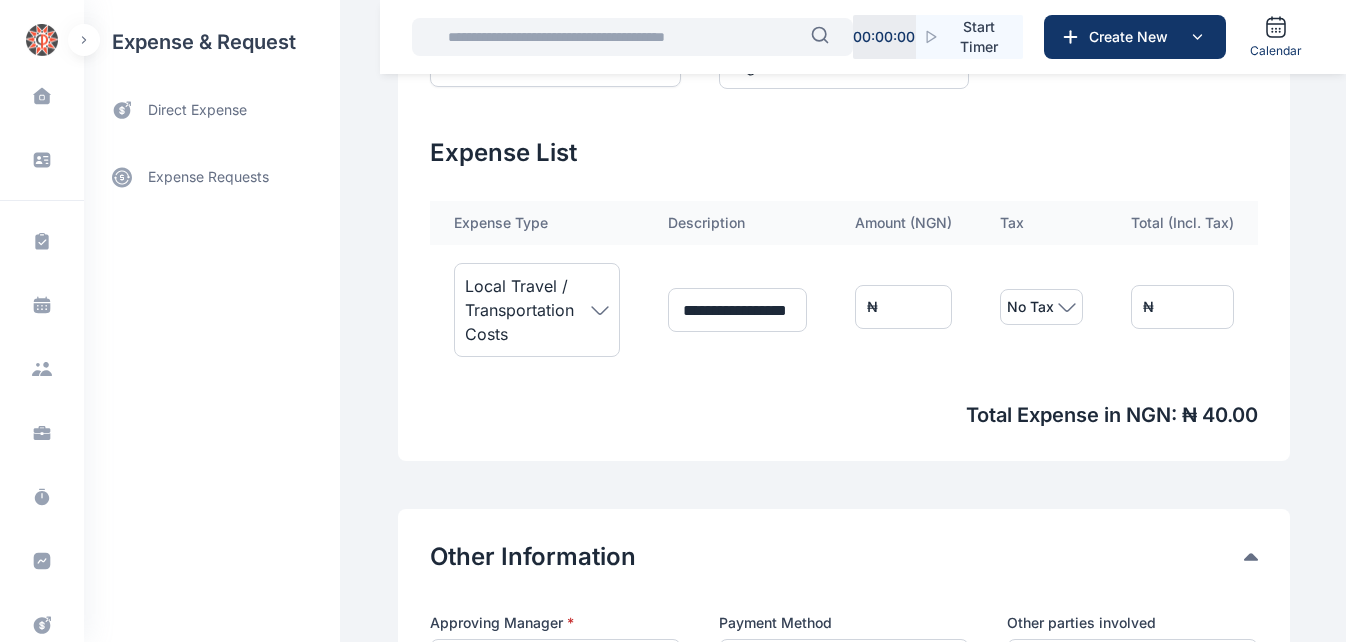 type on "***" 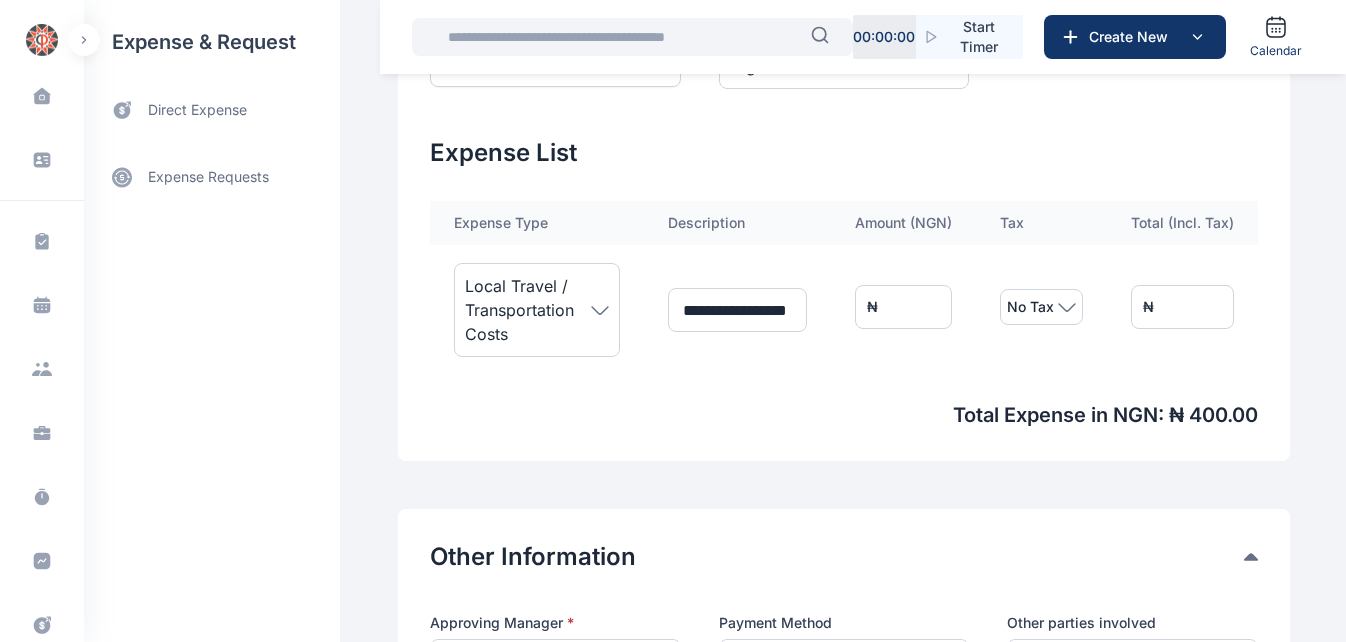 type on "****" 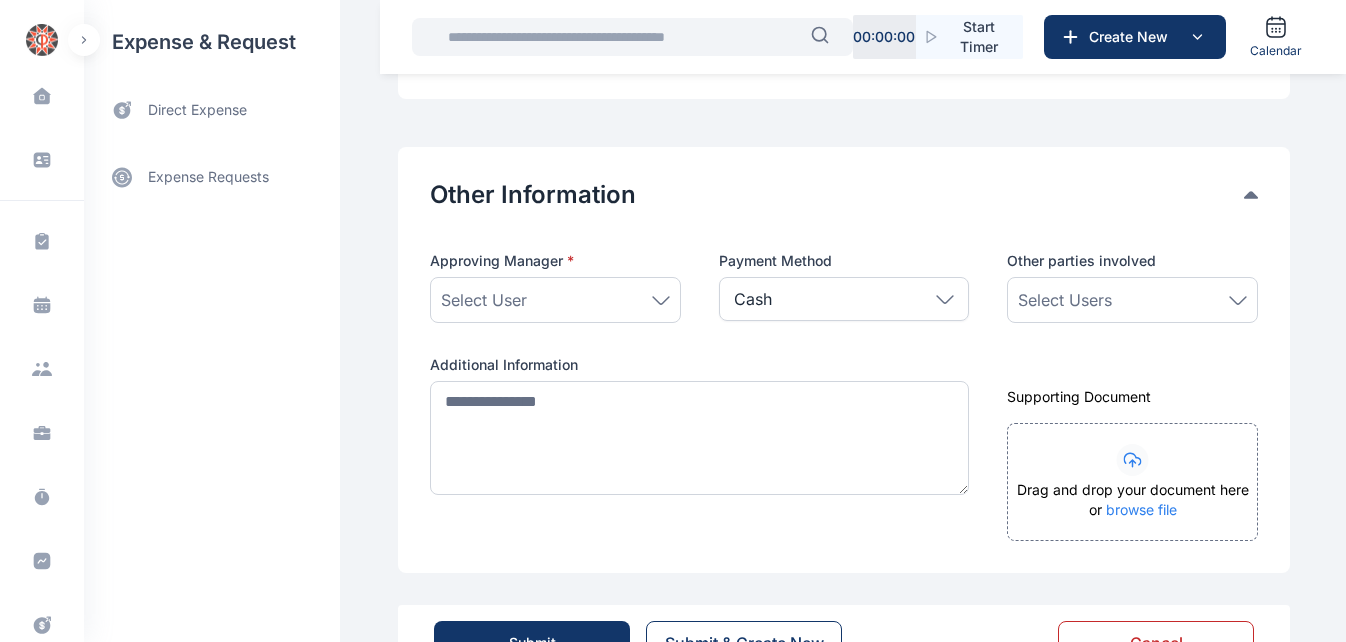 scroll, scrollTop: 1030, scrollLeft: 0, axis: vertical 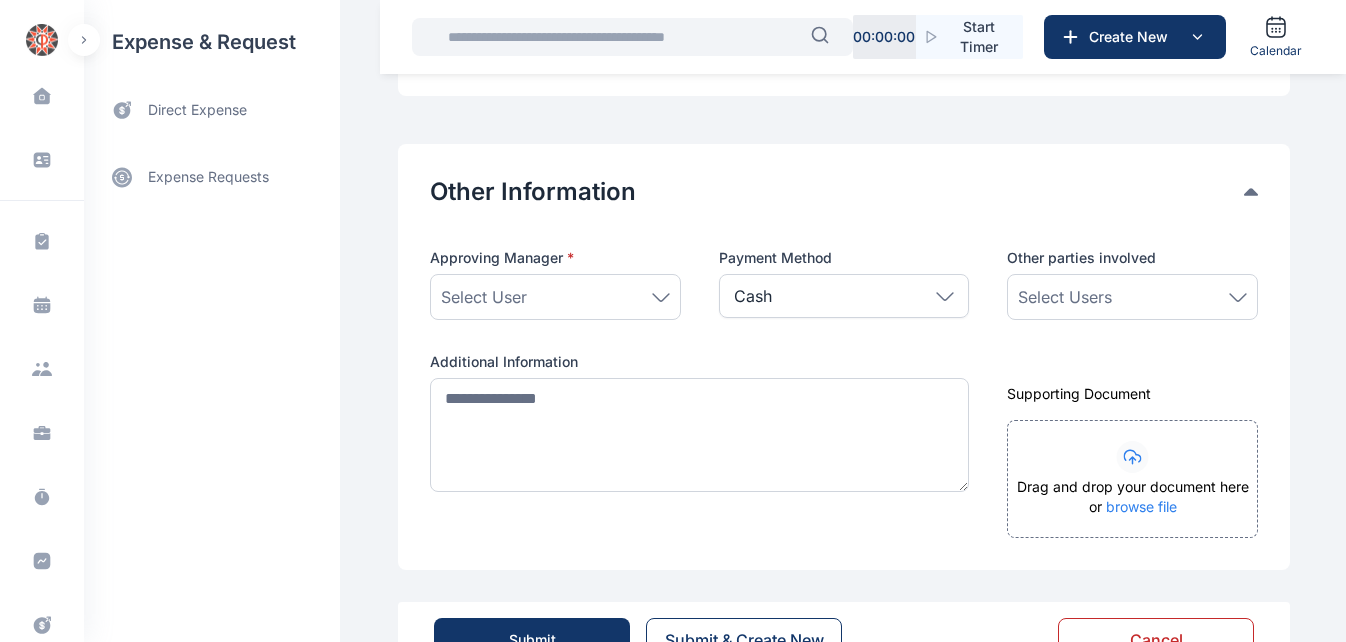 type on "****" 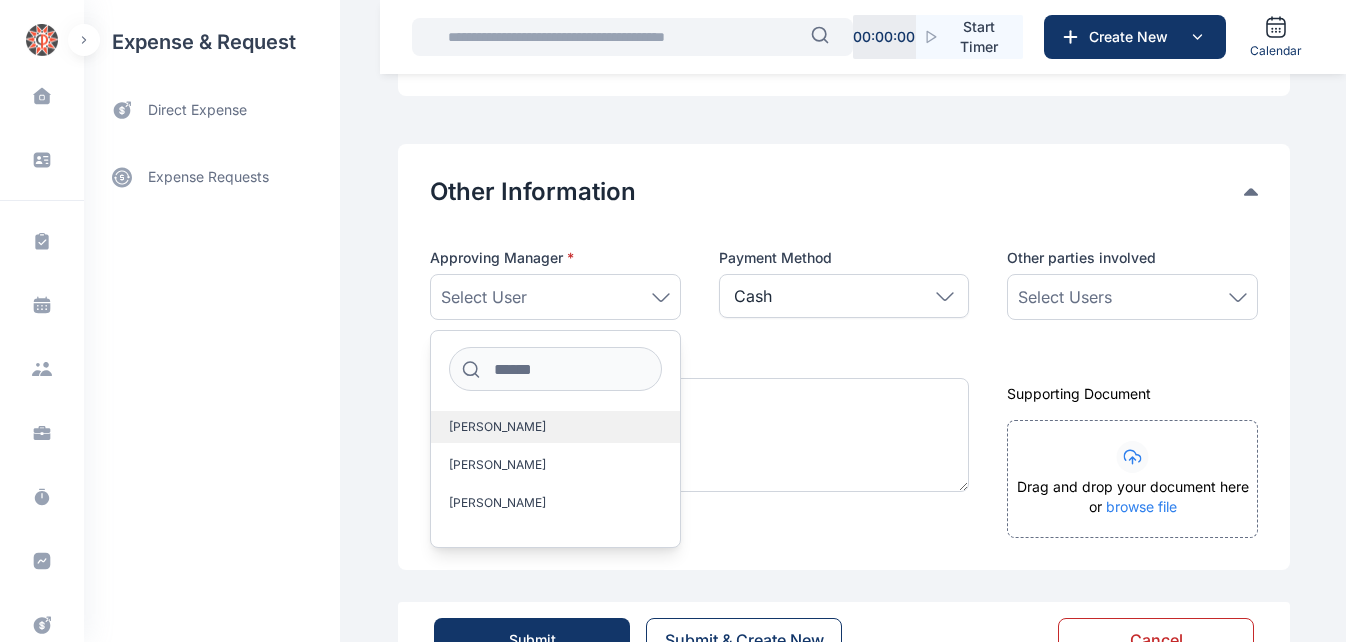 click on "[PERSON_NAME]" at bounding box center (497, 427) 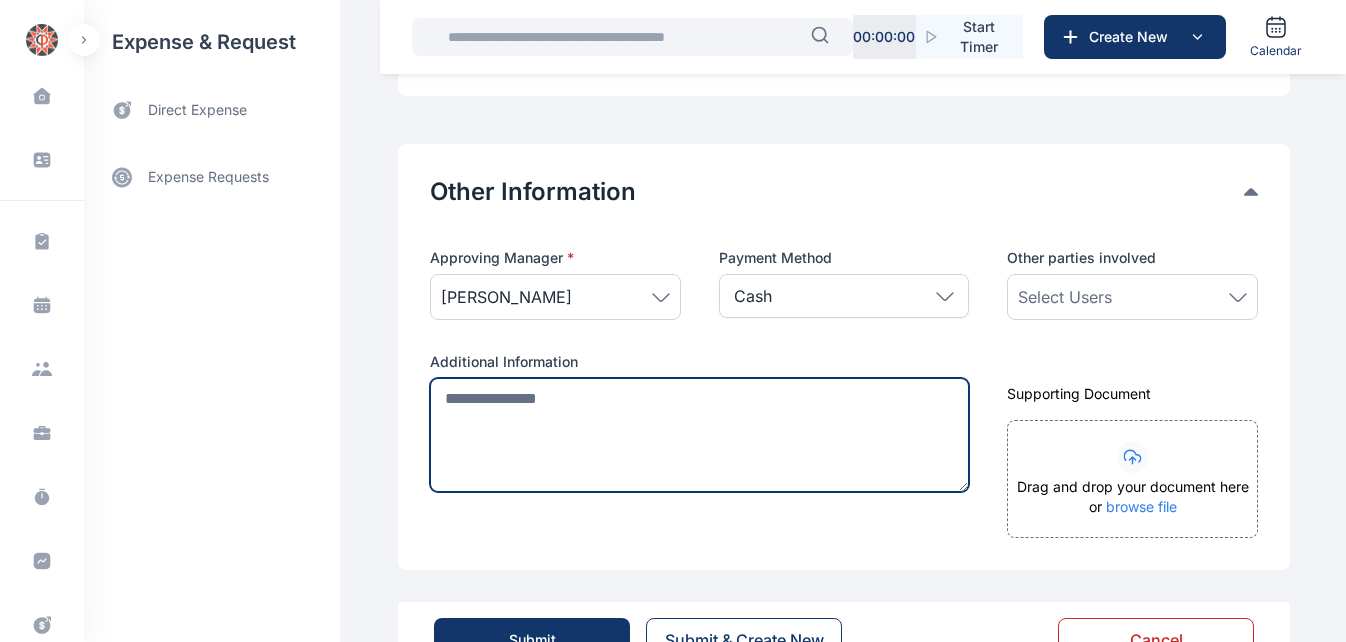 click at bounding box center [699, 435] 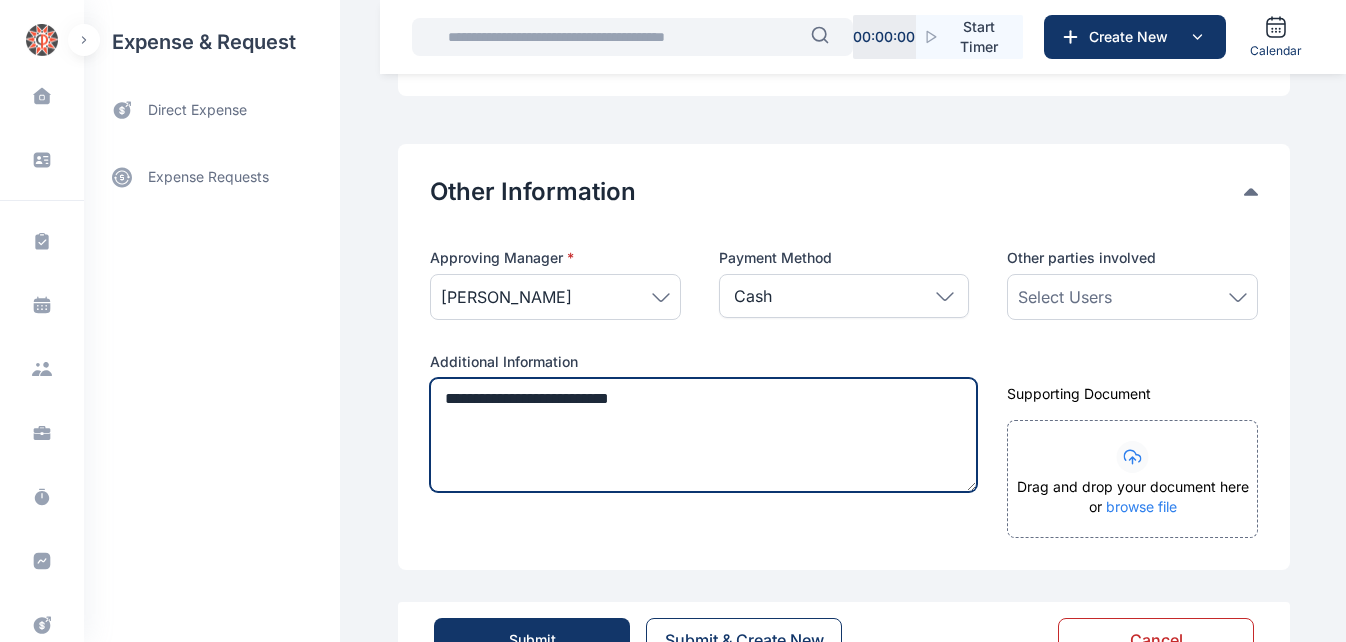 scroll, scrollTop: 1098, scrollLeft: 0, axis: vertical 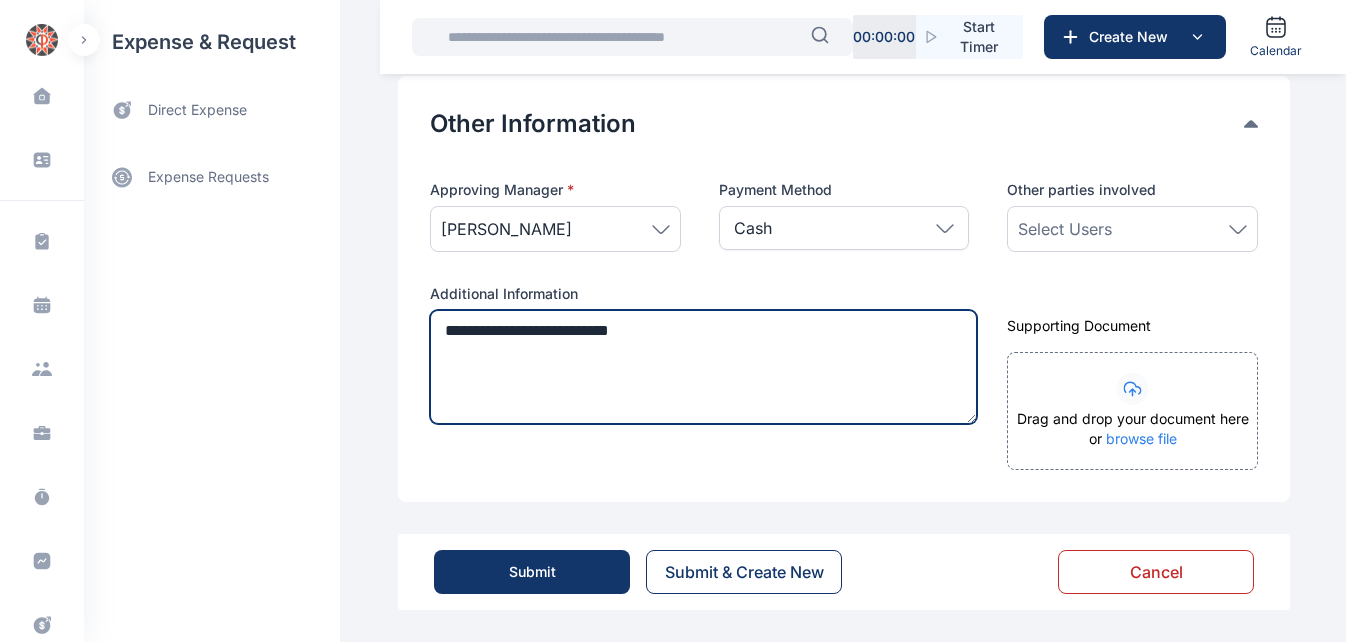type on "**********" 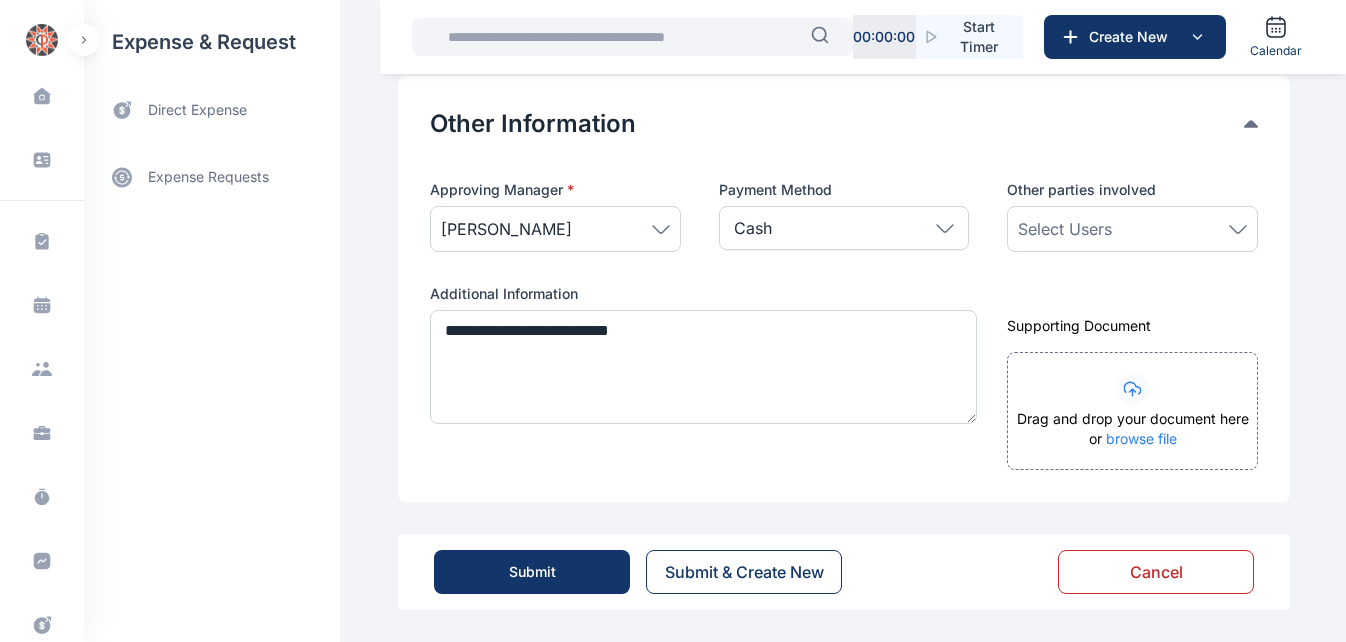 click on "Submit" at bounding box center (532, 572) 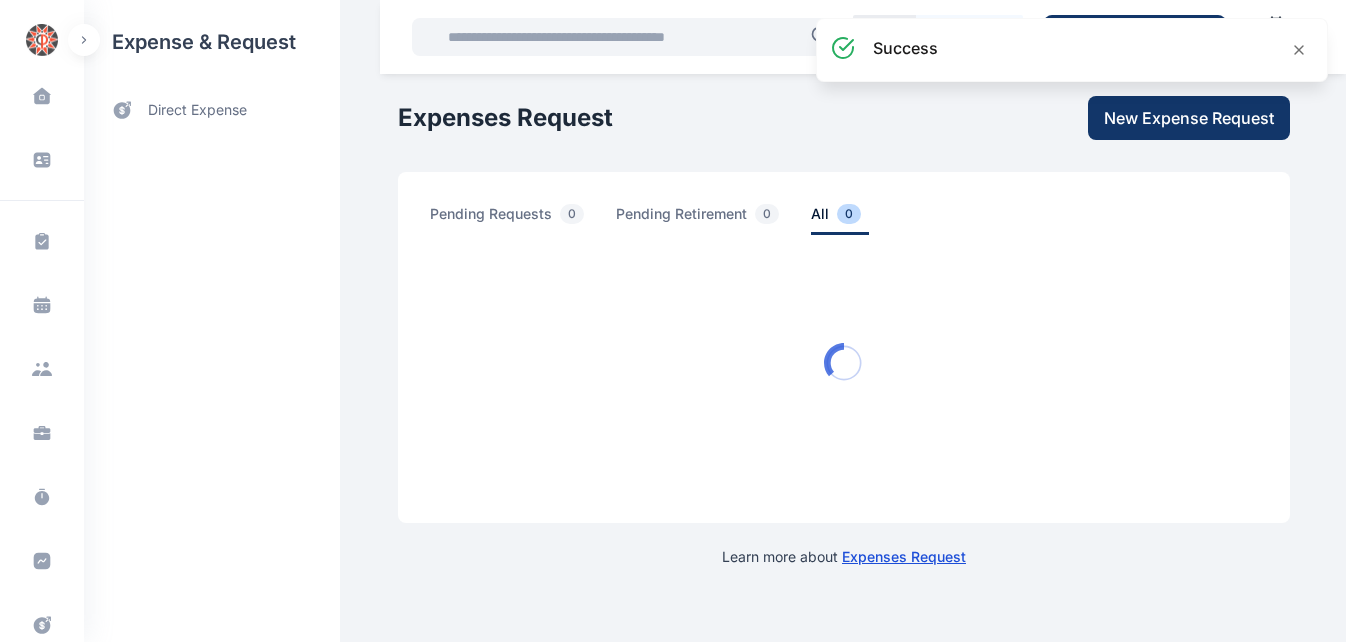 scroll, scrollTop: 0, scrollLeft: 0, axis: both 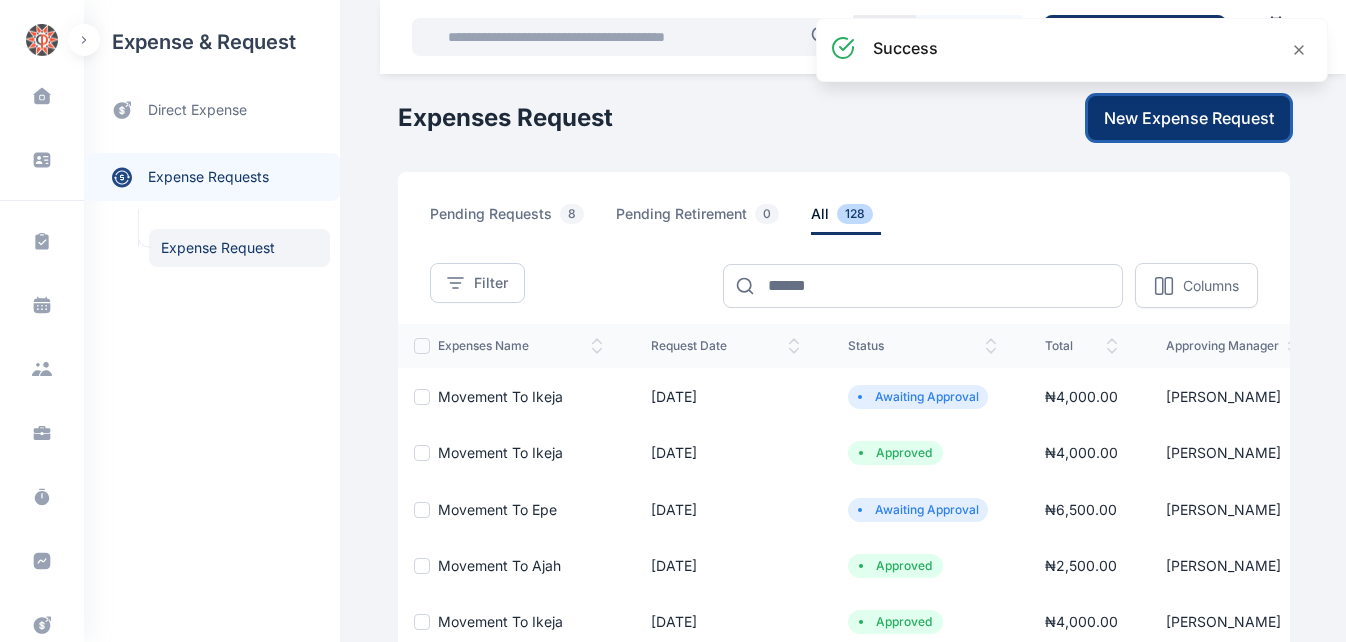 click on "New Expense Request" at bounding box center [1189, 118] 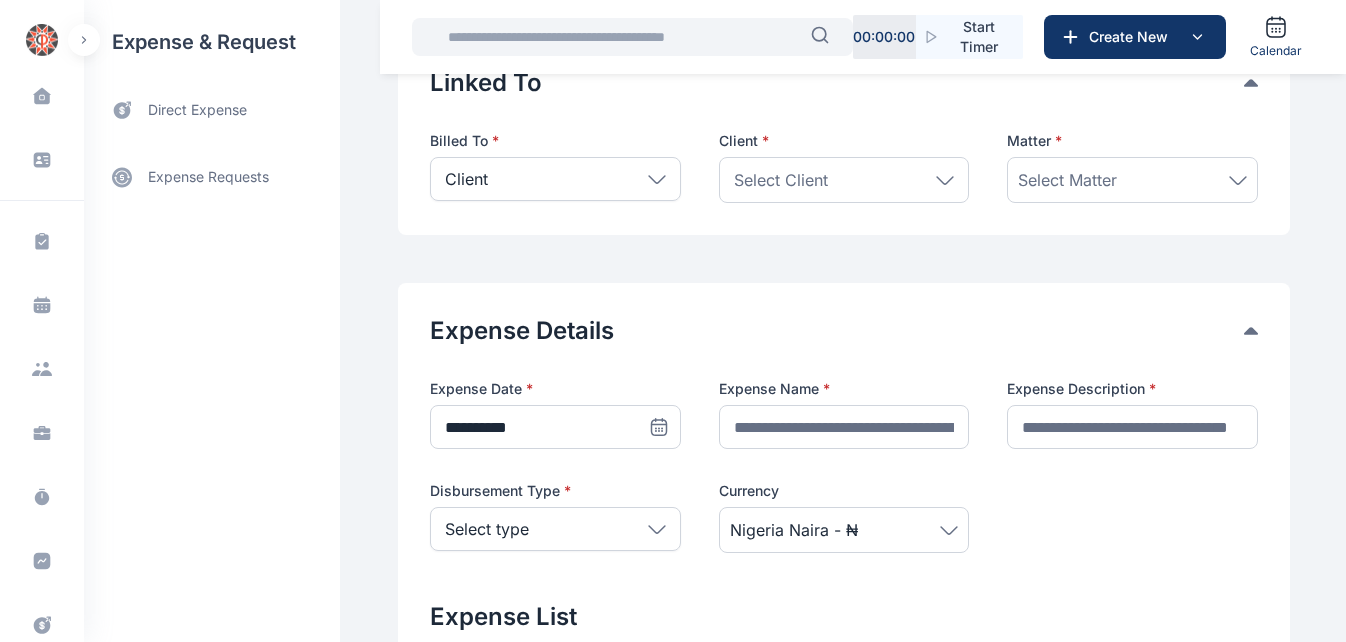 scroll, scrollTop: 164, scrollLeft: 0, axis: vertical 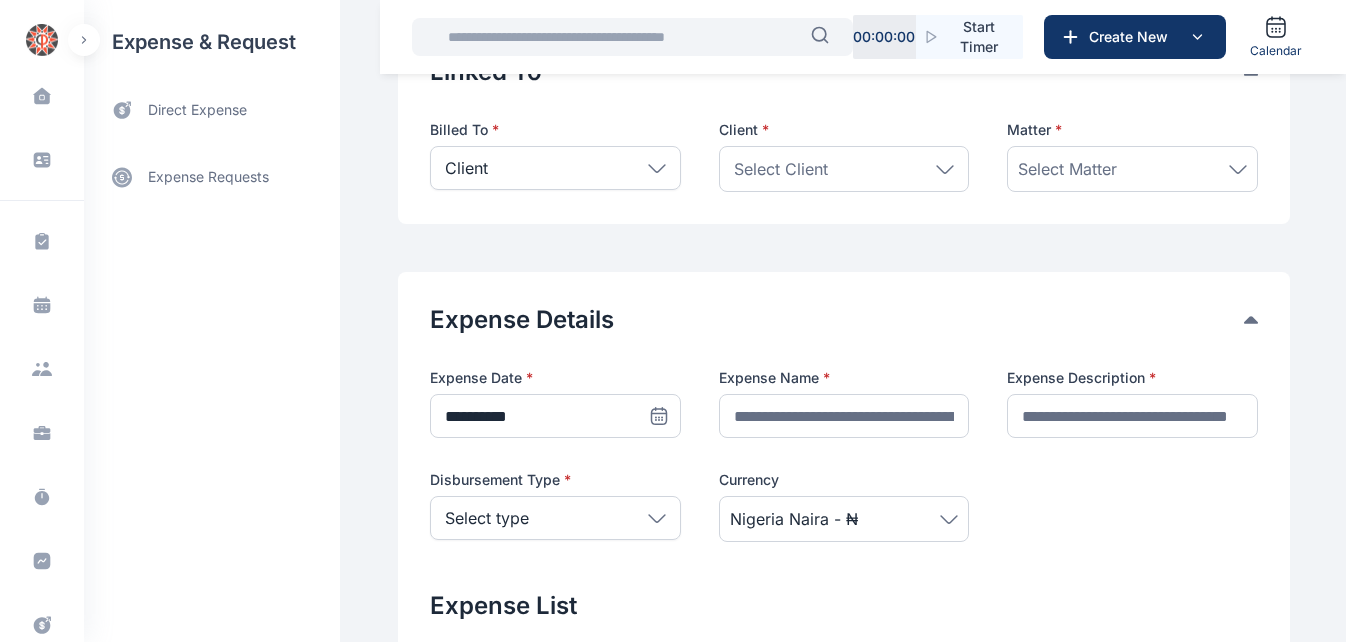 click on "Select Client" at bounding box center (844, 169) 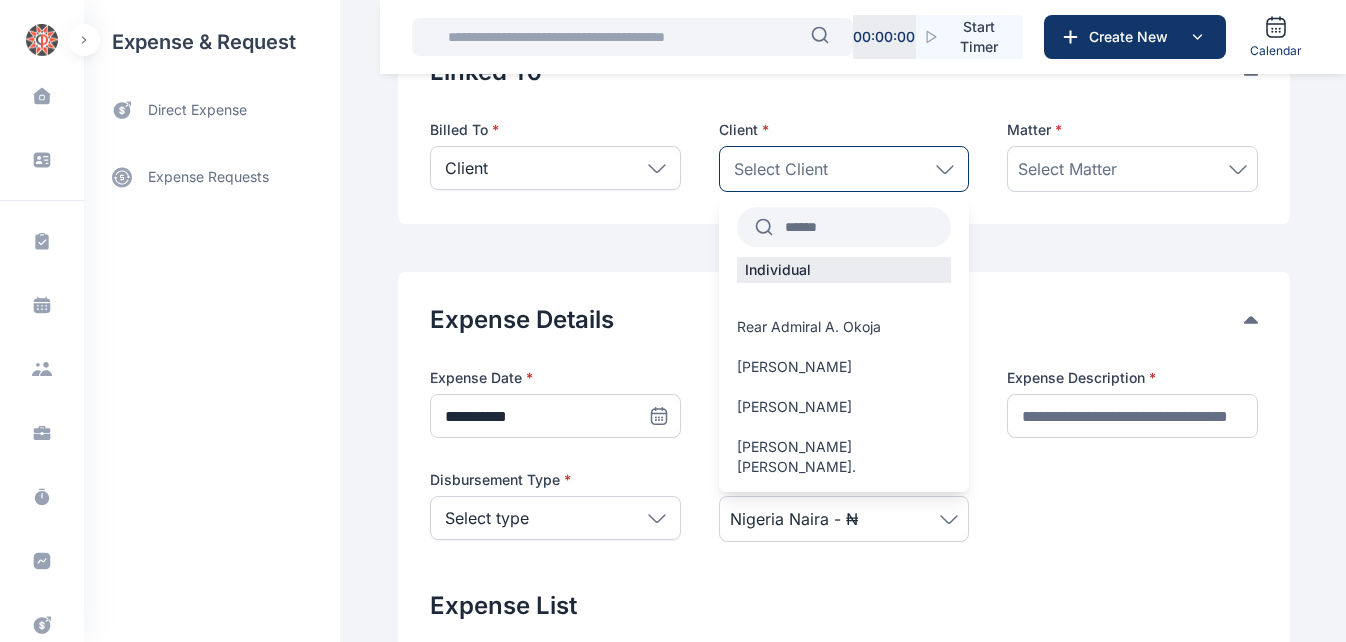 click at bounding box center [862, 227] 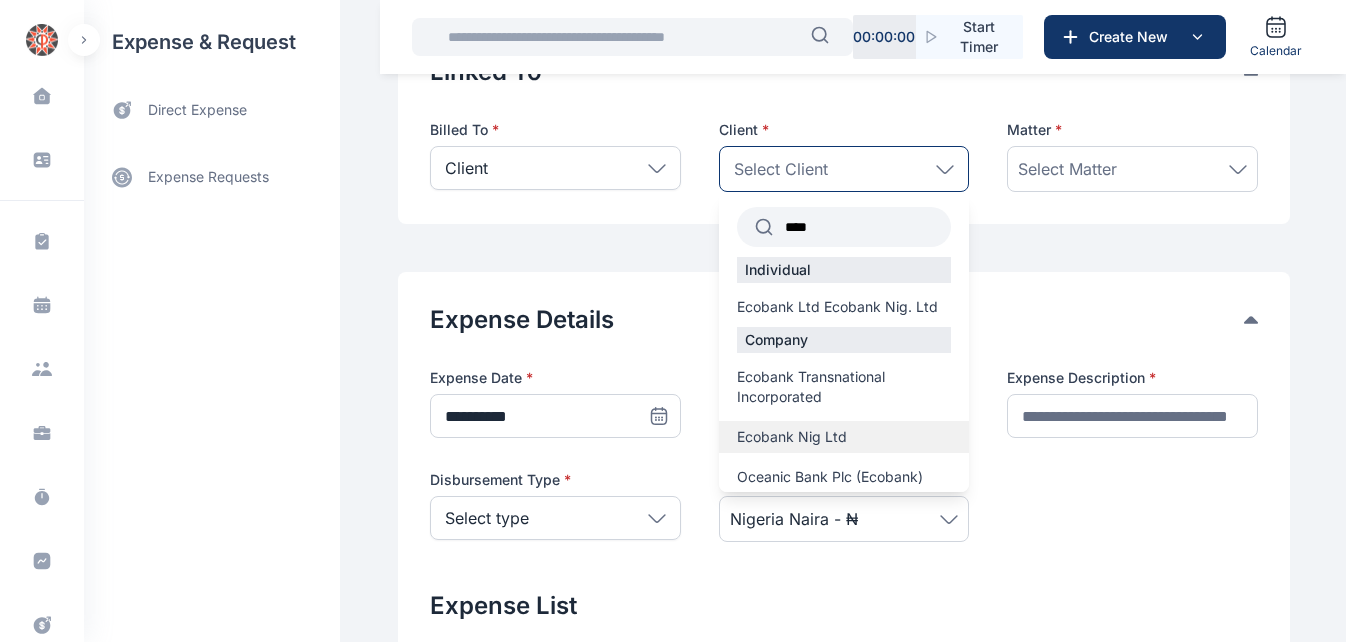 type on "****" 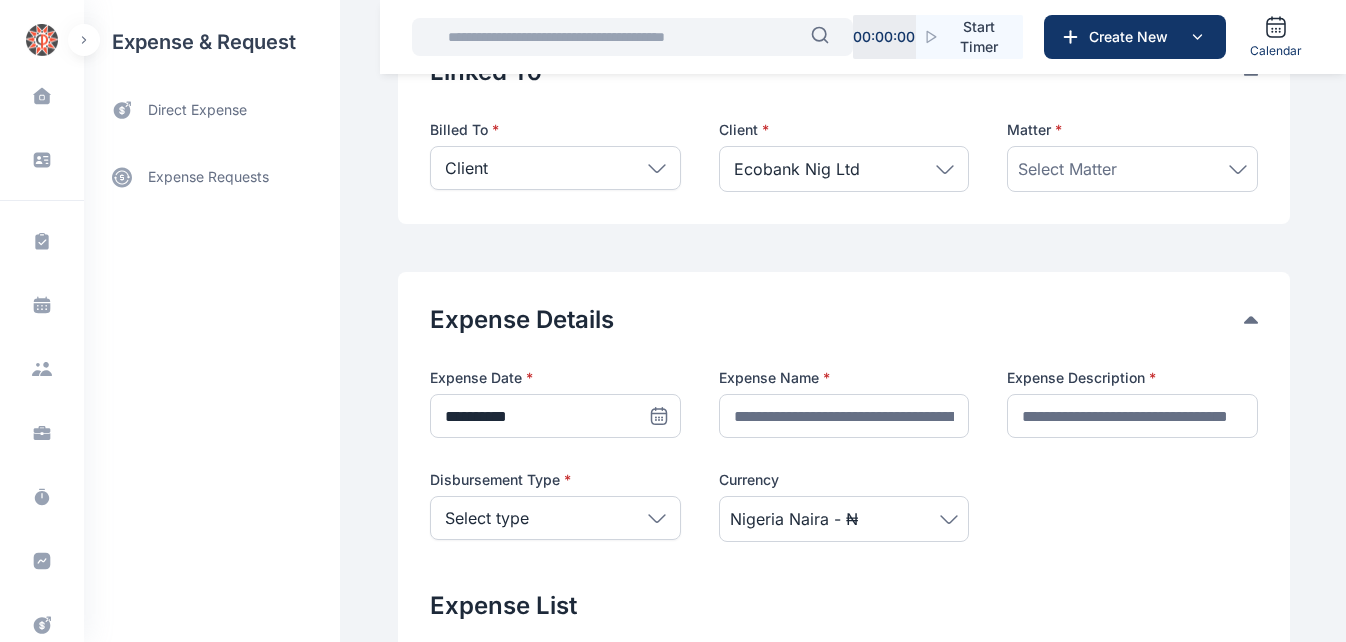 click on "Select Matter" at bounding box center (1067, 169) 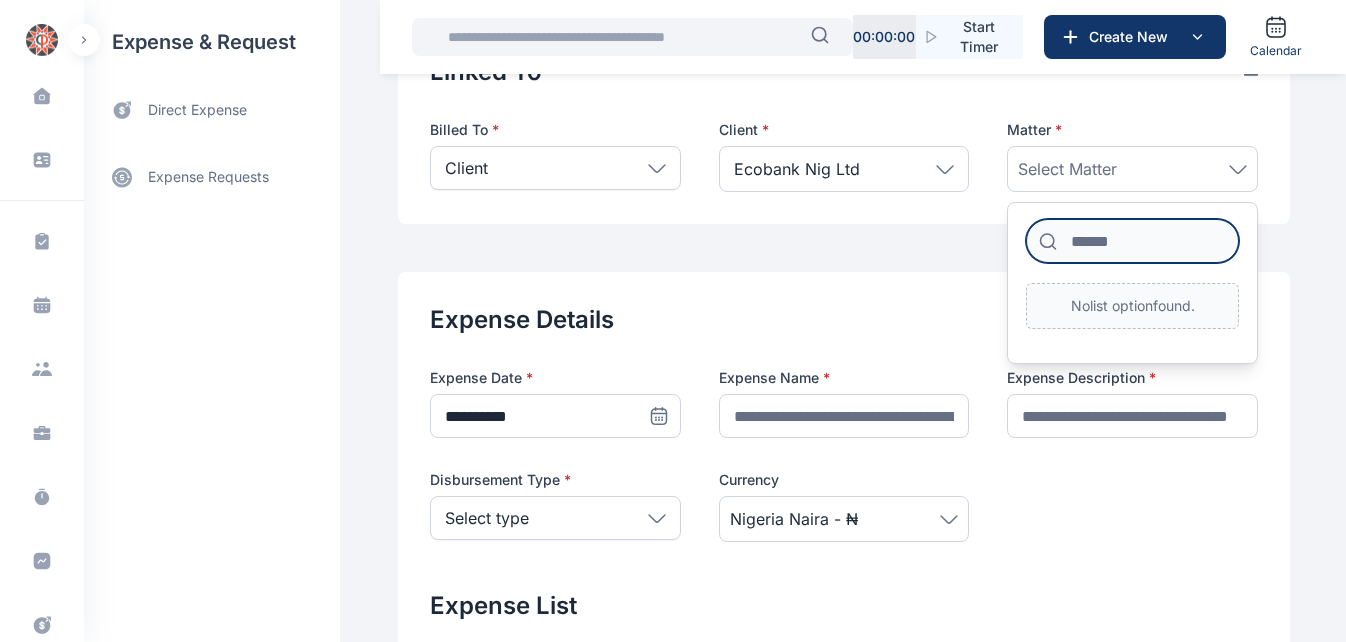 click at bounding box center (1132, 241) 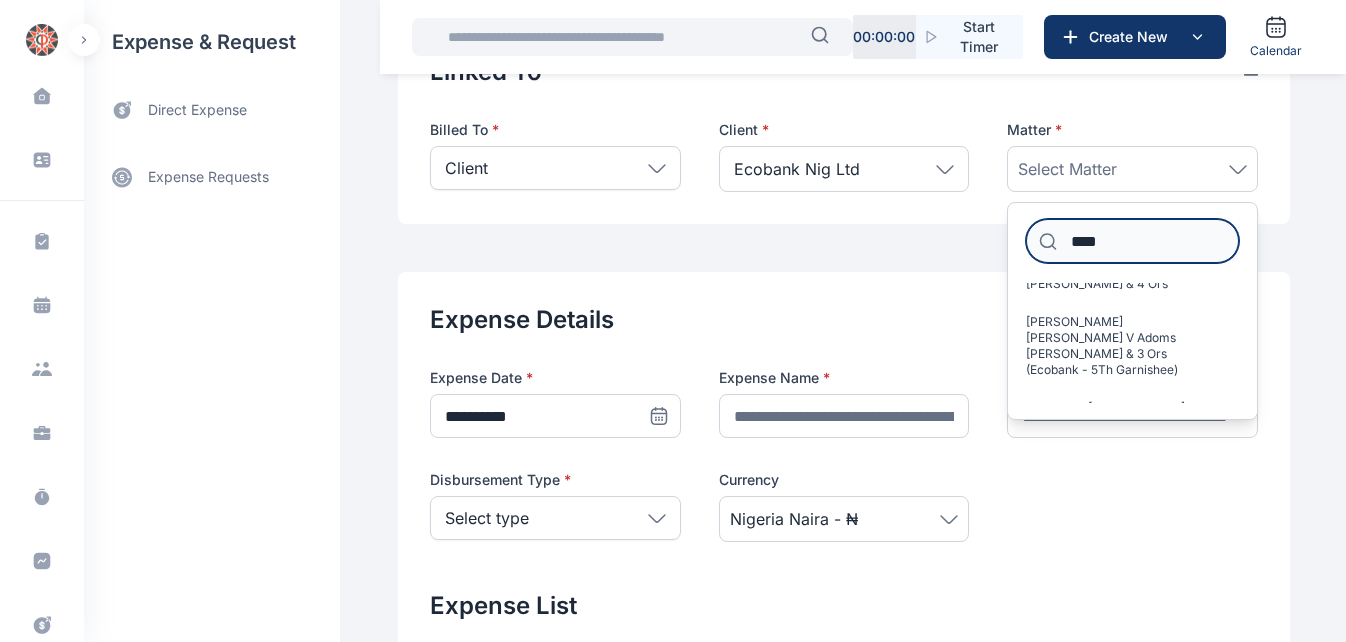 scroll, scrollTop: 74, scrollLeft: 0, axis: vertical 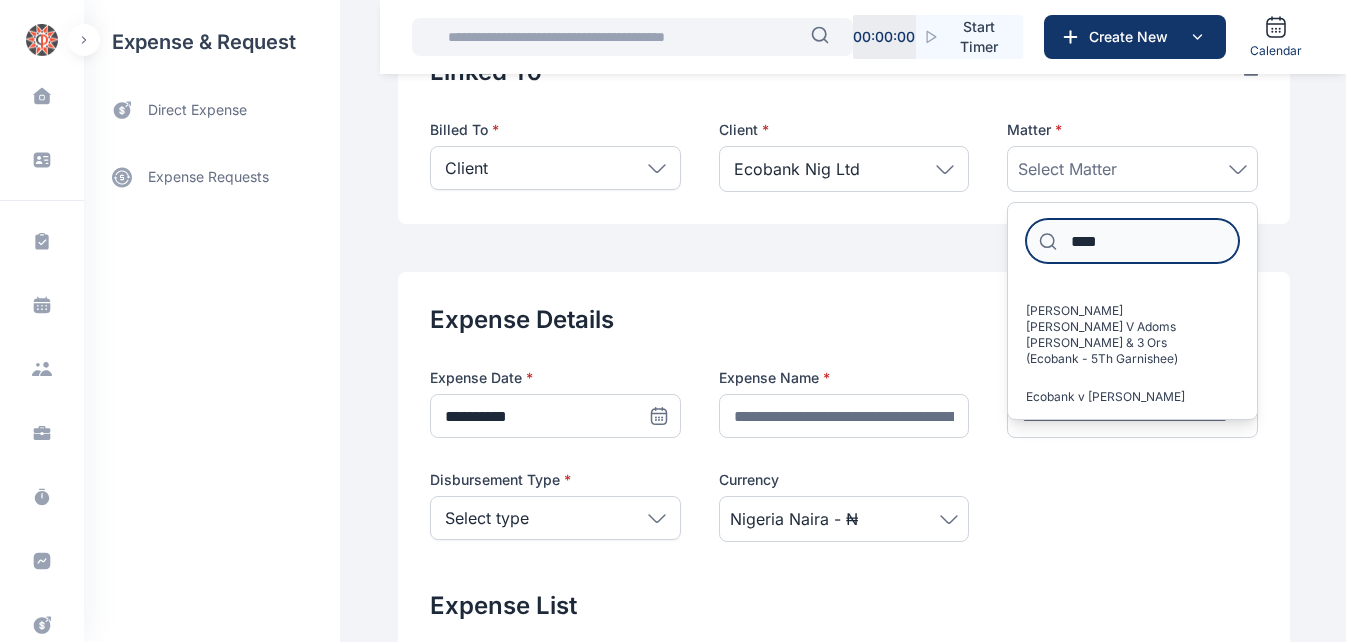 type on "****" 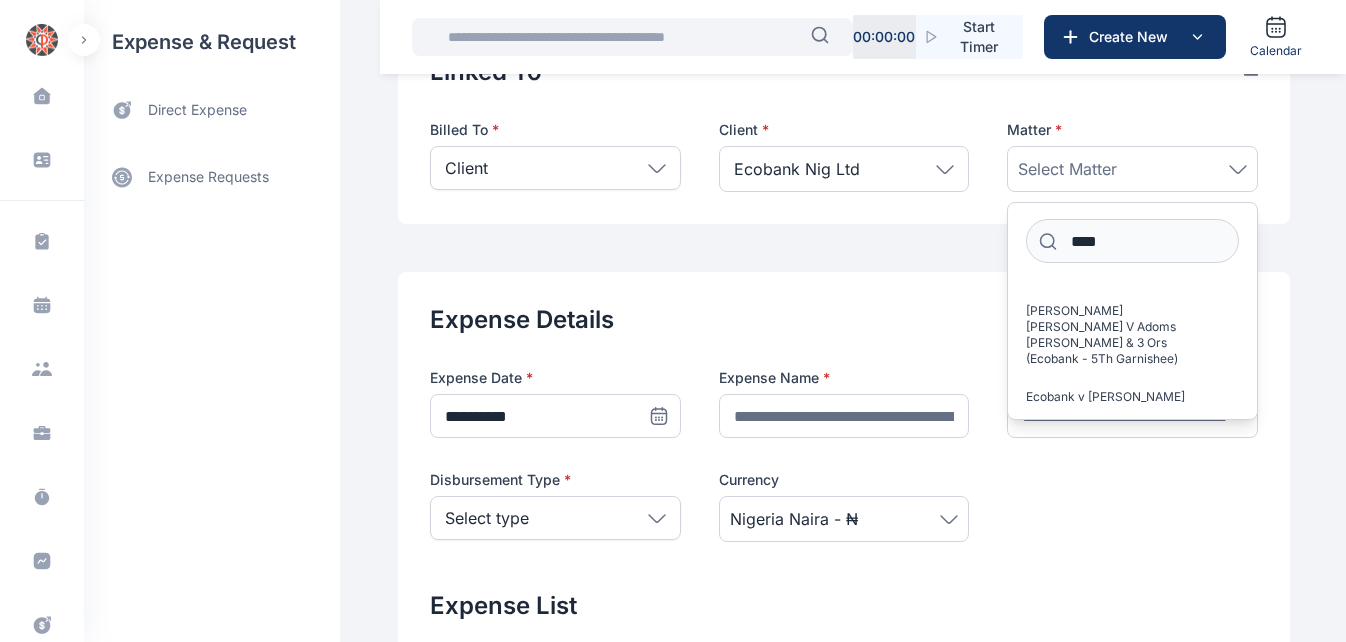 click on "Ecobank v [PERSON_NAME] (APPEAL)" at bounding box center (1124, 405) 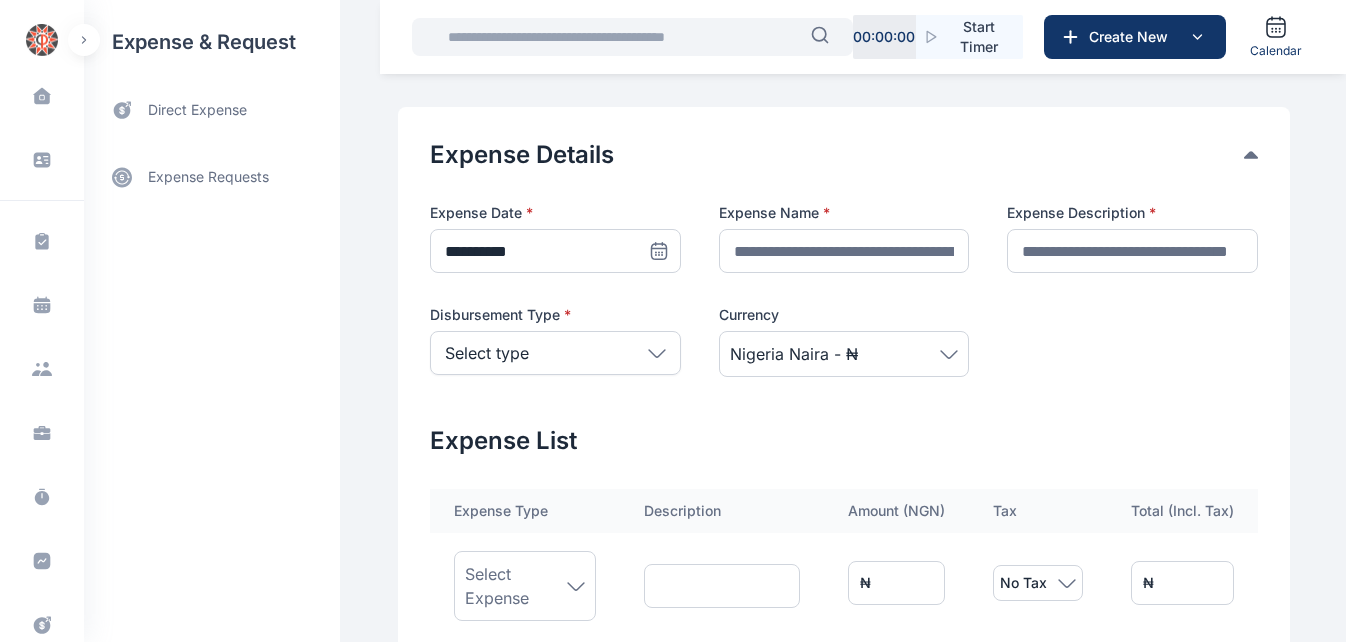 scroll, scrollTop: 403, scrollLeft: 0, axis: vertical 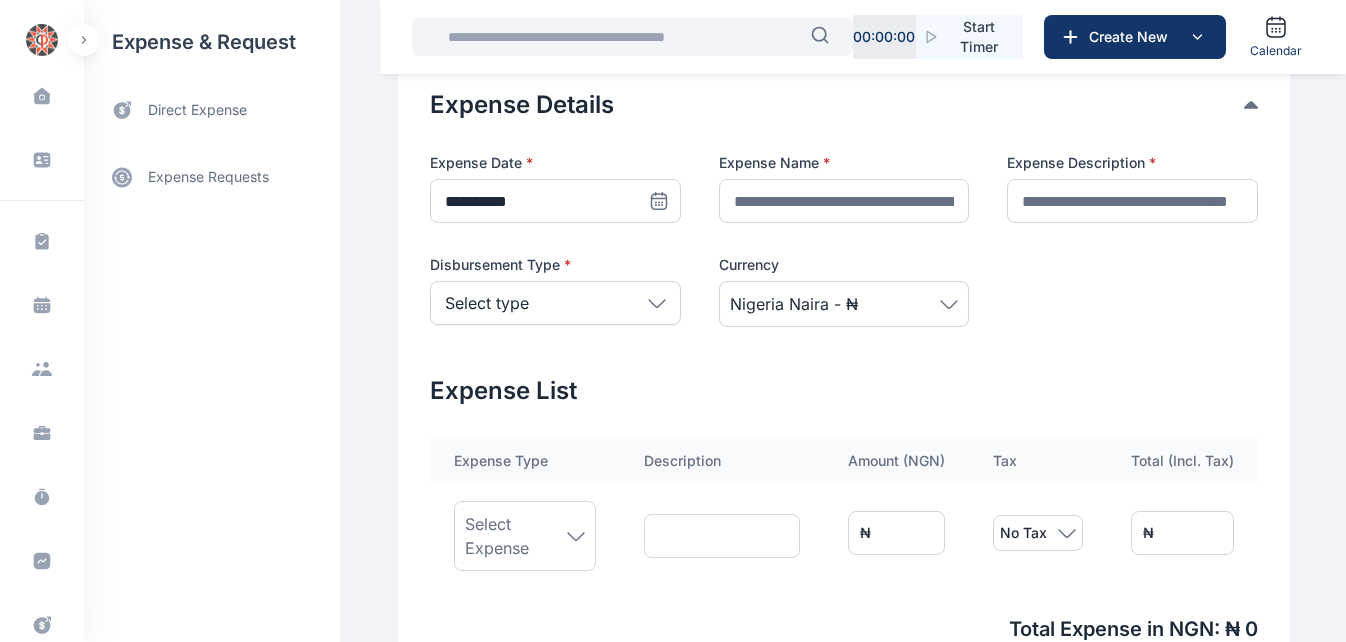 click 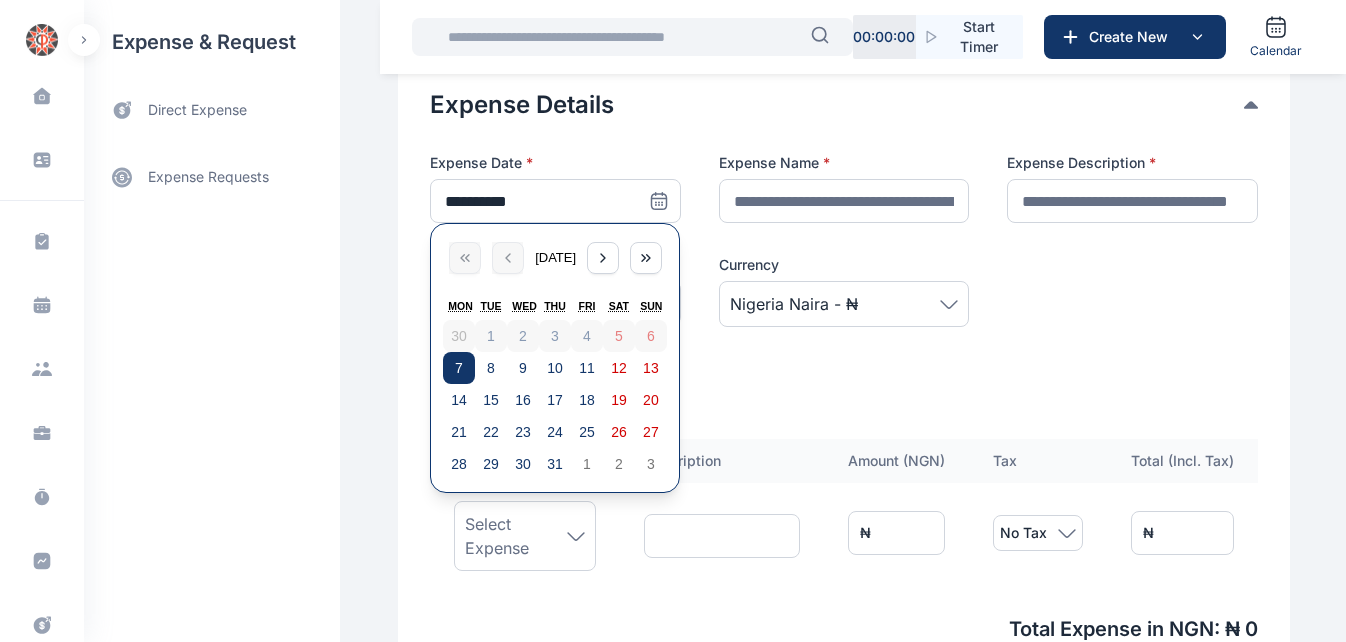 click on "7" at bounding box center [459, 368] 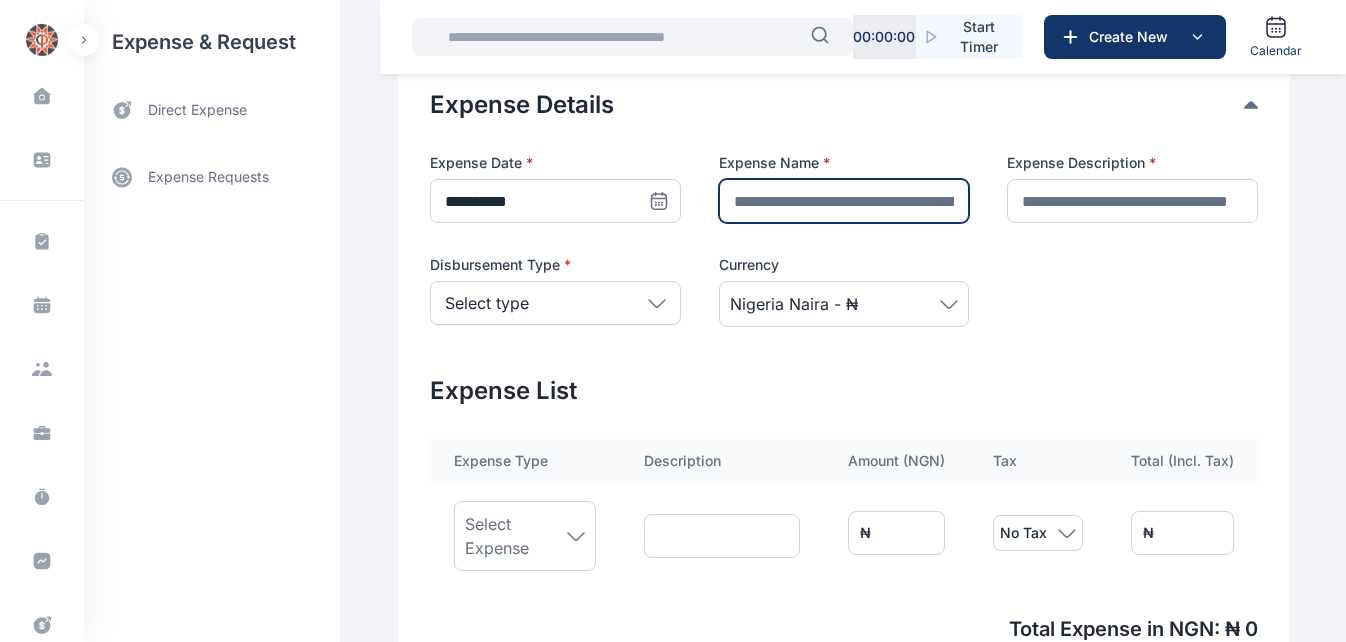 click at bounding box center (844, 201) 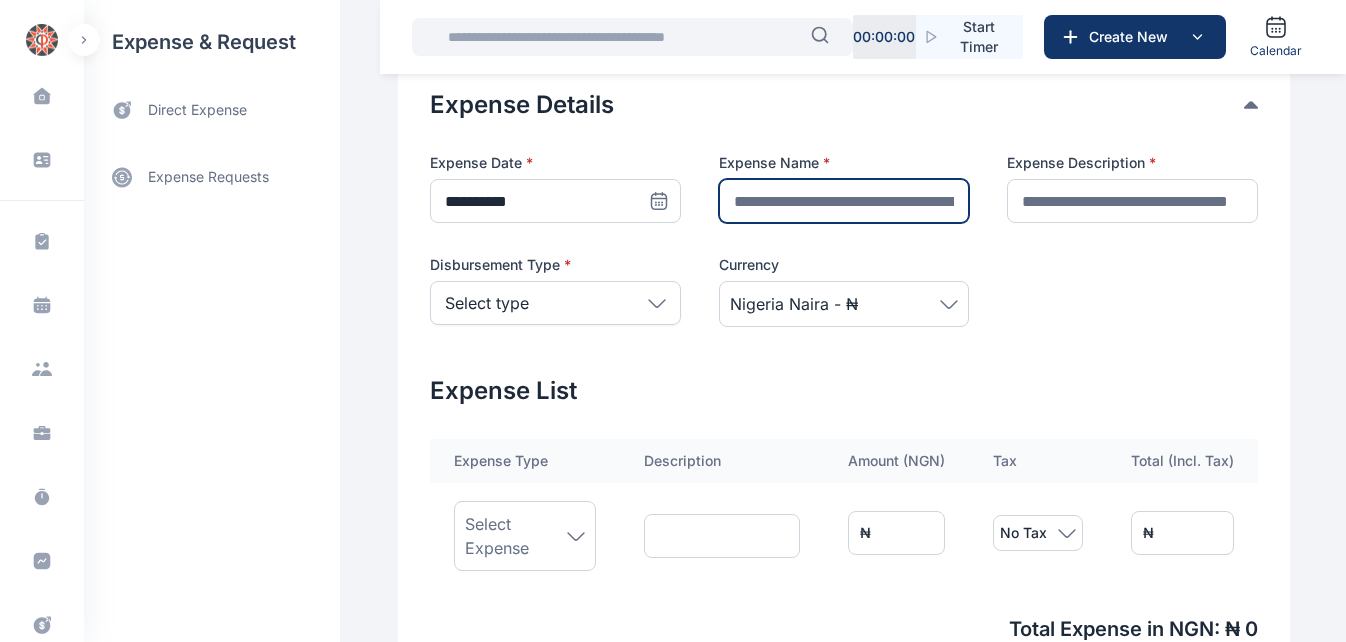 type on "**********" 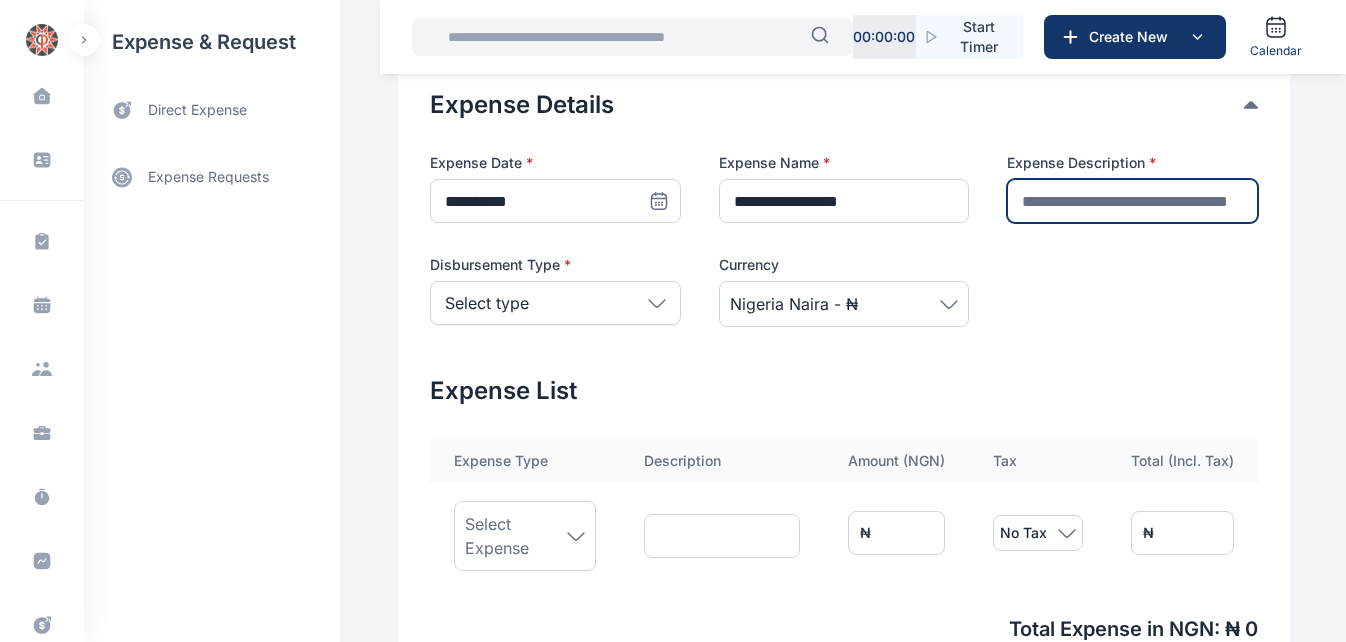 click at bounding box center (1132, 201) 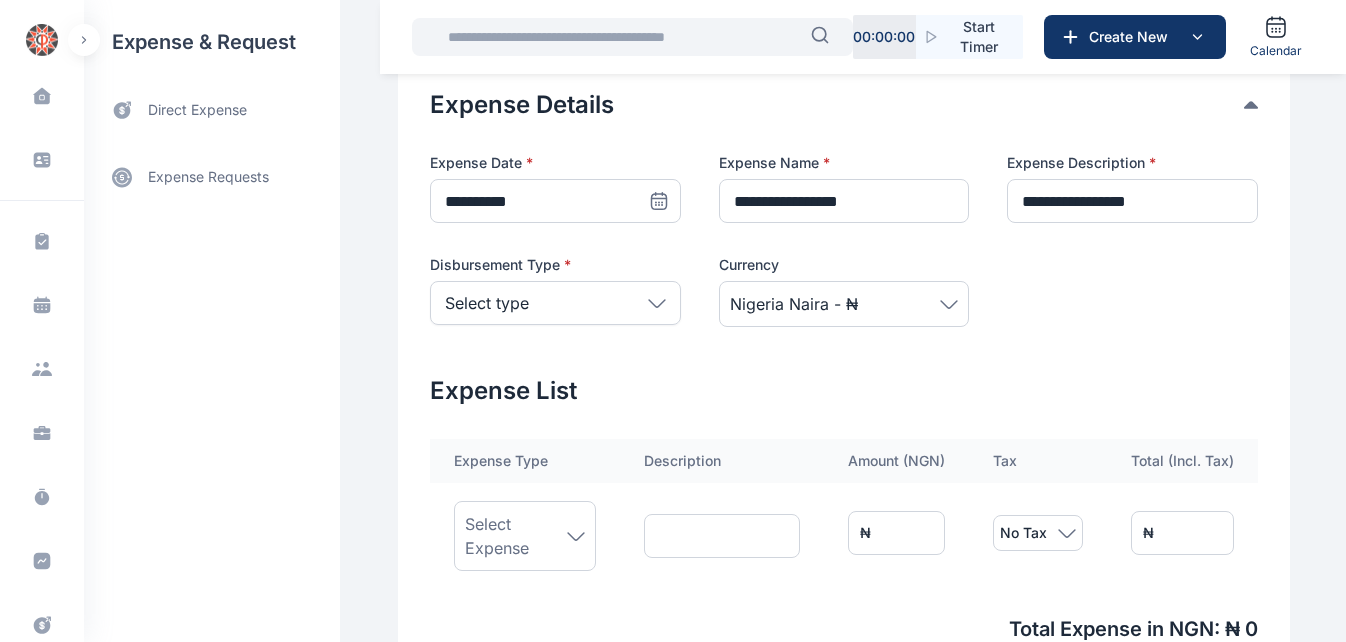 click on "Select type" at bounding box center (555, 303) 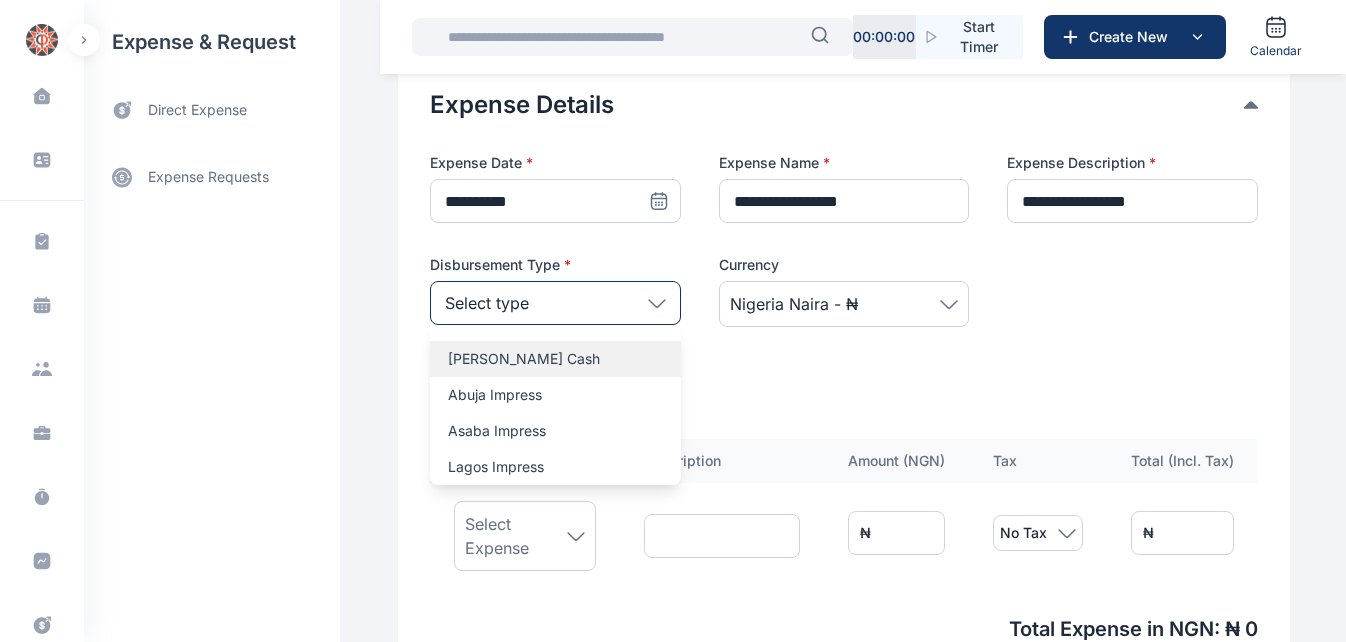 click on "[PERSON_NAME] Cash" at bounding box center [555, 359] 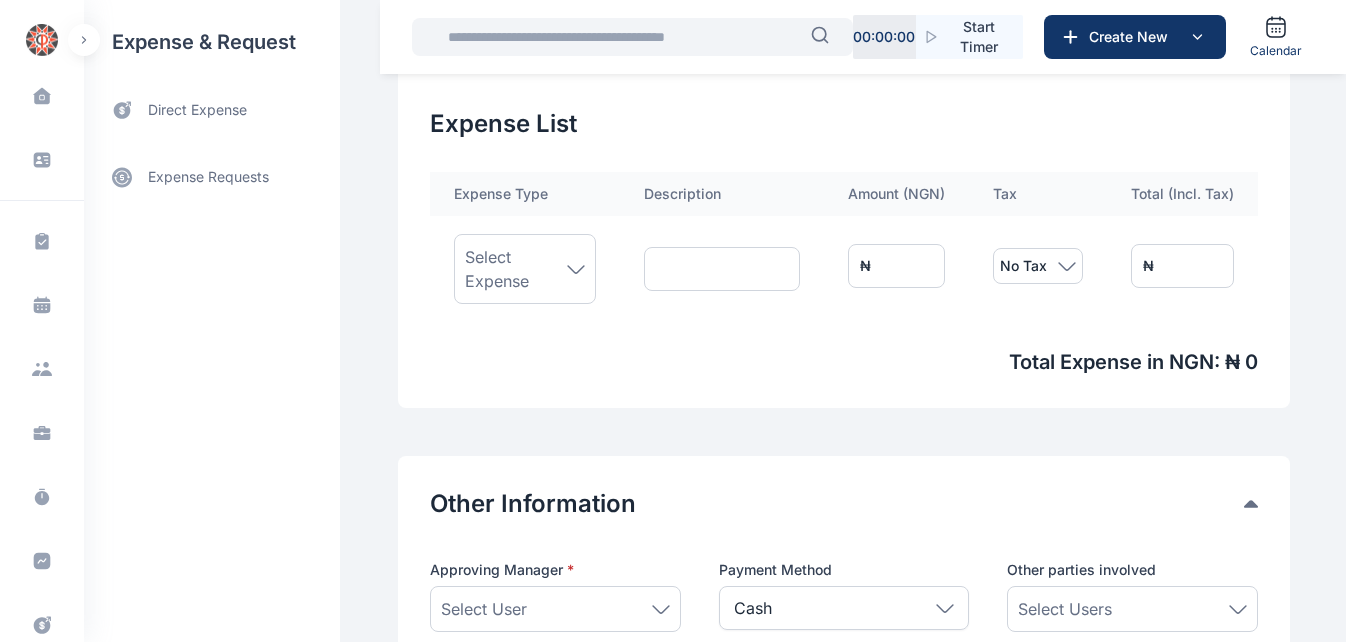 scroll, scrollTop: 699, scrollLeft: 0, axis: vertical 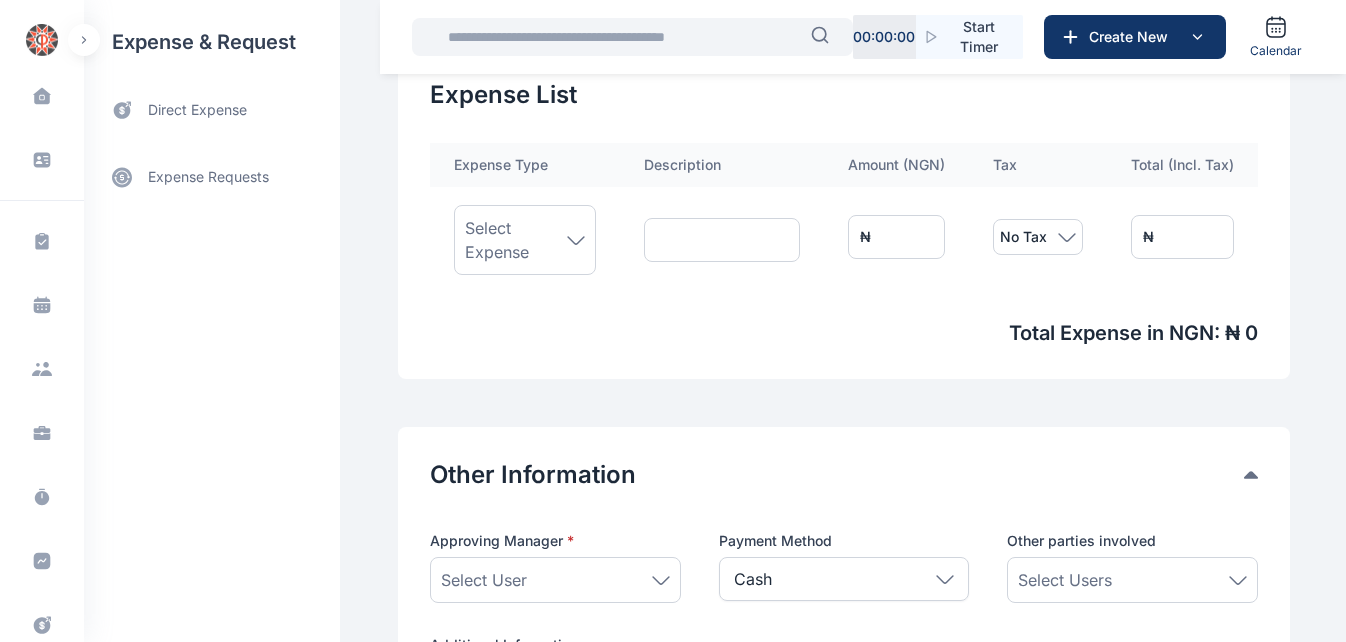click on "Select Expense" at bounding box center [516, 240] 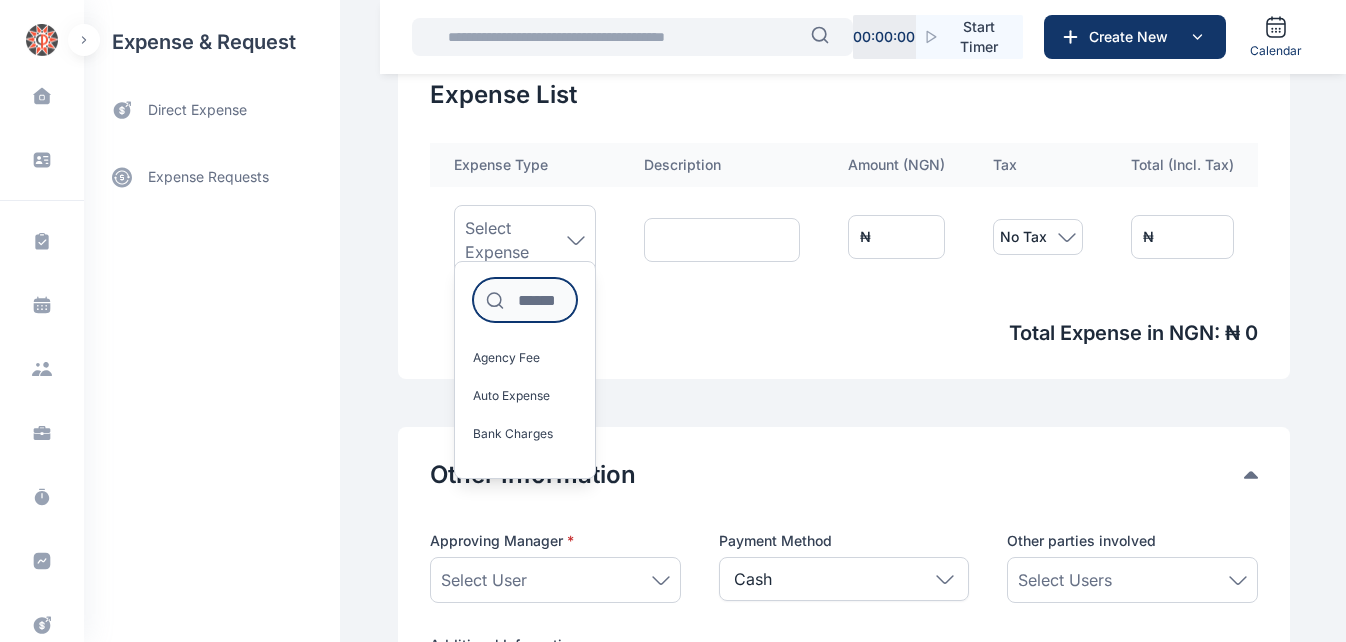 click at bounding box center [525, 300] 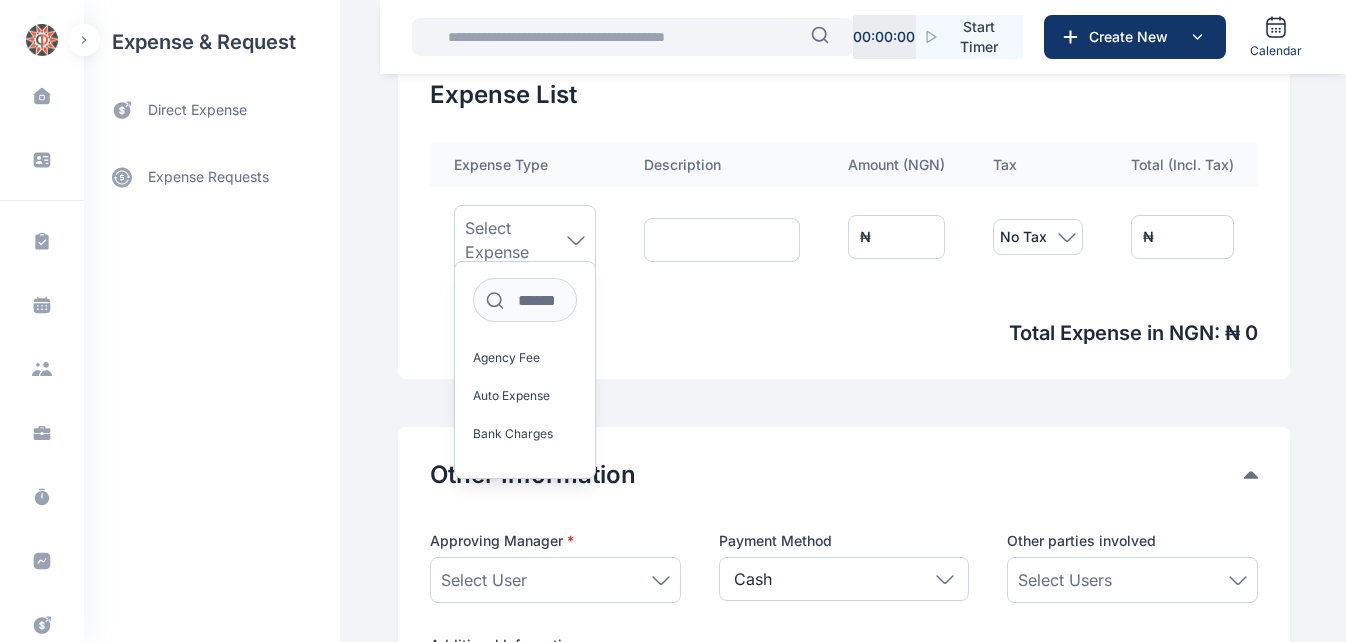click on "Total Expense in   NGN :   ₦   0" at bounding box center (844, 333) 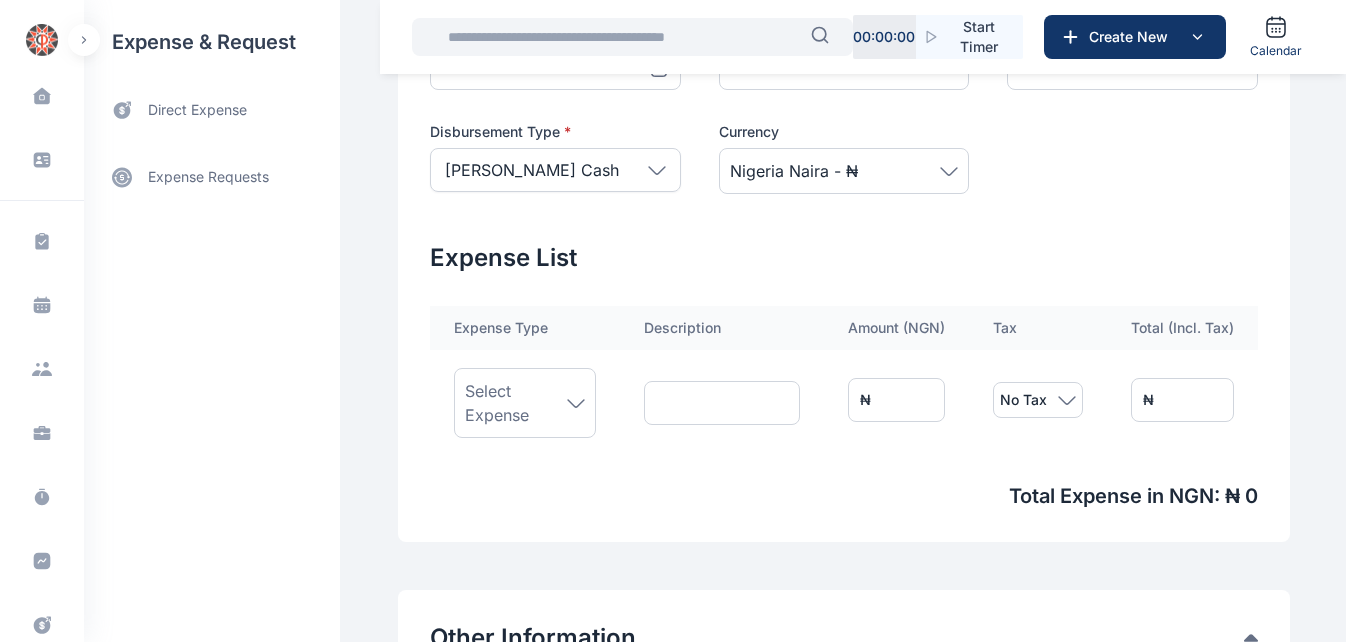 scroll, scrollTop: 560, scrollLeft: 0, axis: vertical 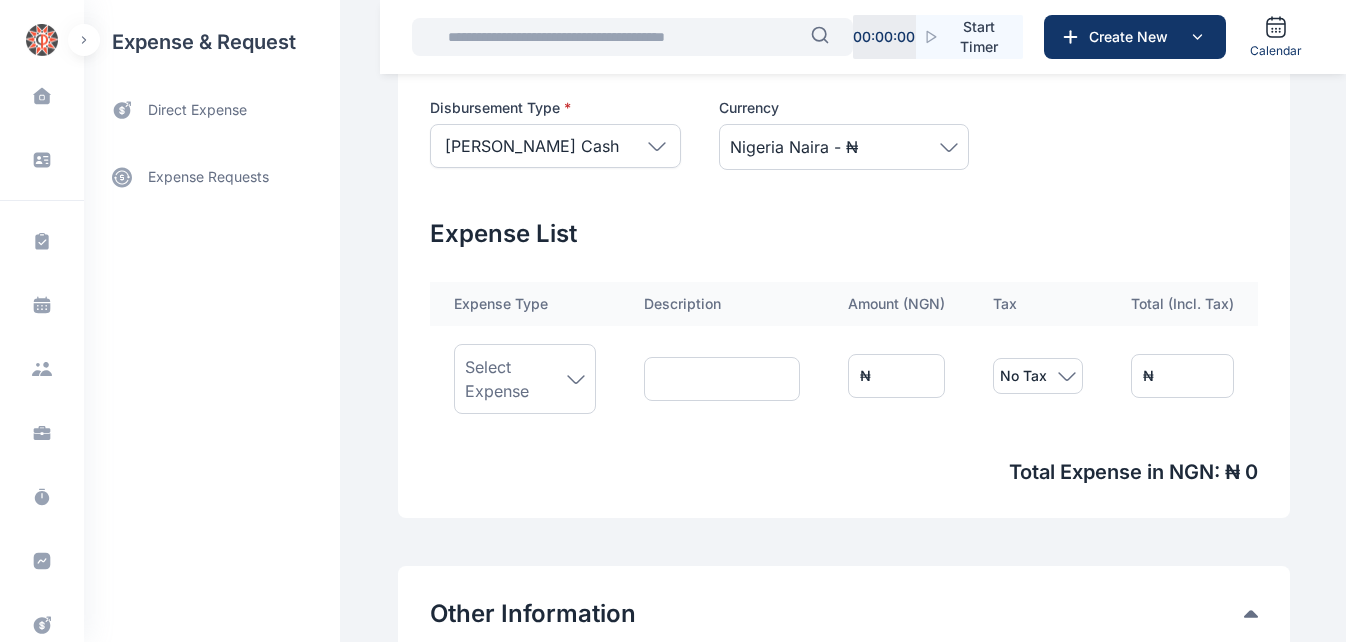 click on "Select Expense" at bounding box center (516, 379) 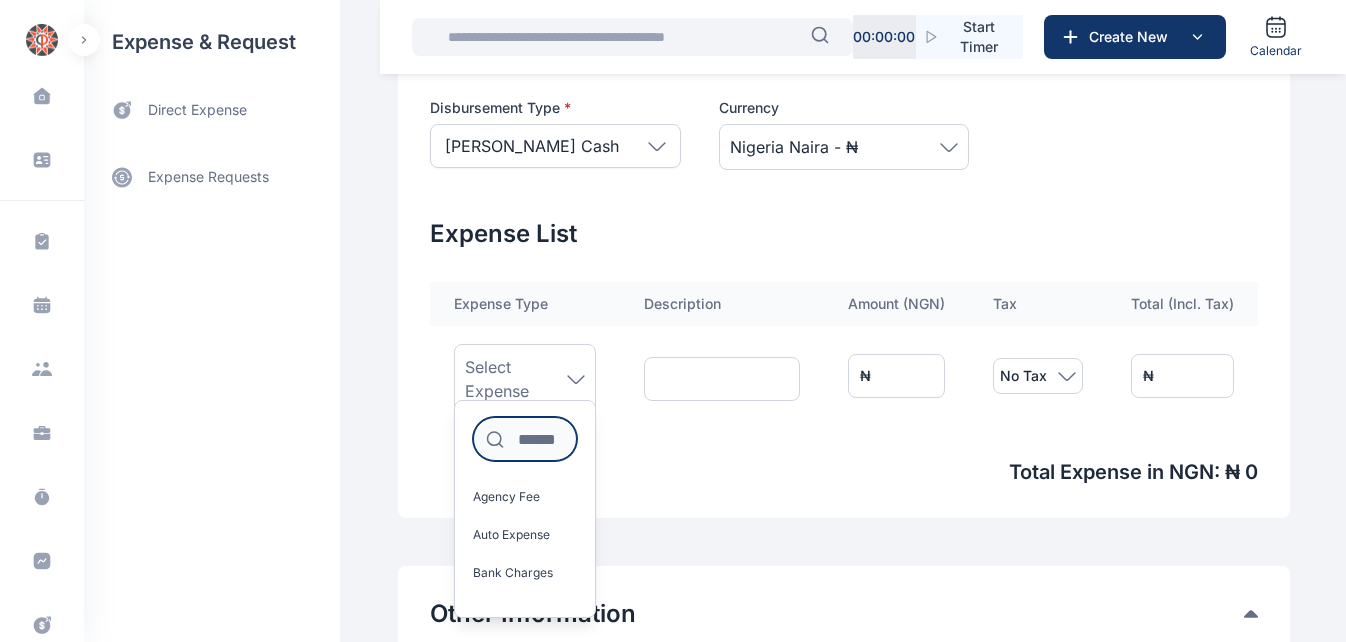 click at bounding box center [525, 439] 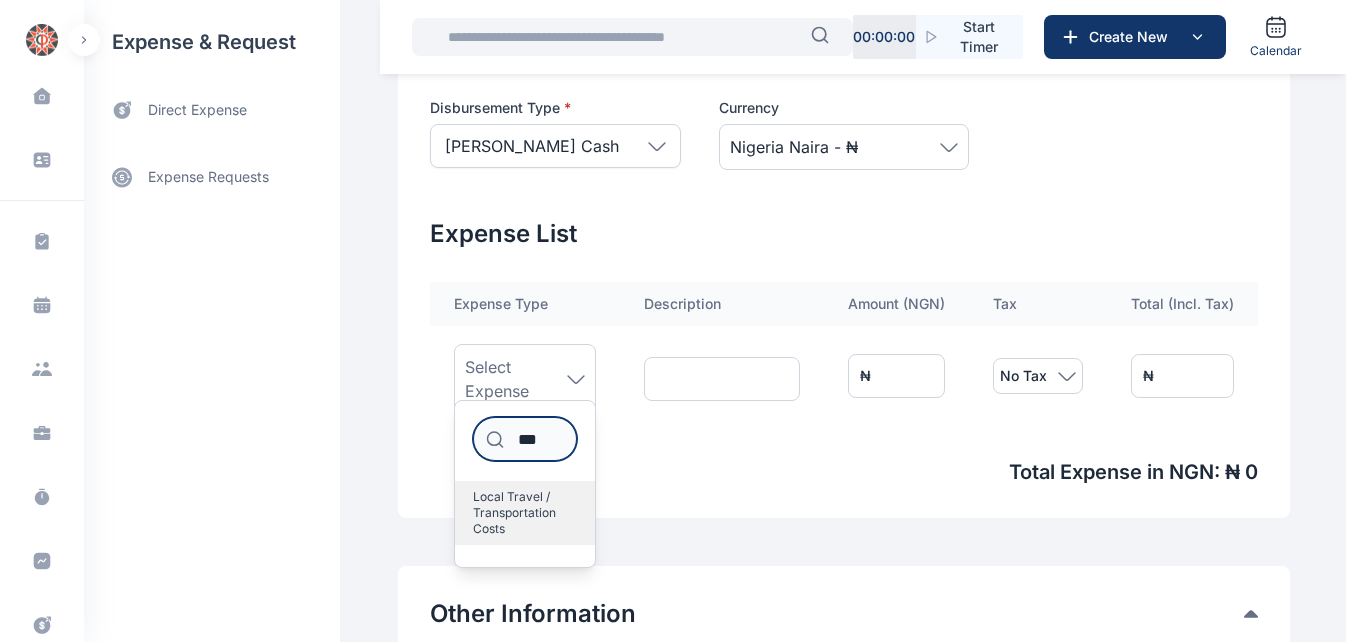 type on "***" 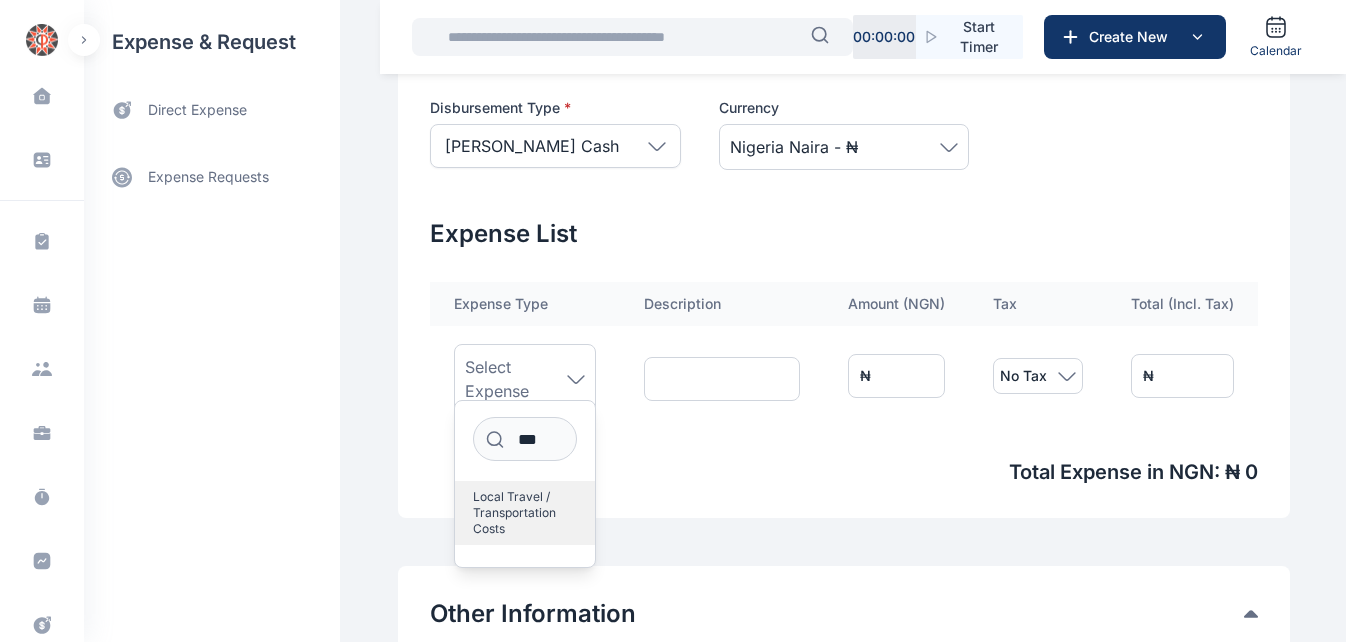 click on "Local Travel / Transportation Costs" at bounding box center [517, 513] 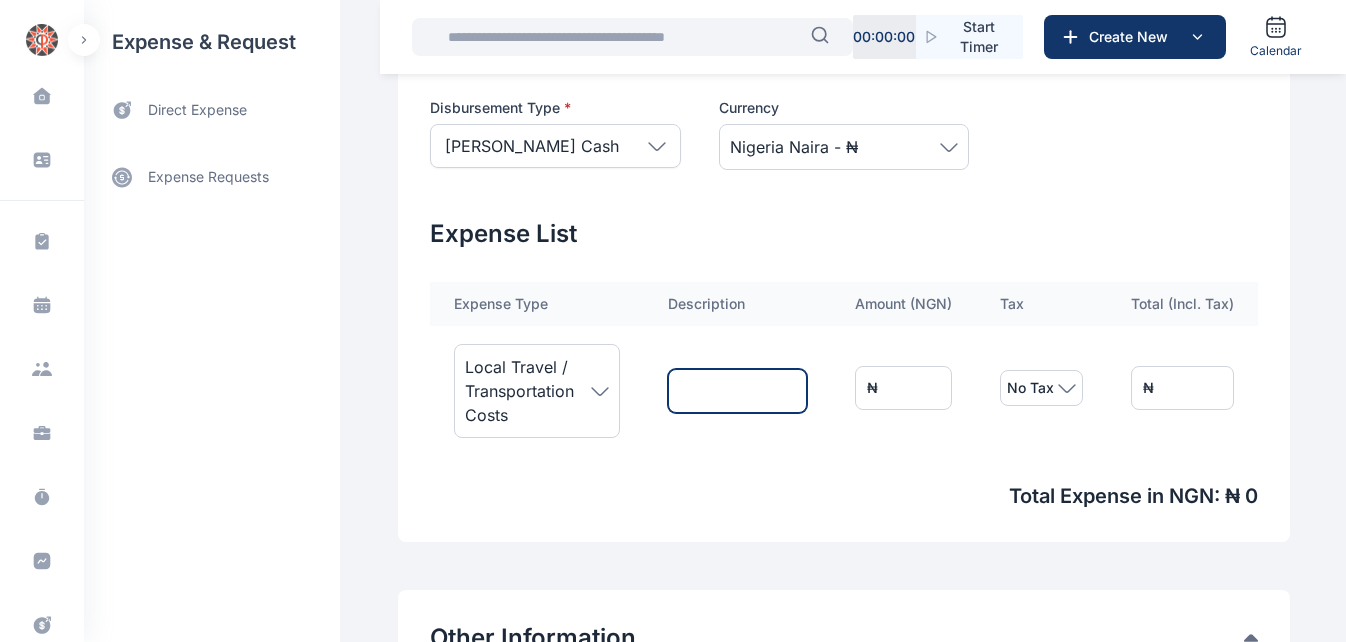 click at bounding box center [737, 391] 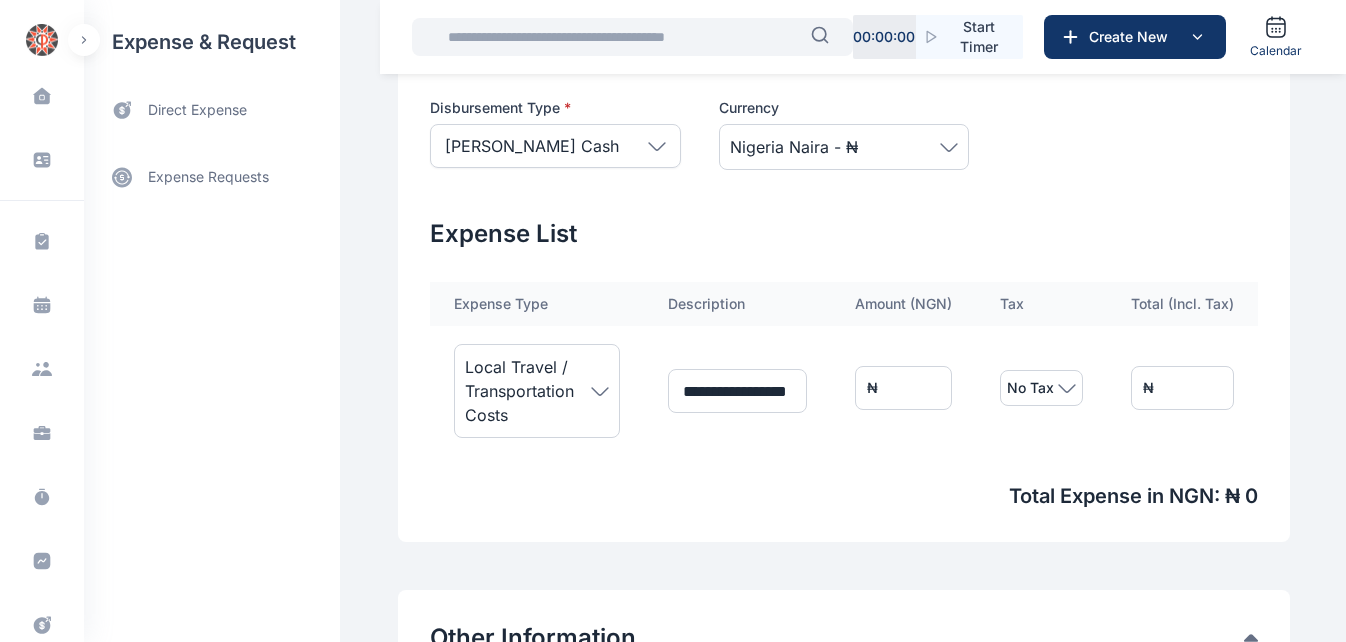 click on "*" at bounding box center (903, 388) 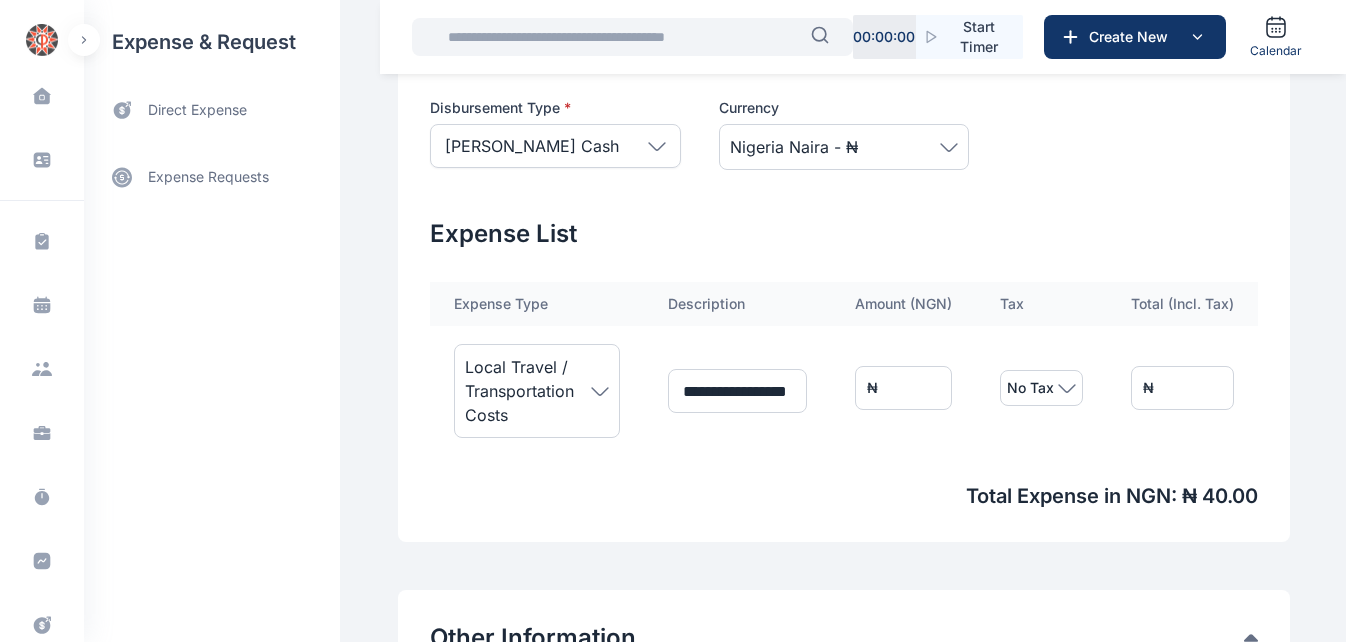 type on "***" 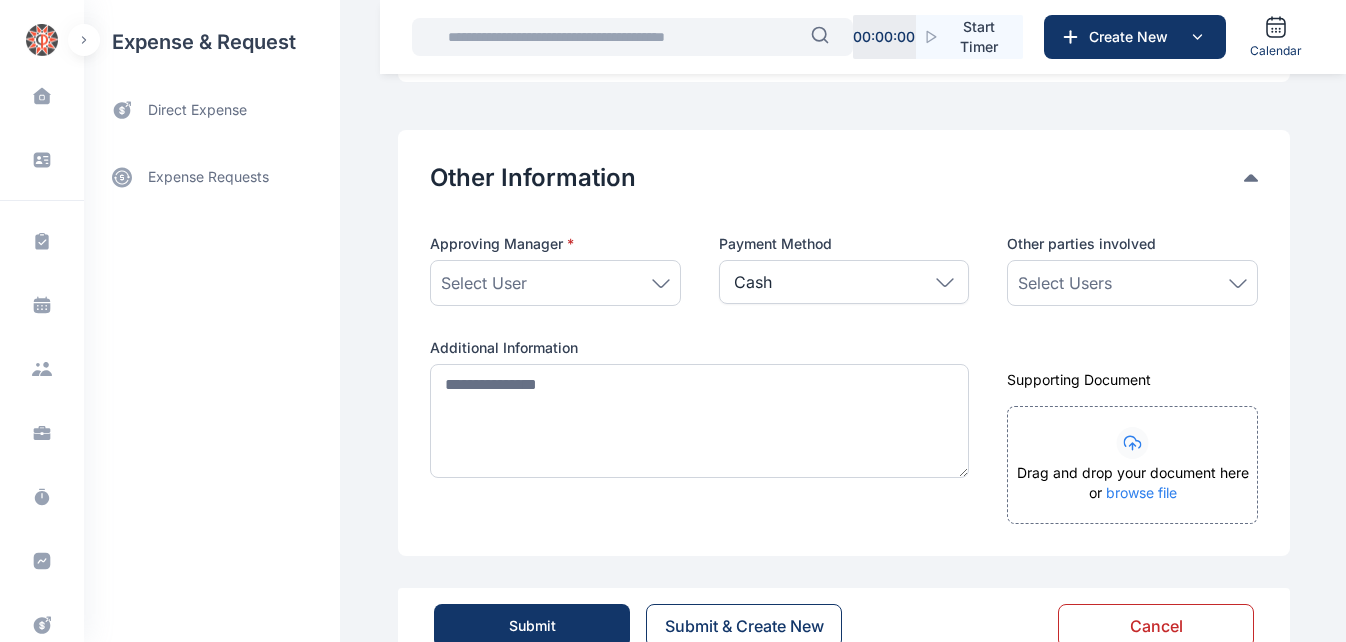 scroll, scrollTop: 1074, scrollLeft: 0, axis: vertical 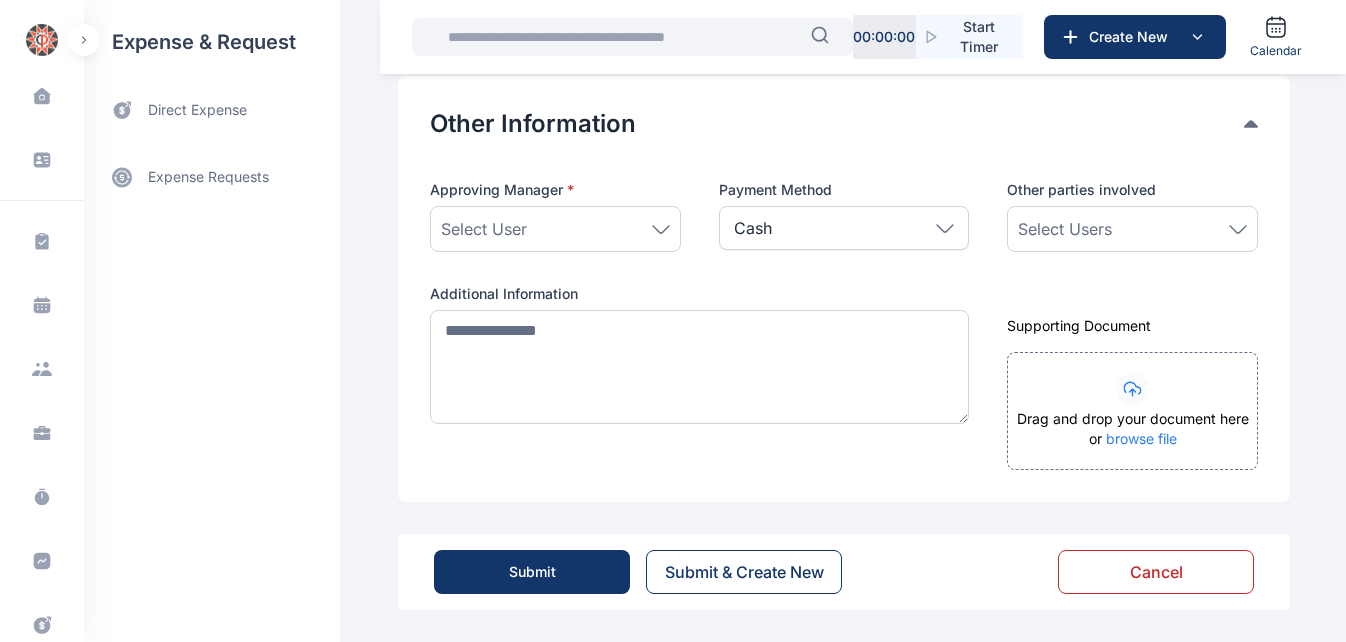 type on "****" 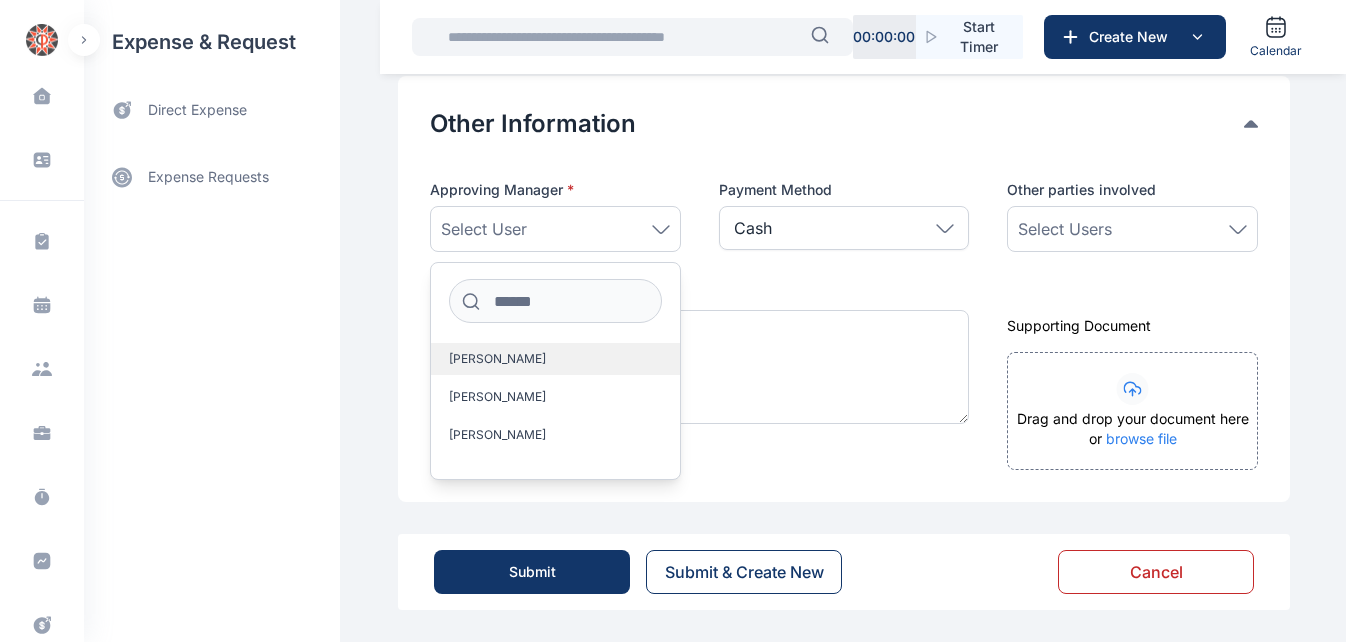 click on "[PERSON_NAME]" at bounding box center (497, 359) 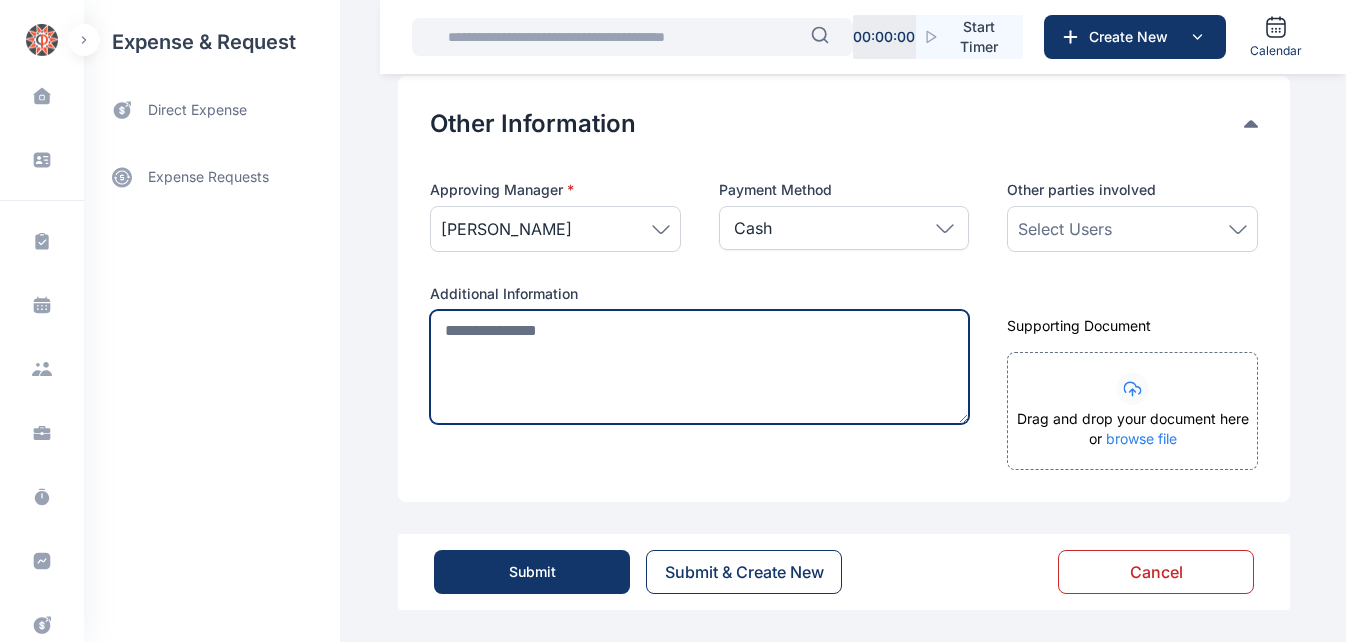 click at bounding box center [699, 367] 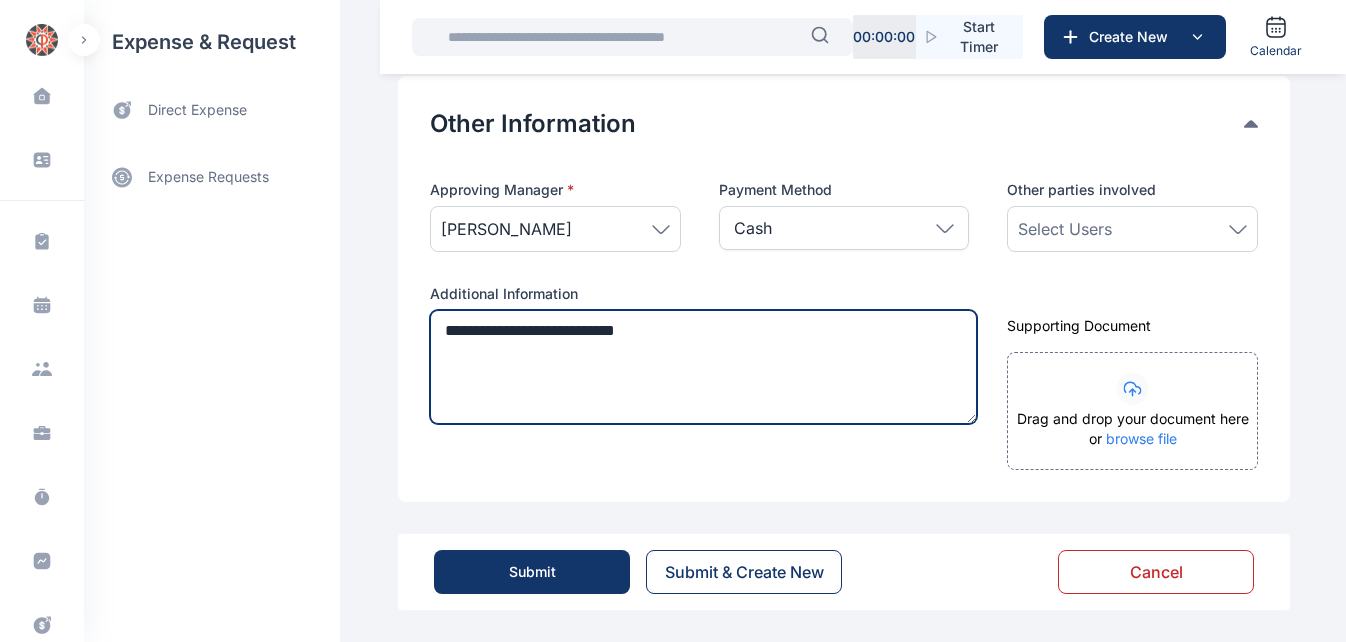 type on "**********" 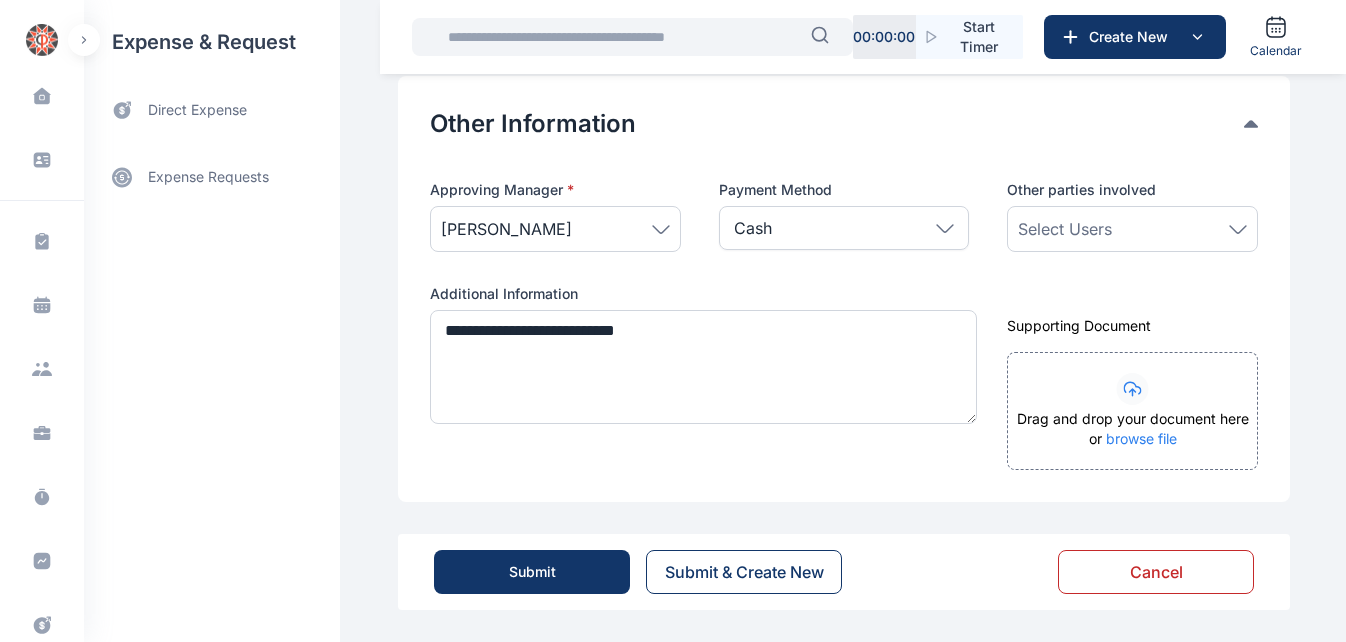 click on "Submit" at bounding box center (532, 572) 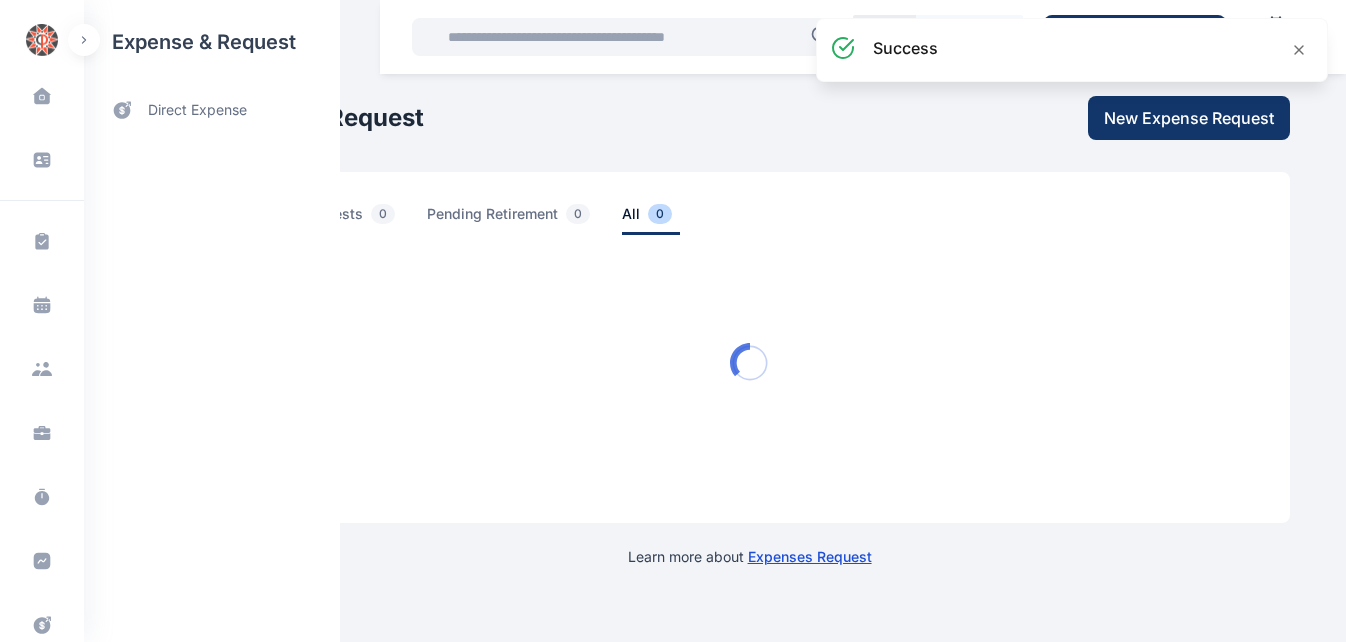 scroll, scrollTop: 0, scrollLeft: 0, axis: both 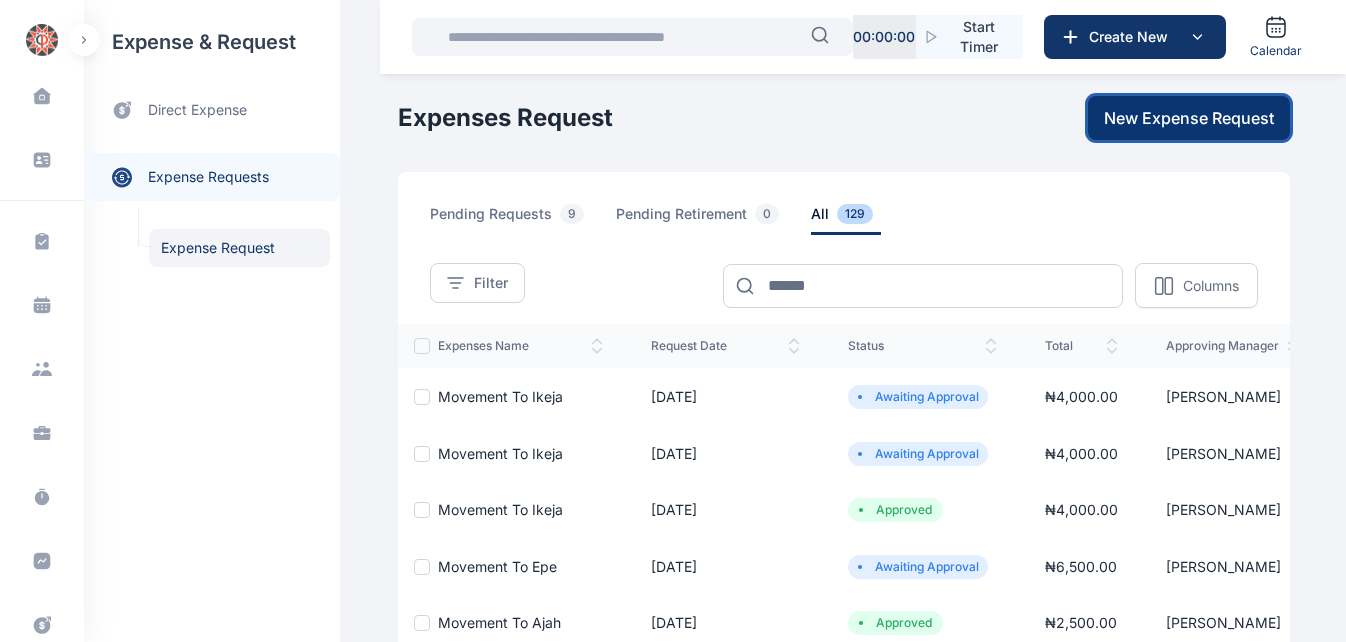 click on "New Expense Request" at bounding box center [1189, 118] 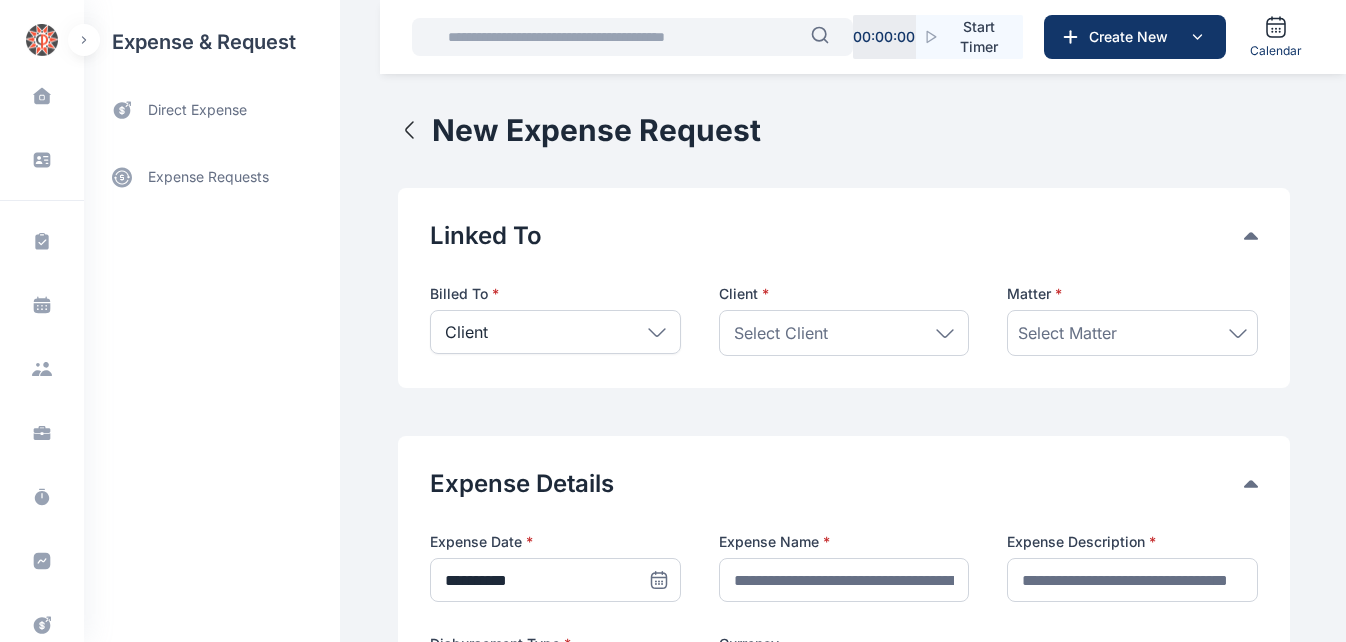 click on "Client" at bounding box center [555, 332] 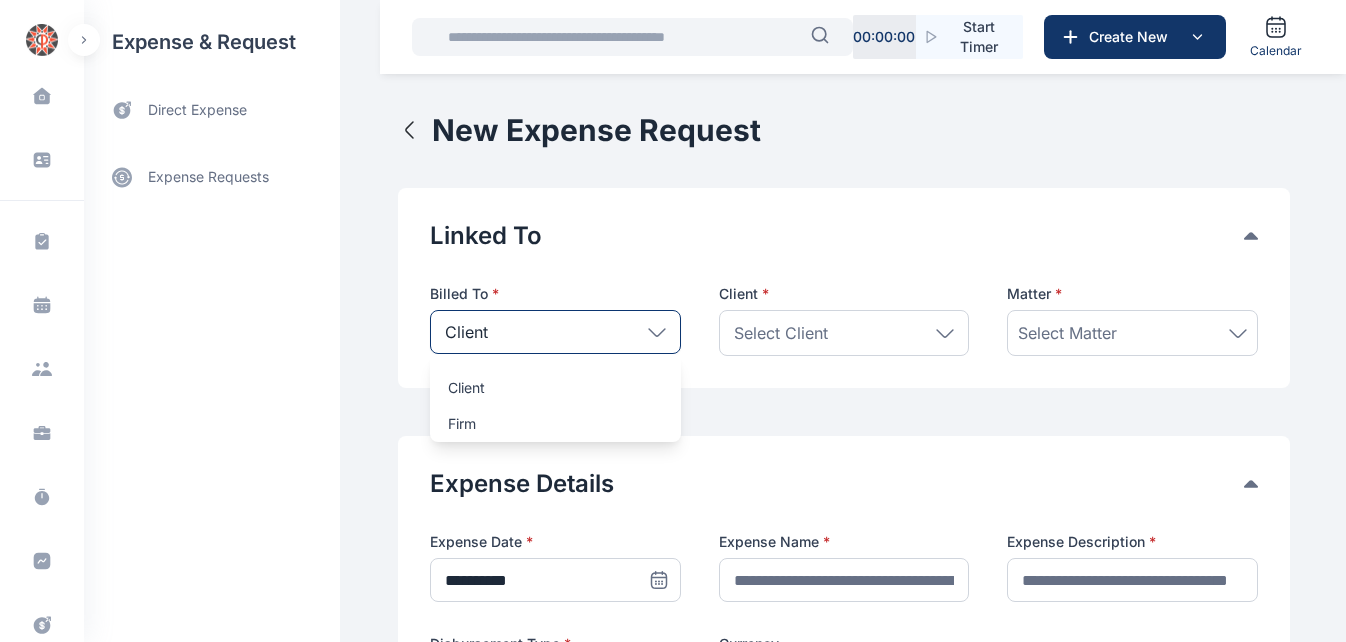 click on "Select Client" at bounding box center [781, 333] 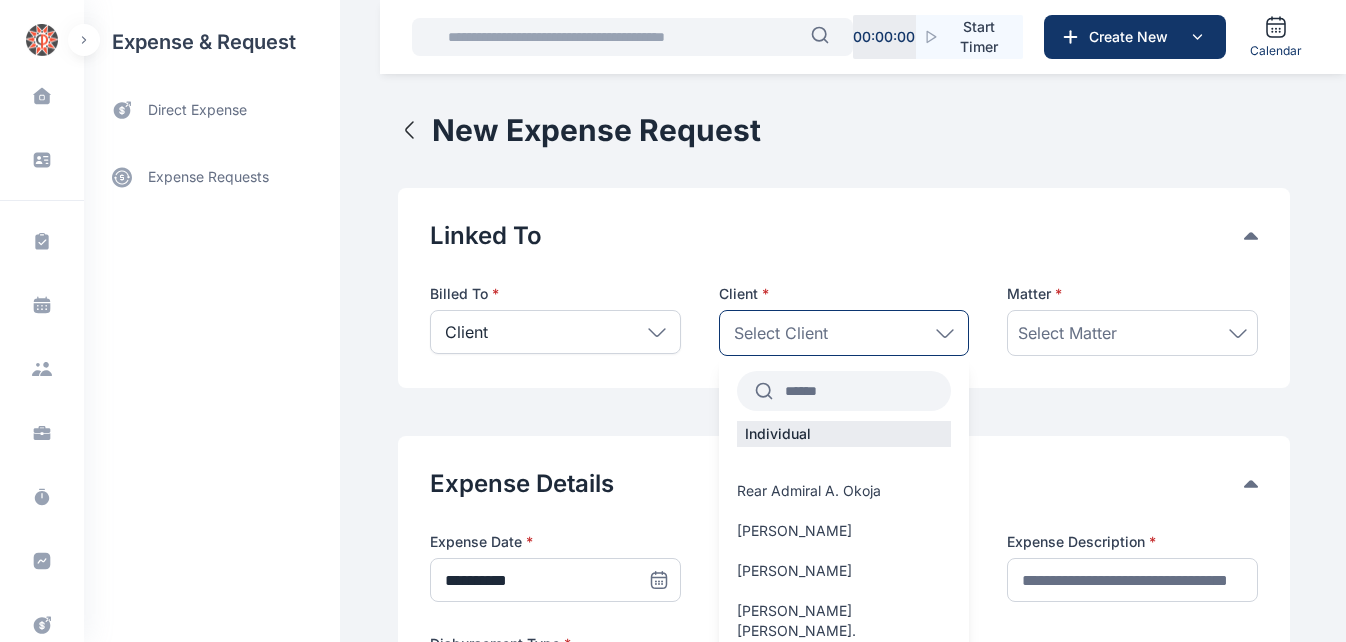click at bounding box center [844, 391] 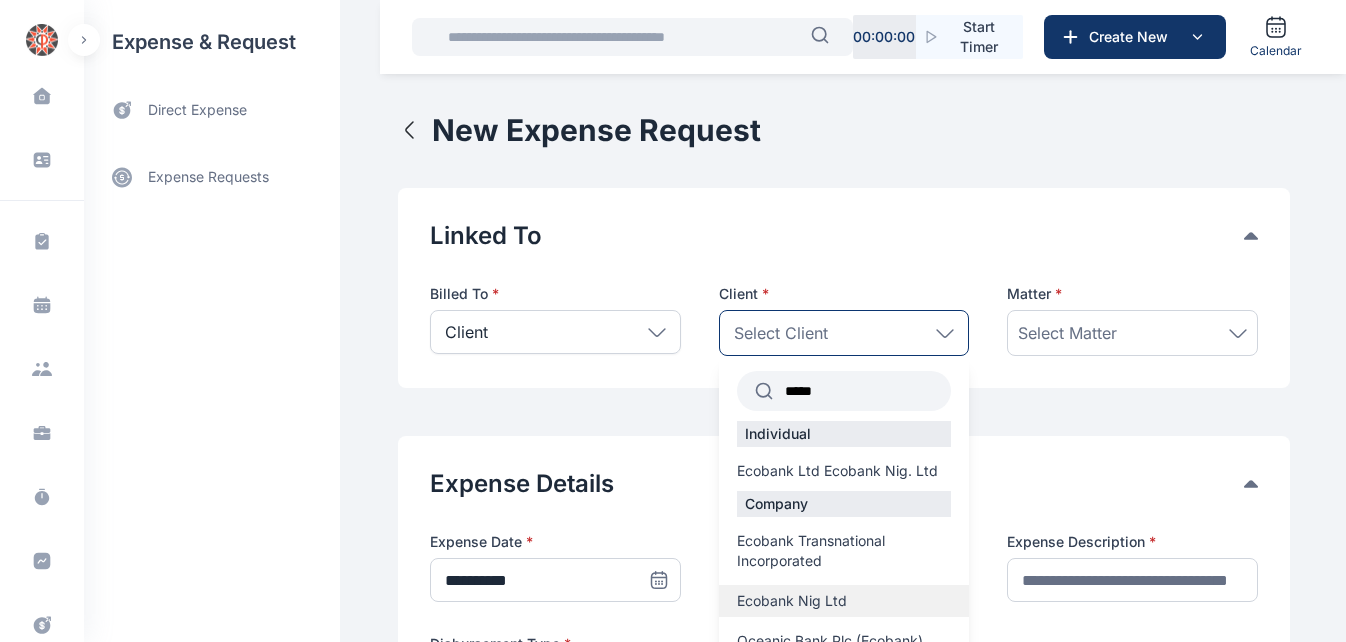 type on "*****" 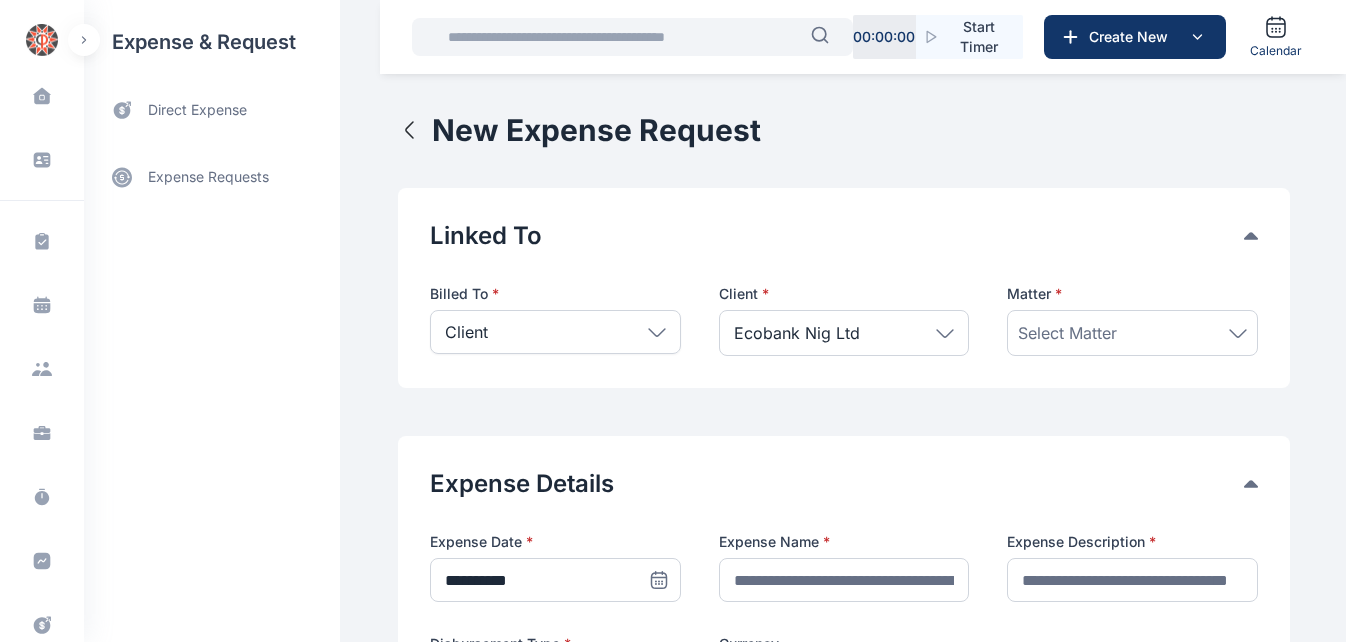 click on "Select Matter" at bounding box center (1132, 333) 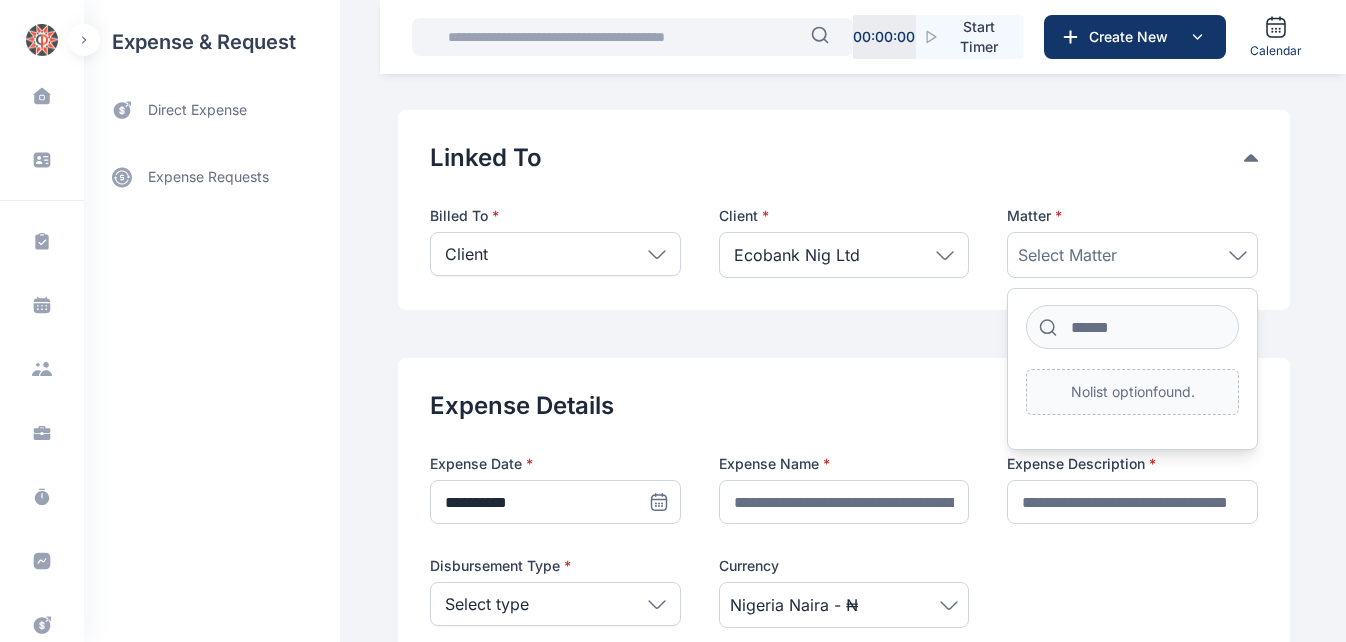 scroll, scrollTop: 109, scrollLeft: 0, axis: vertical 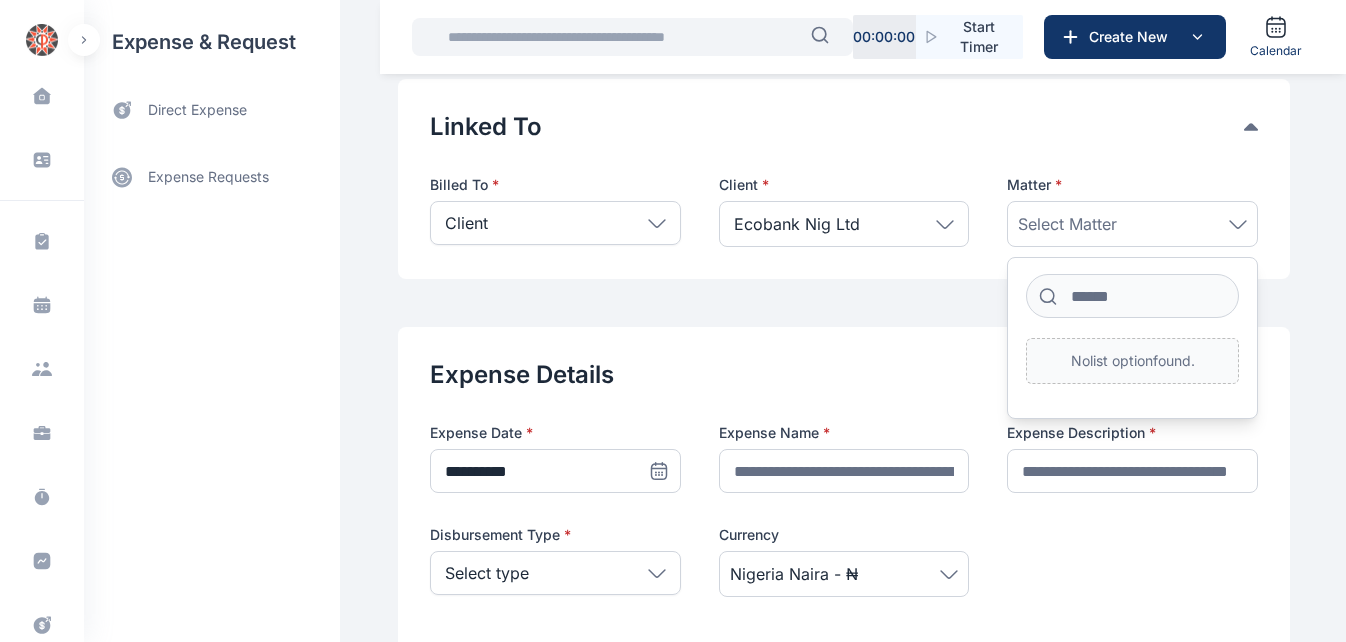 click on "Select Matter" at bounding box center [1067, 224] 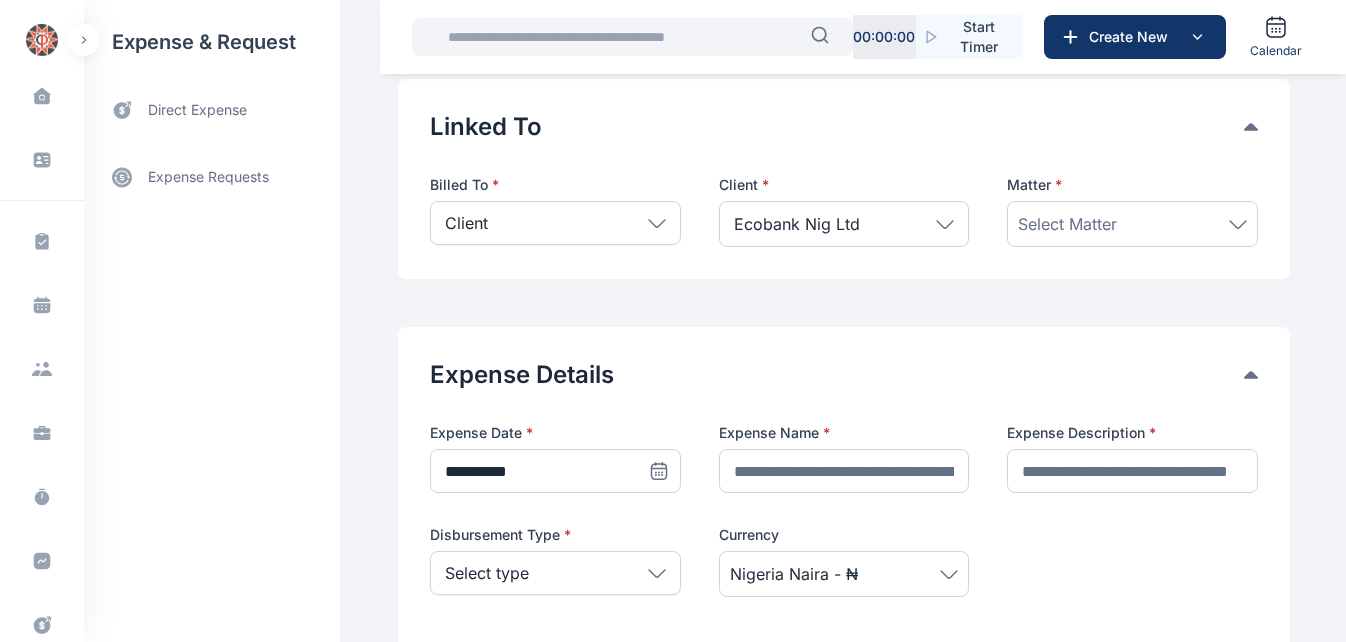 click on "Select Matter" at bounding box center [1067, 224] 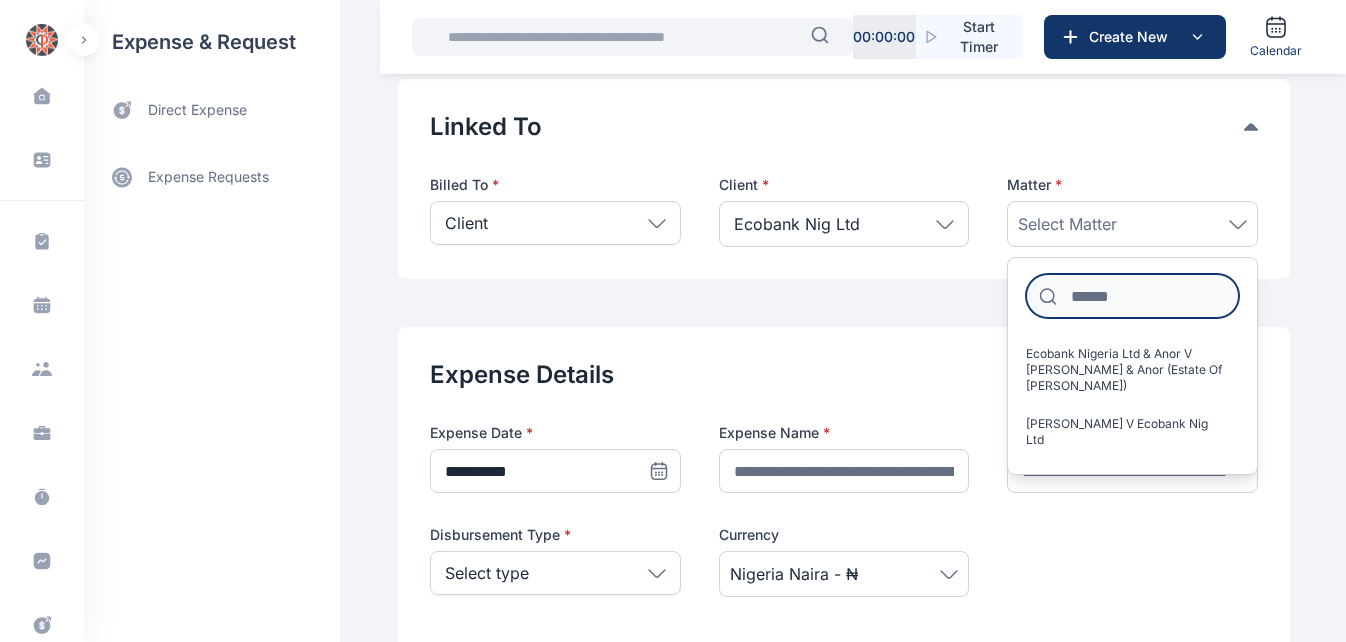 click at bounding box center (1132, 296) 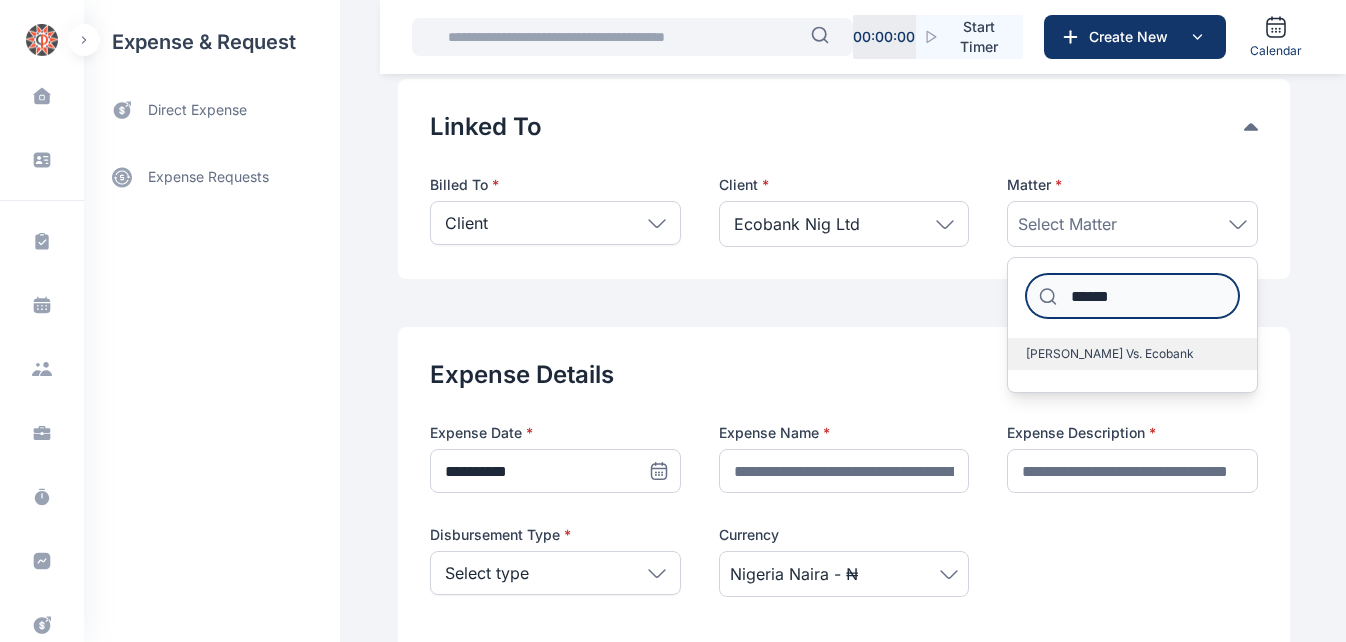 type on "******" 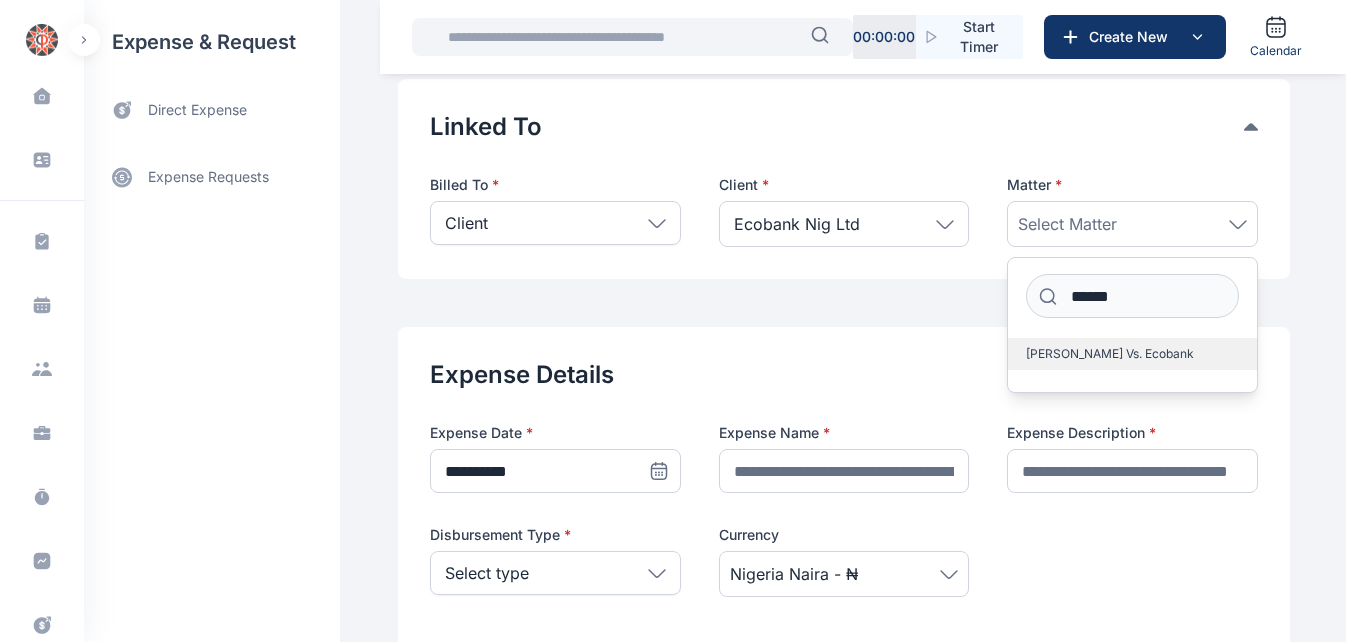 click on "[PERSON_NAME] Vs. Ecobank" at bounding box center [1132, 354] 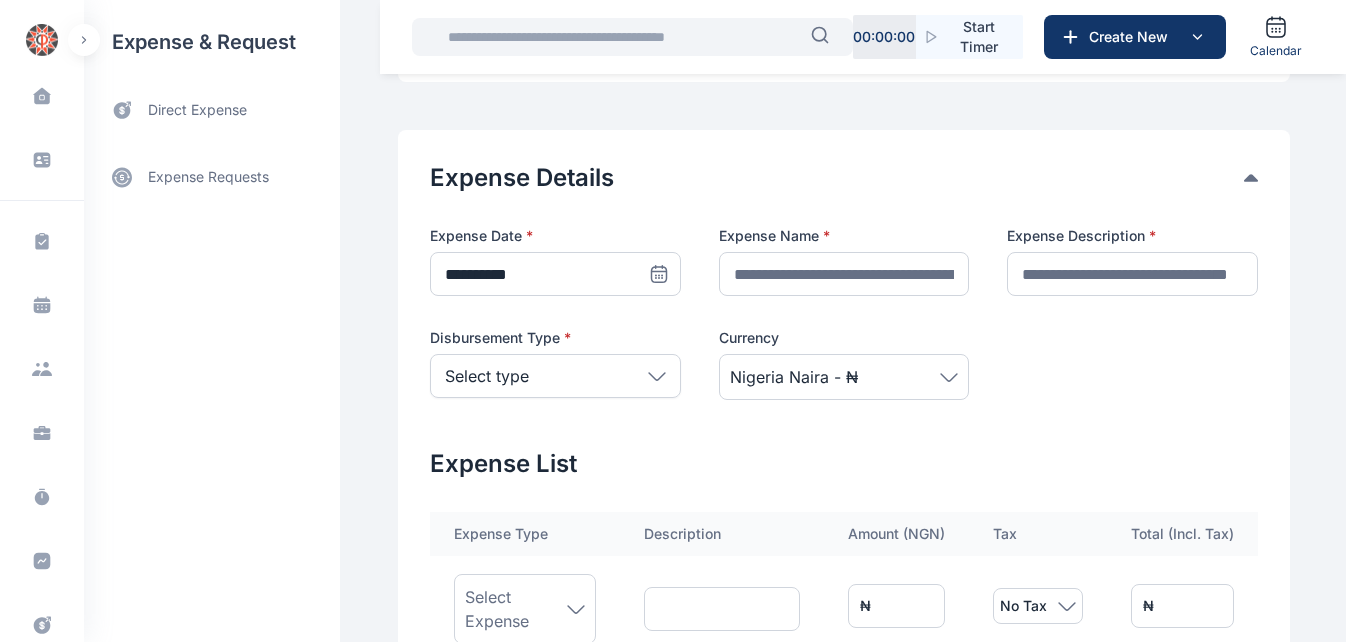scroll, scrollTop: 364, scrollLeft: 0, axis: vertical 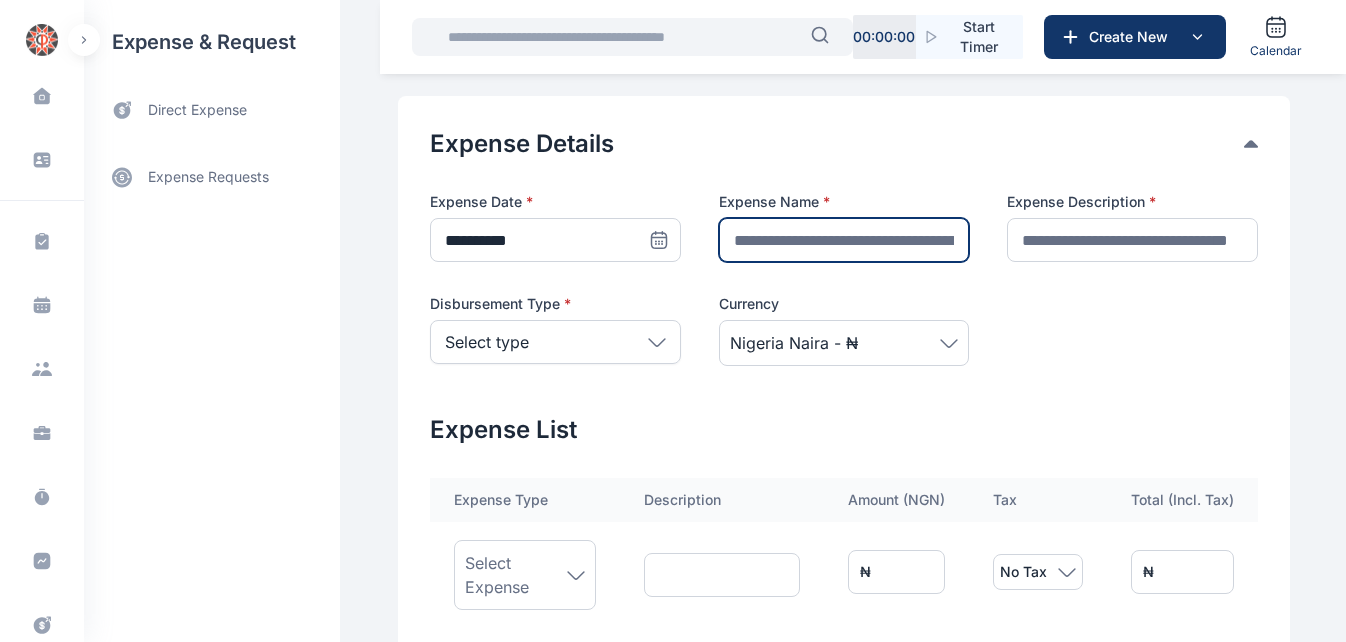 click at bounding box center (844, 240) 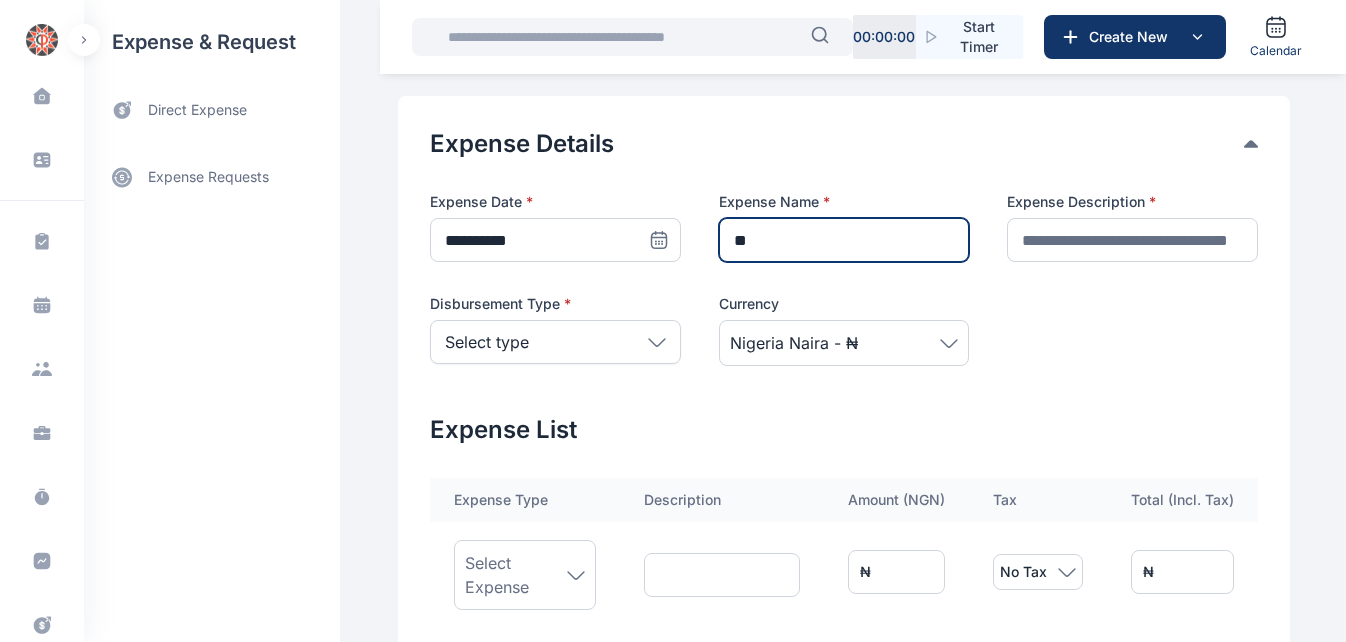type on "*" 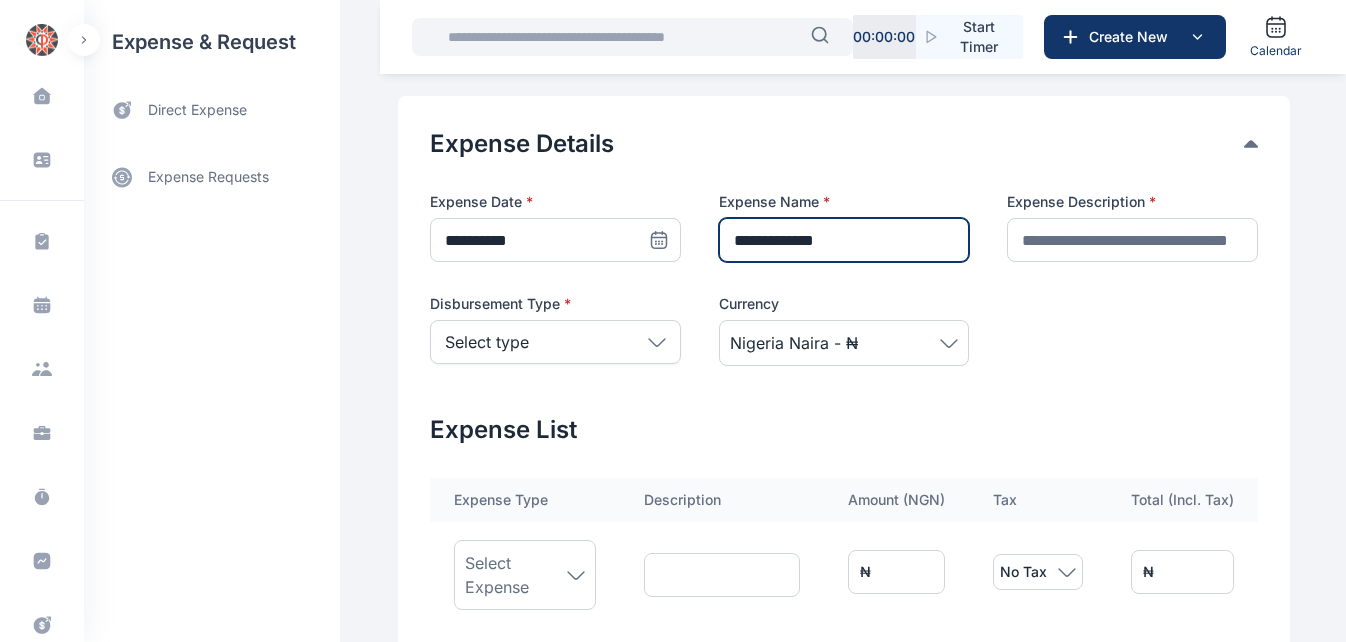 type on "**********" 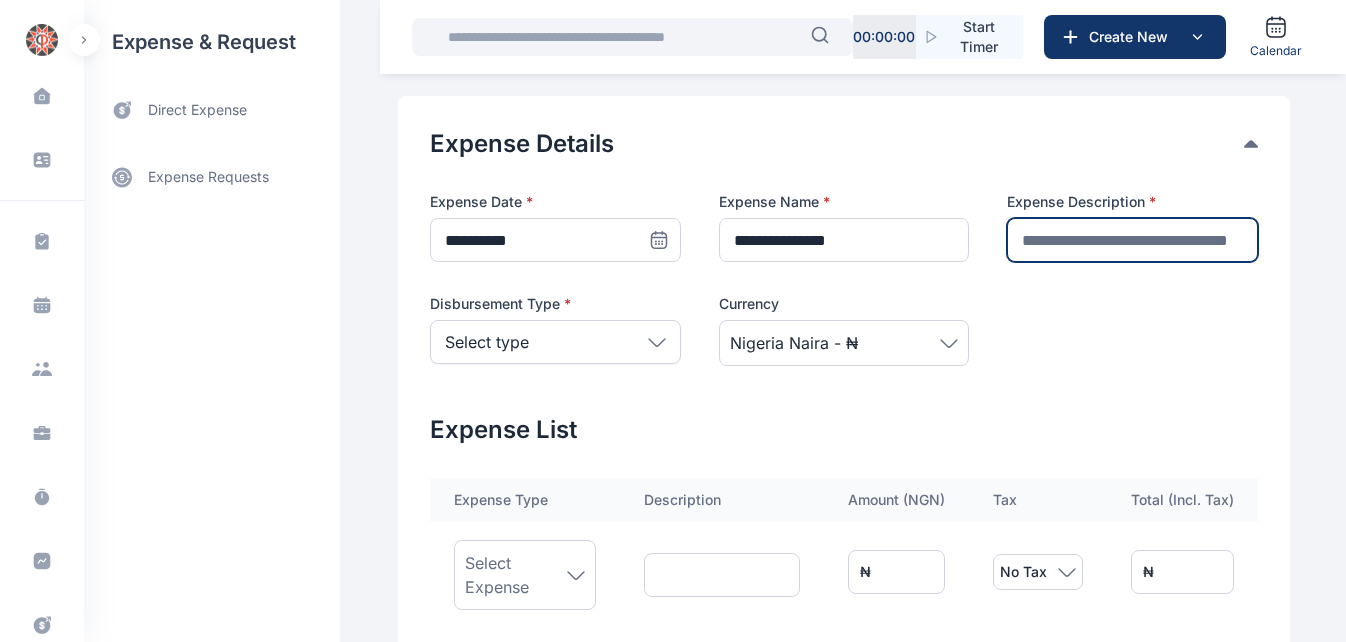 click at bounding box center [1132, 240] 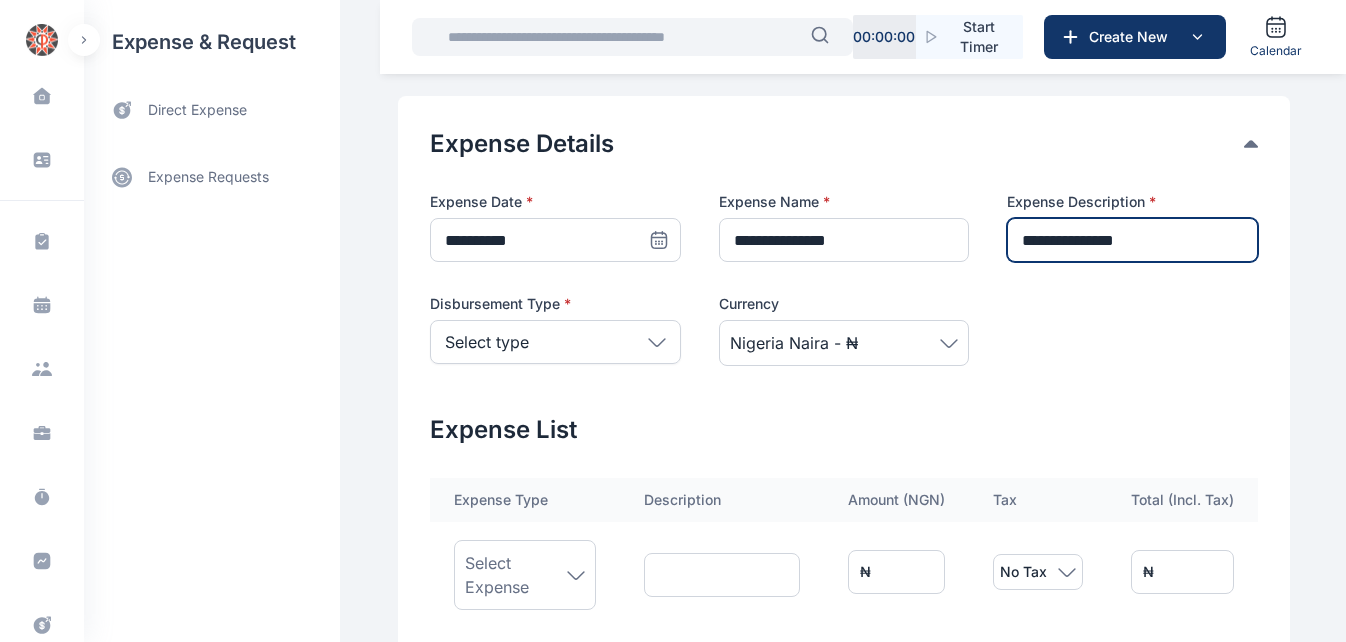 type on "**********" 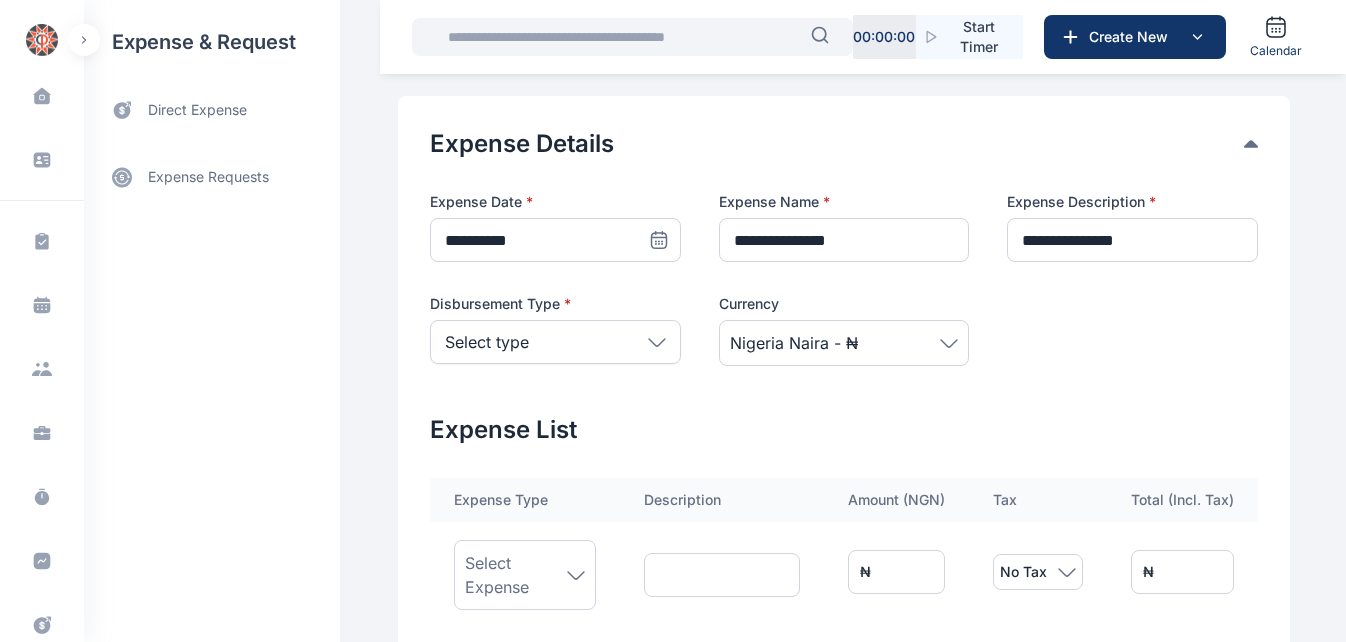 click on "Select type" at bounding box center (555, 342) 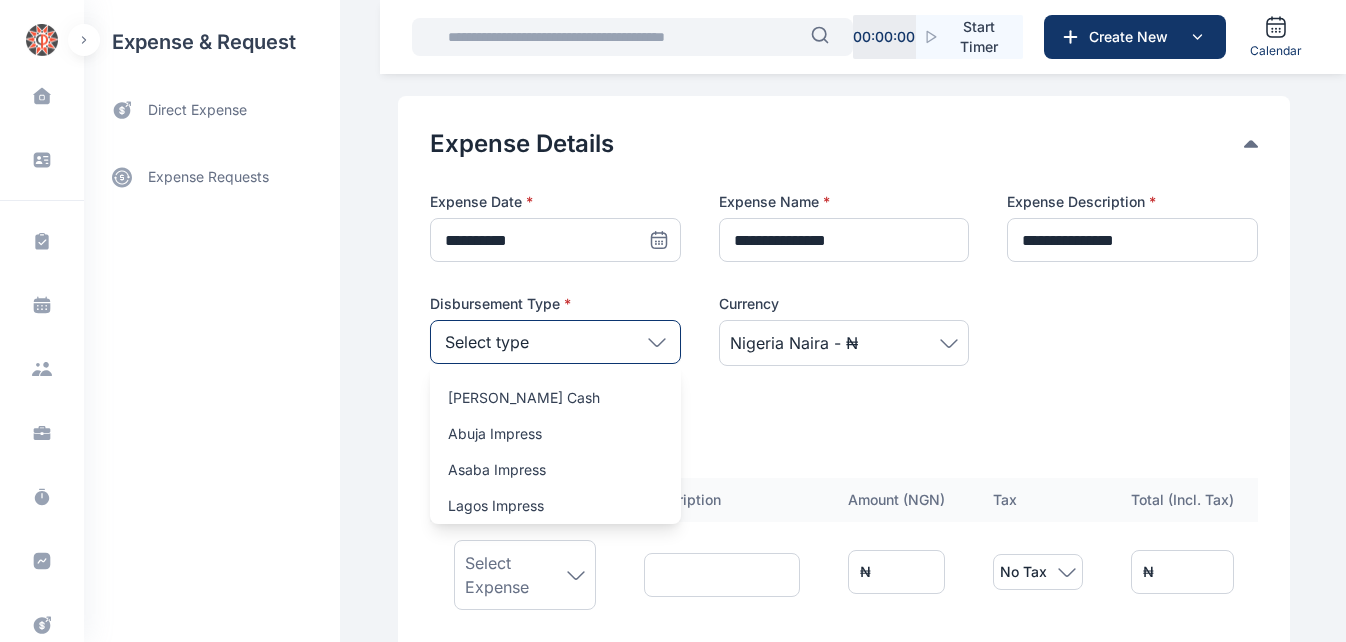 click on "[PERSON_NAME] Cash" at bounding box center [555, 398] 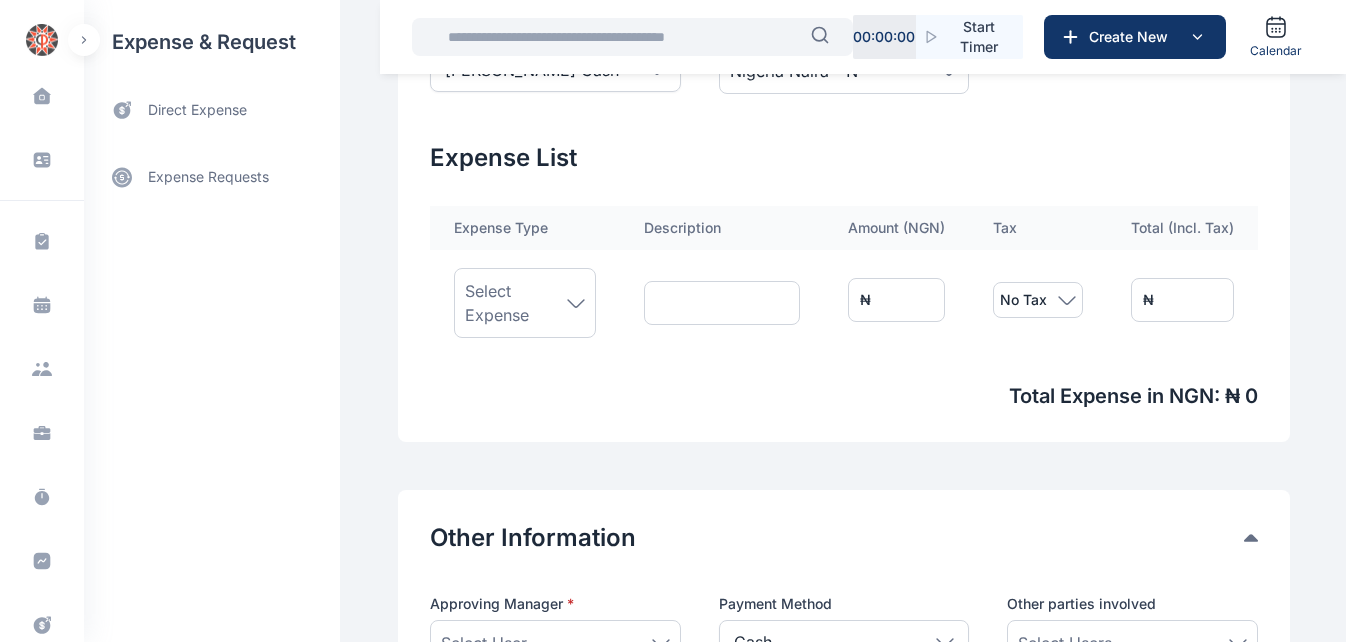 scroll, scrollTop: 641, scrollLeft: 0, axis: vertical 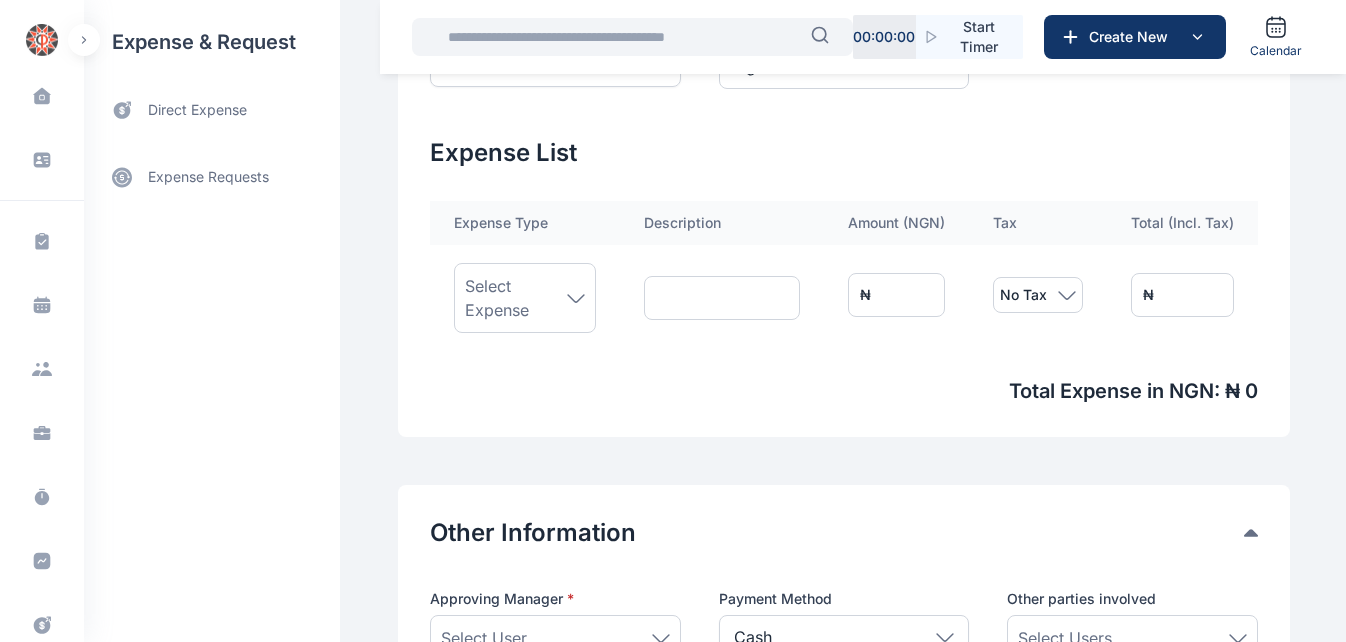 click on "Select Expense" at bounding box center [516, 298] 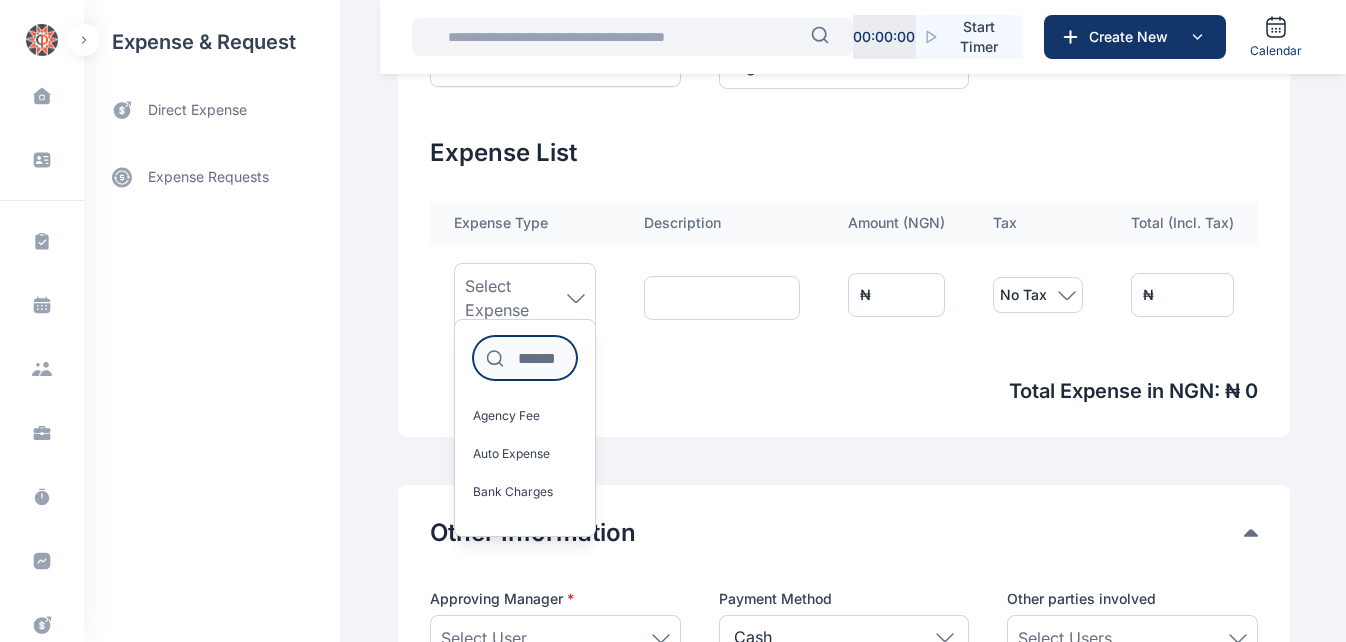 click at bounding box center [525, 358] 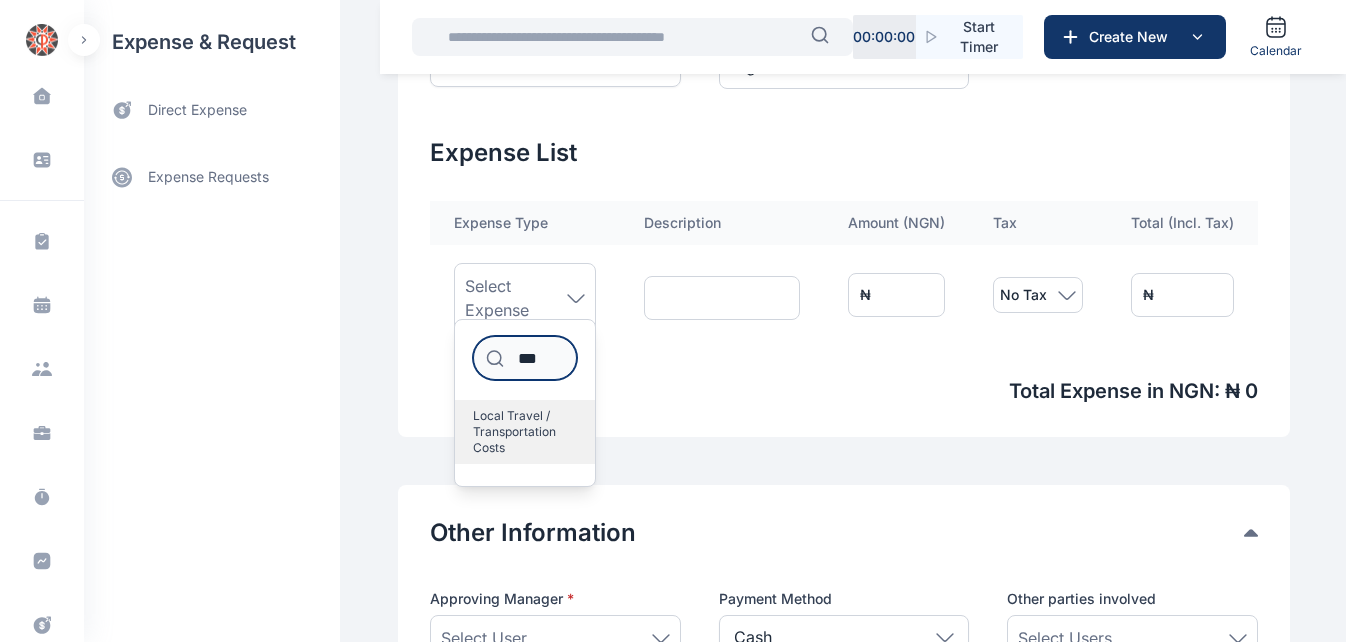 type on "***" 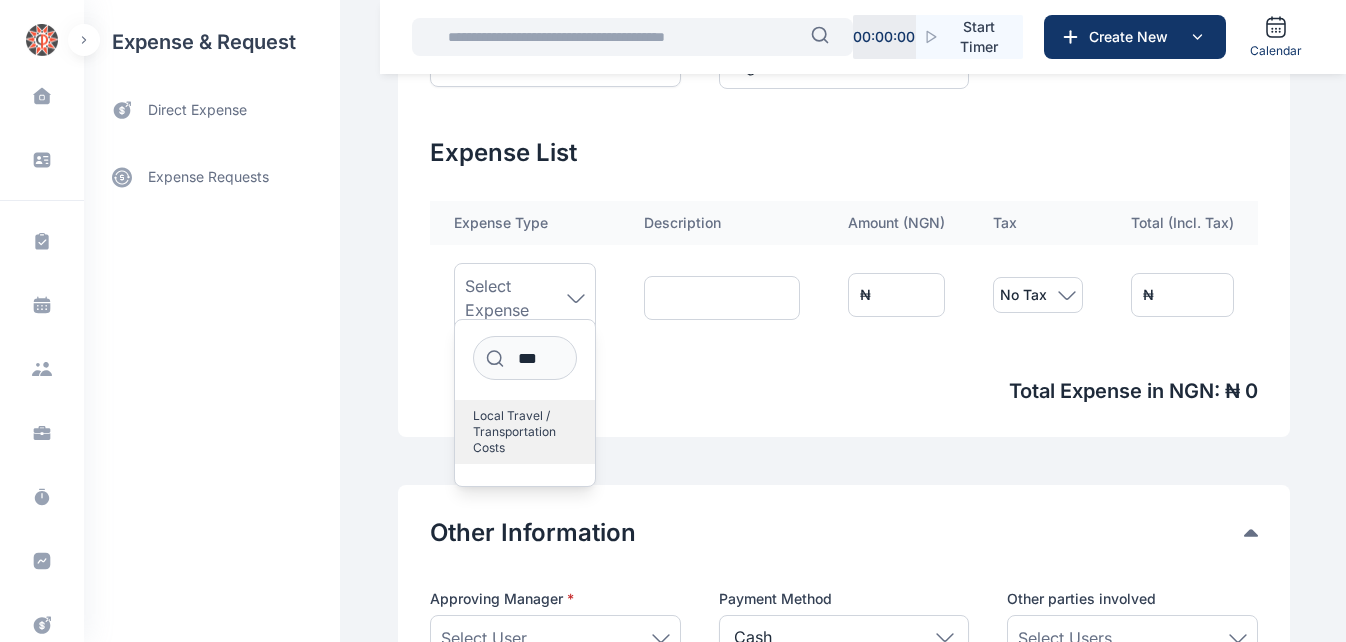 click on "Local Travel / Transportation Costs" at bounding box center (517, 432) 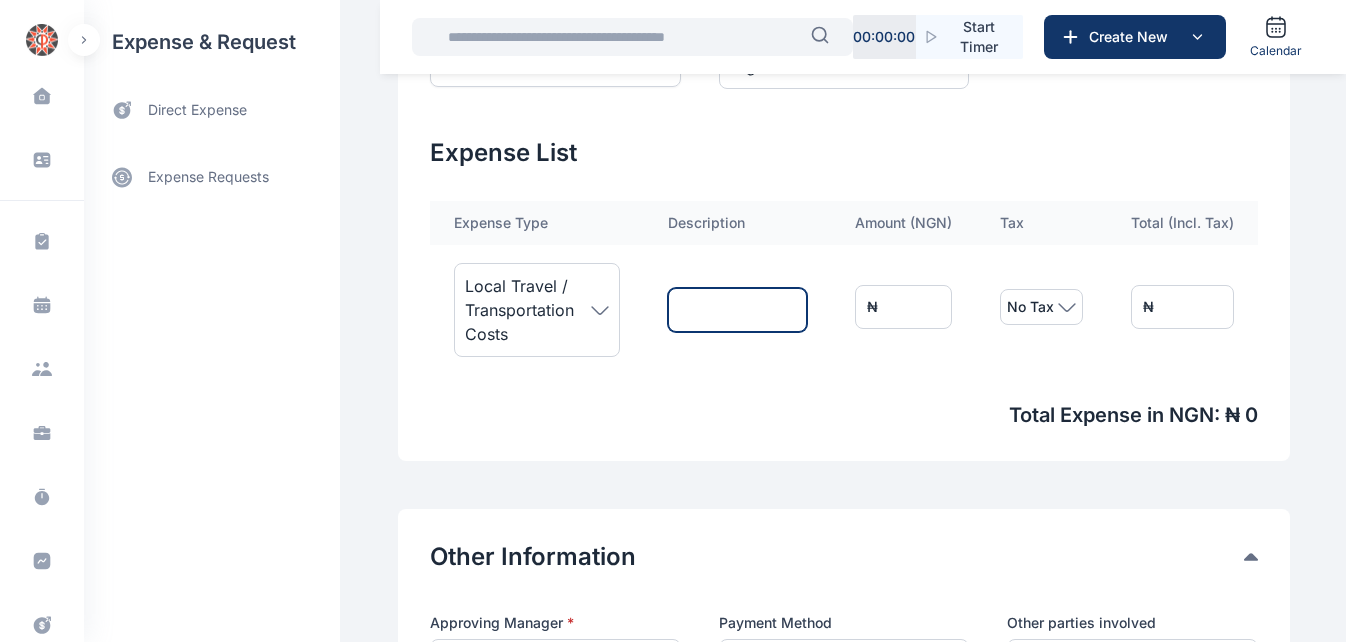 click at bounding box center (737, 310) 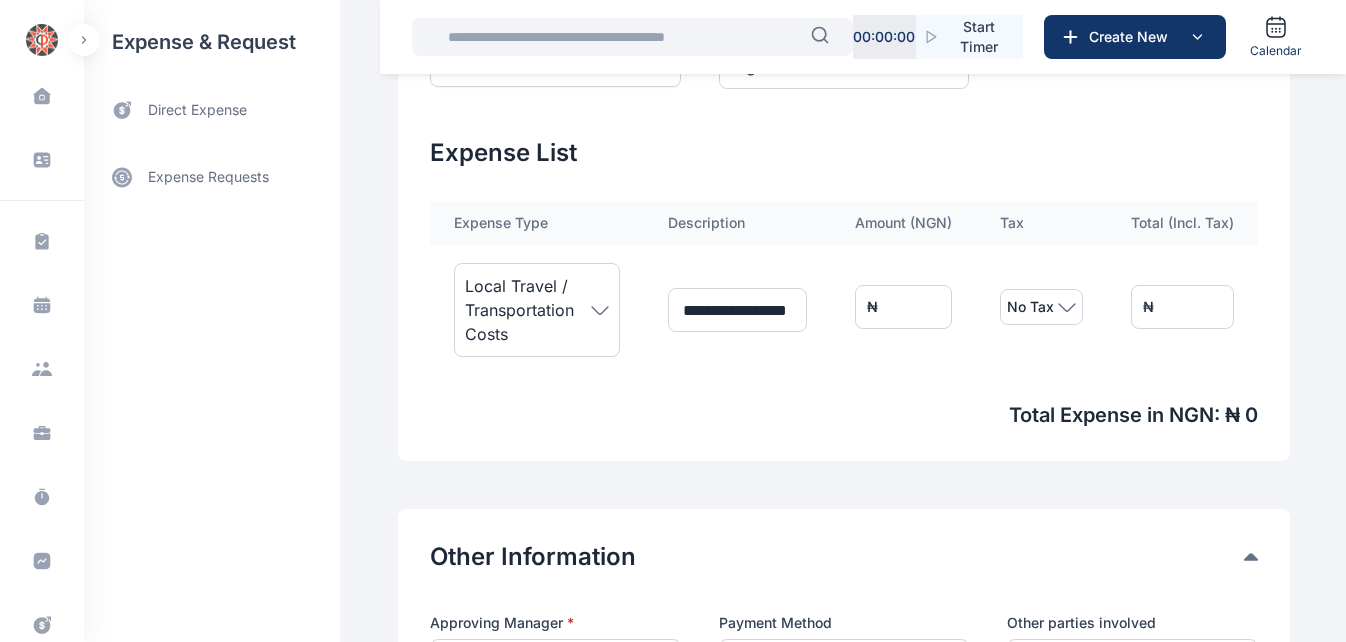 click on "**********" at bounding box center (844, 301) 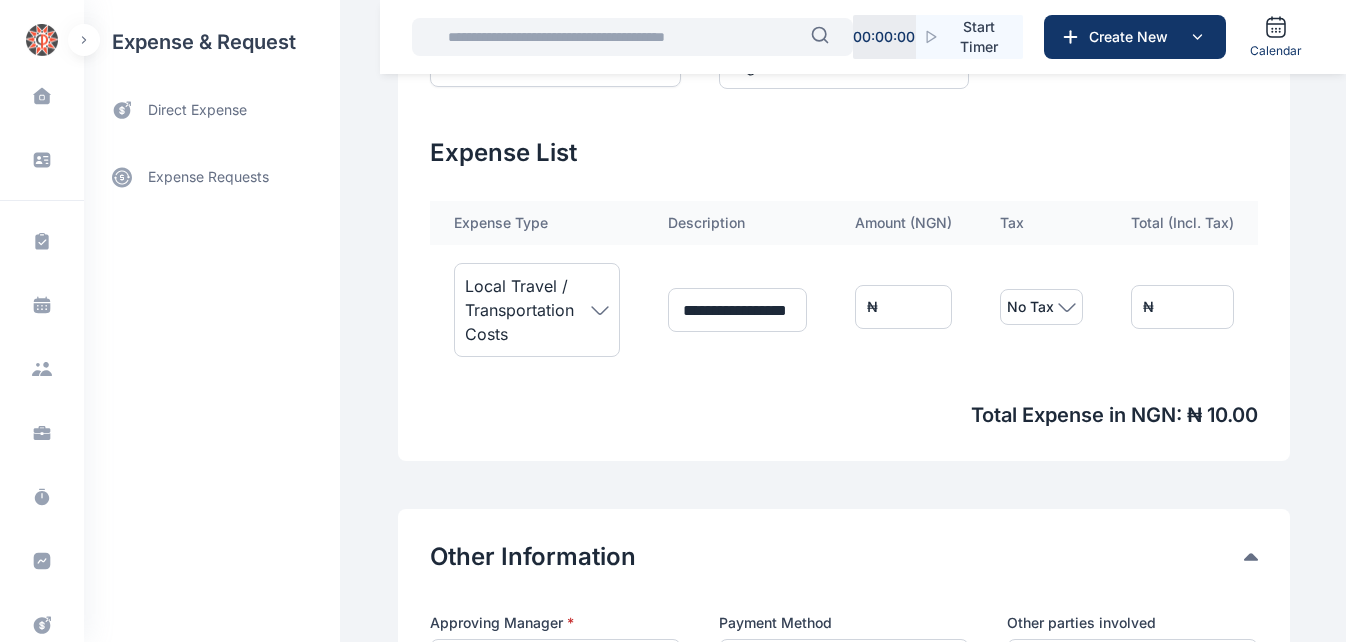 type on "***" 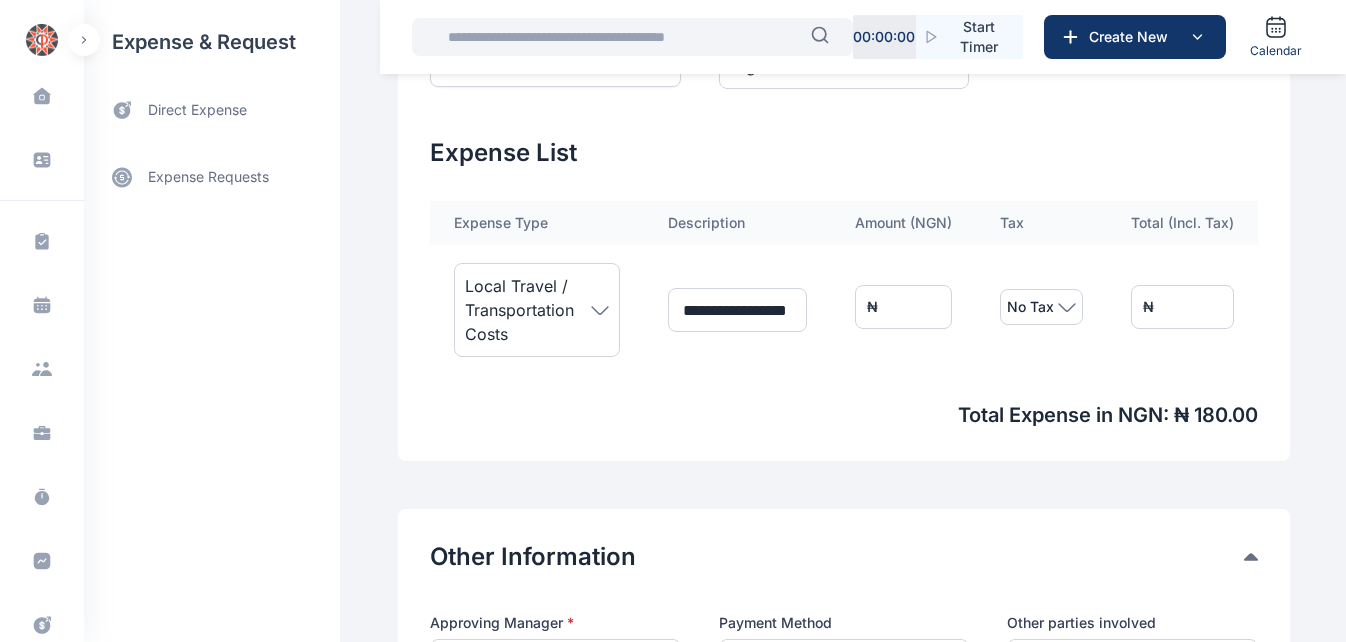 type on "****" 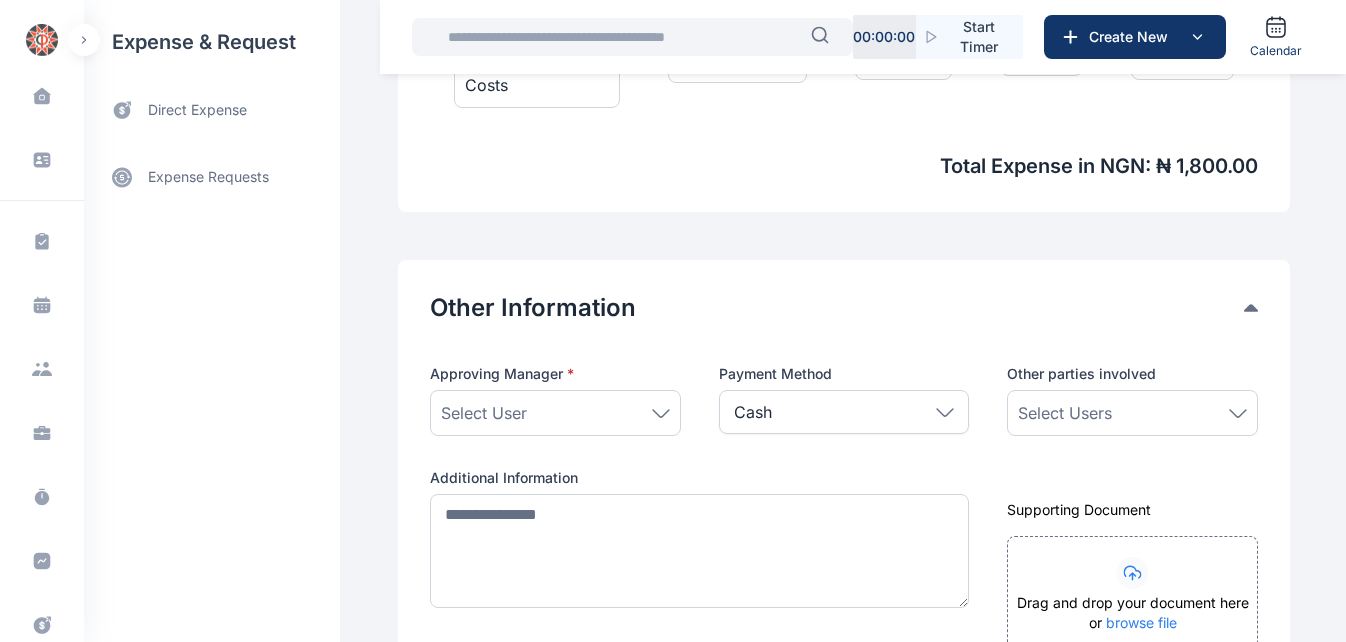 scroll, scrollTop: 941, scrollLeft: 0, axis: vertical 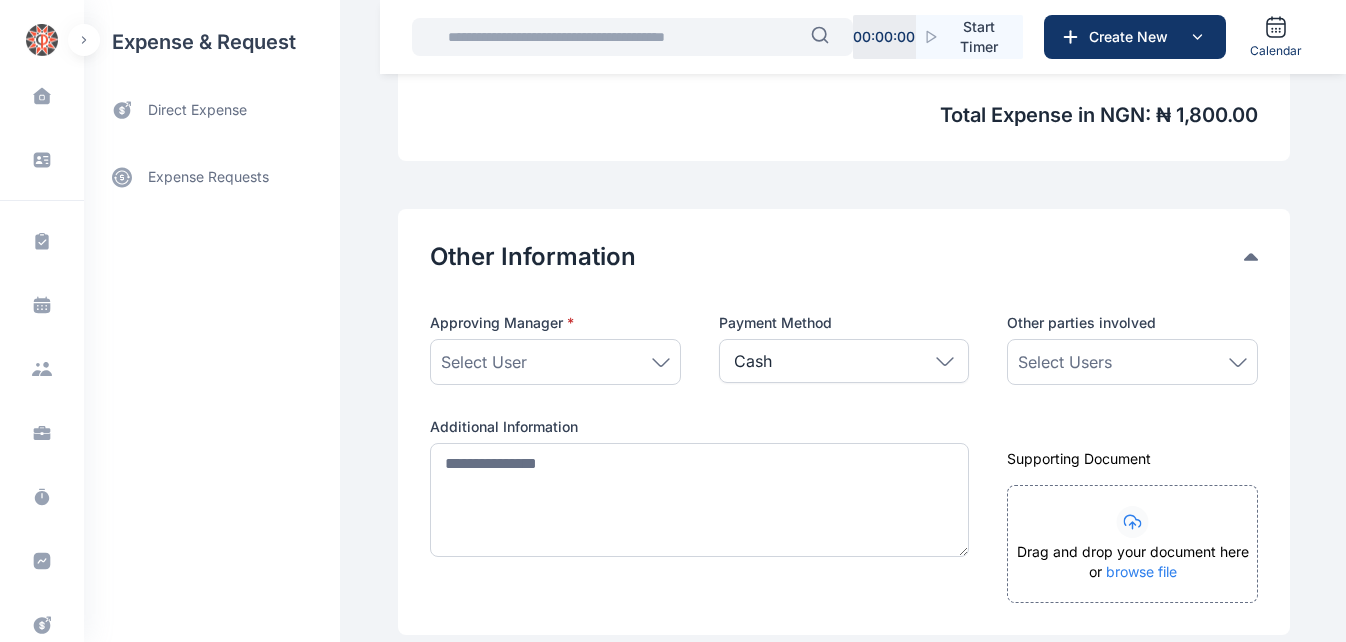 type on "****" 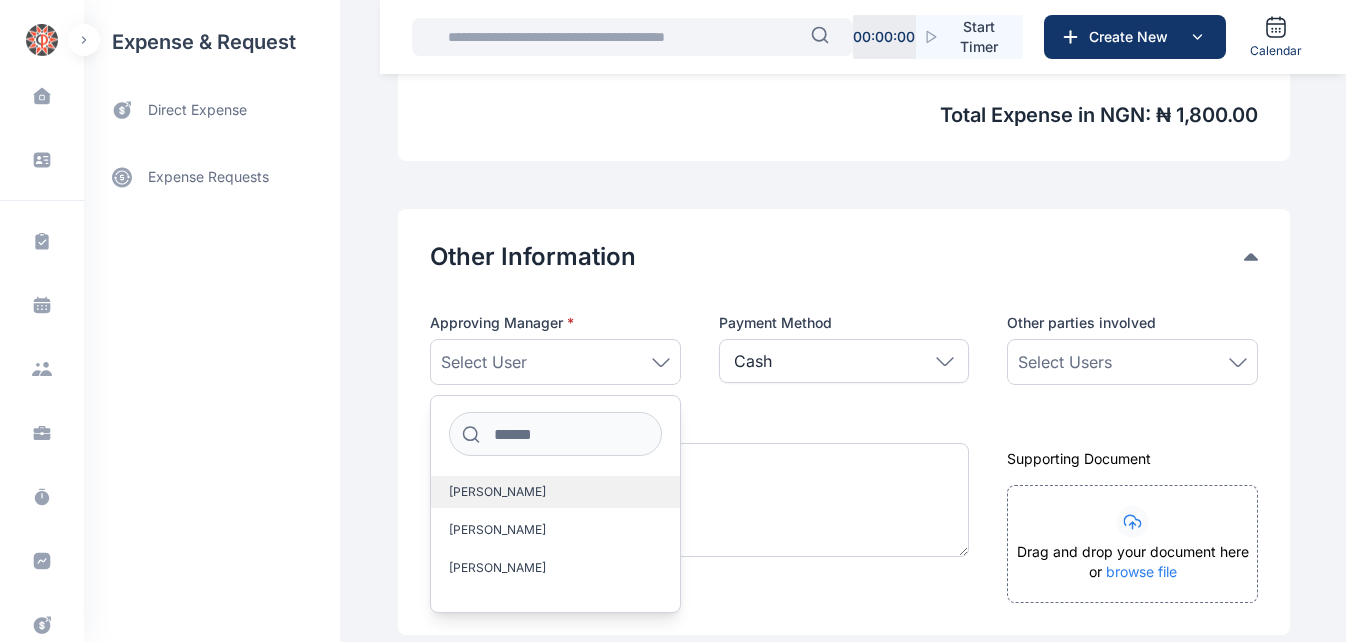 click on "[PERSON_NAME]" at bounding box center [555, 492] 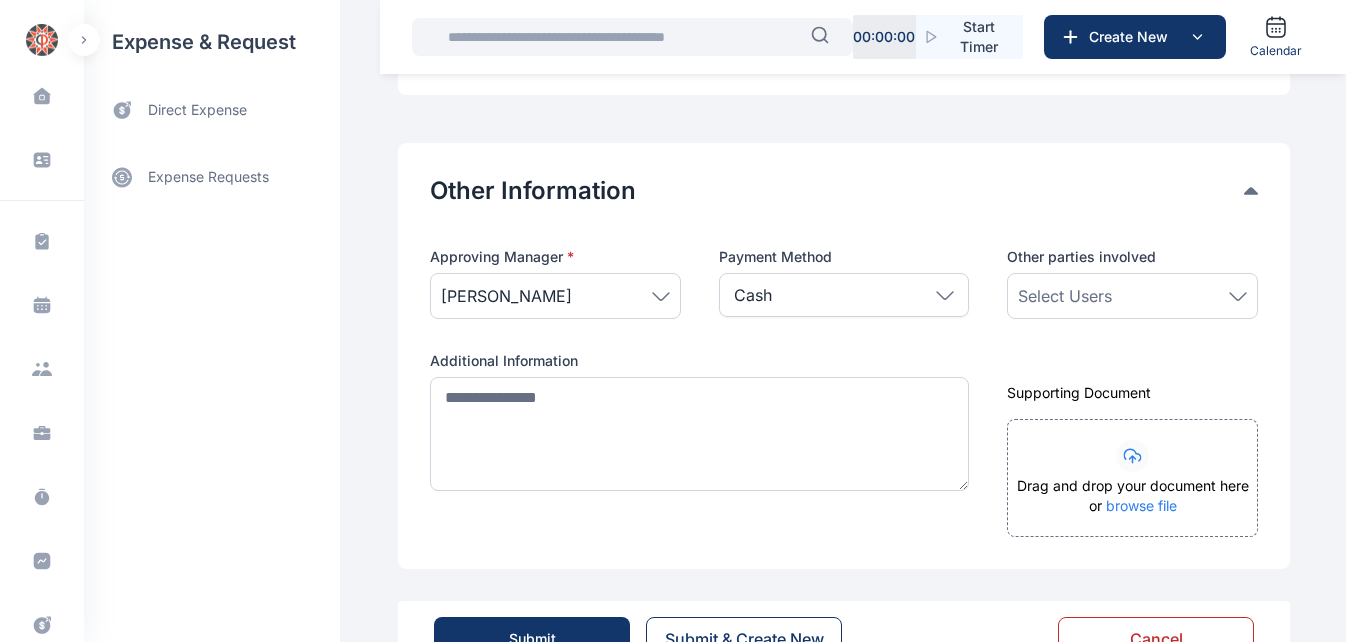 scroll, scrollTop: 1074, scrollLeft: 0, axis: vertical 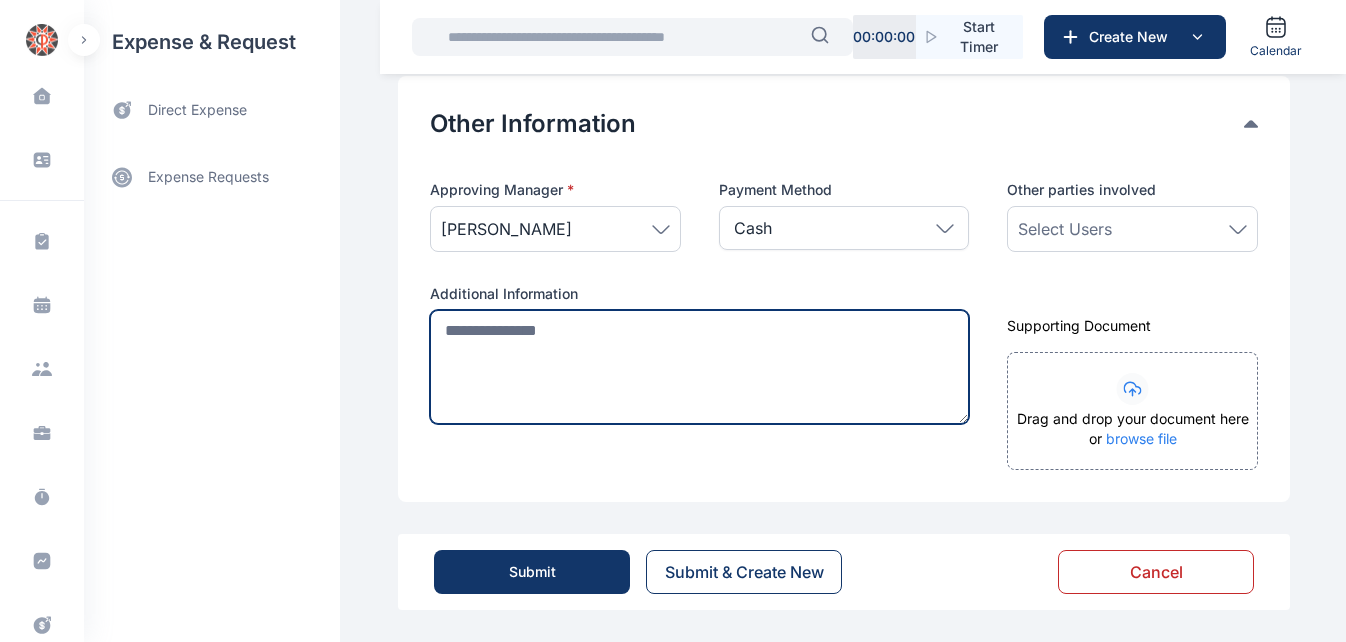 click at bounding box center (699, 367) 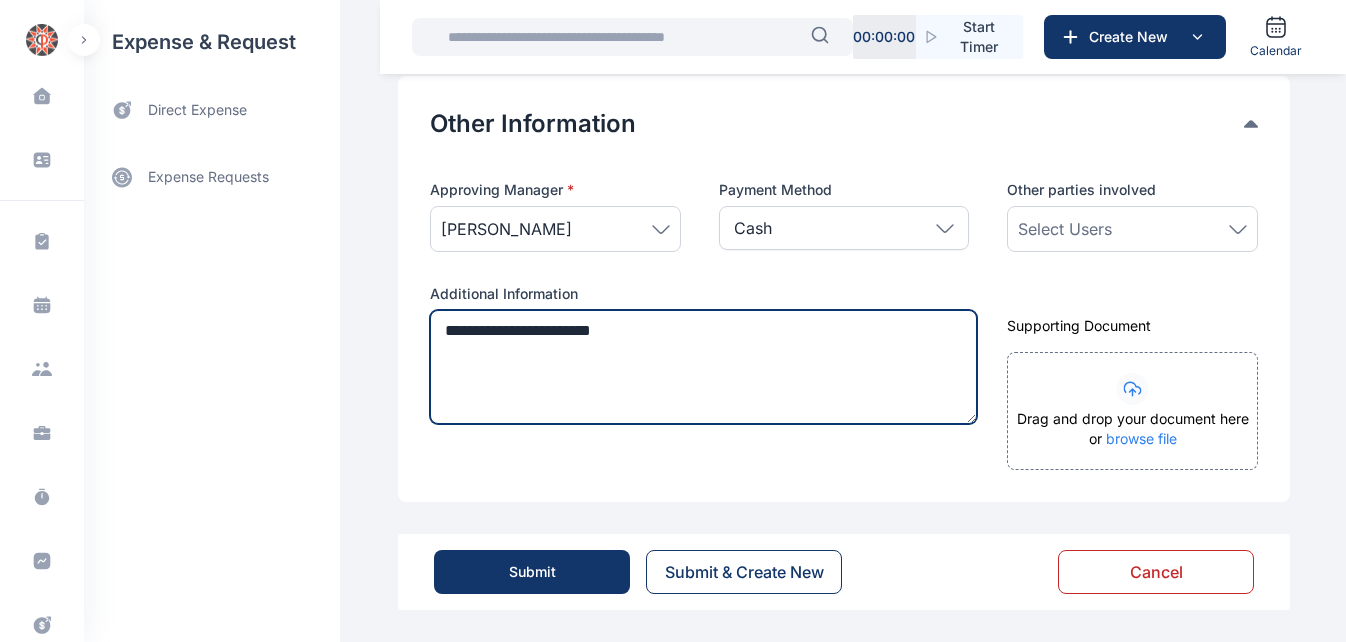 type on "**********" 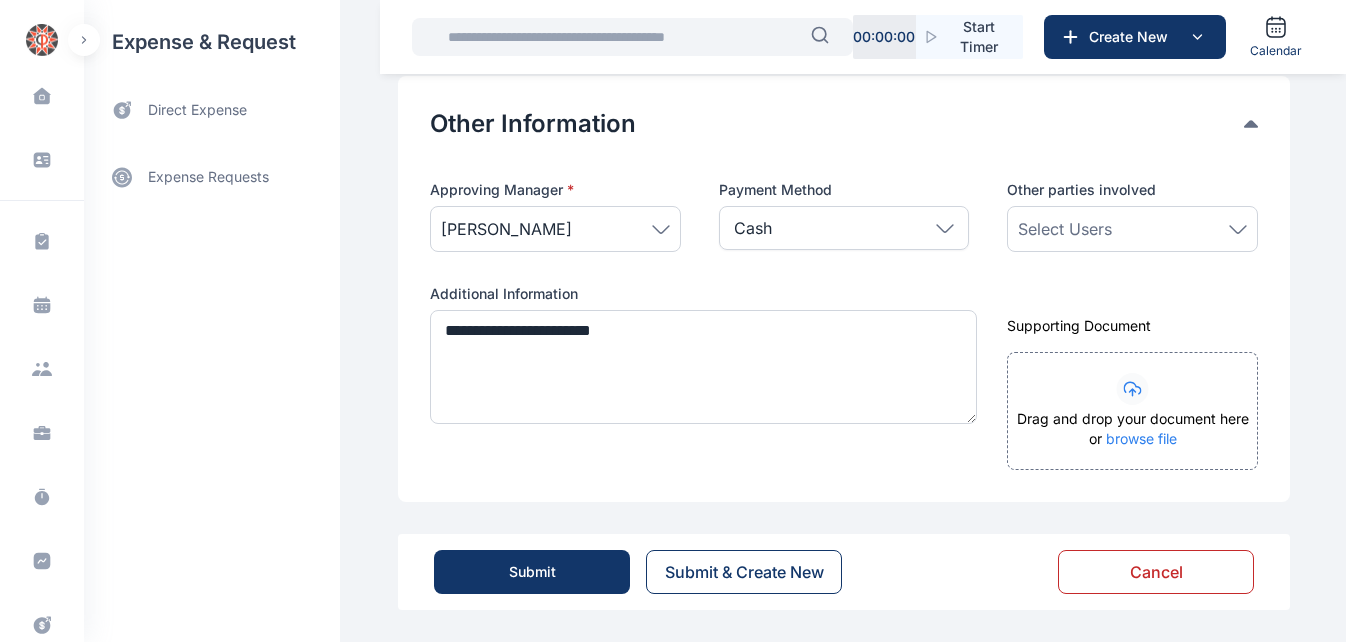 click on "Submit" at bounding box center [532, 572] 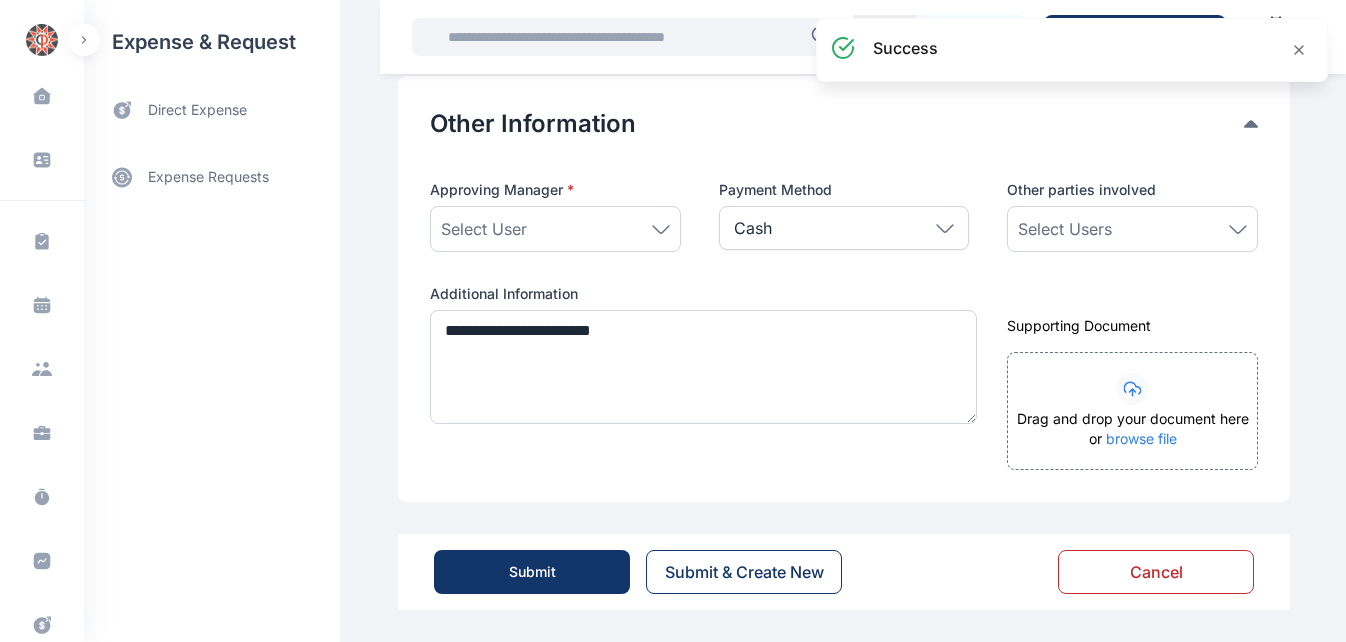 scroll, scrollTop: 0, scrollLeft: 0, axis: both 